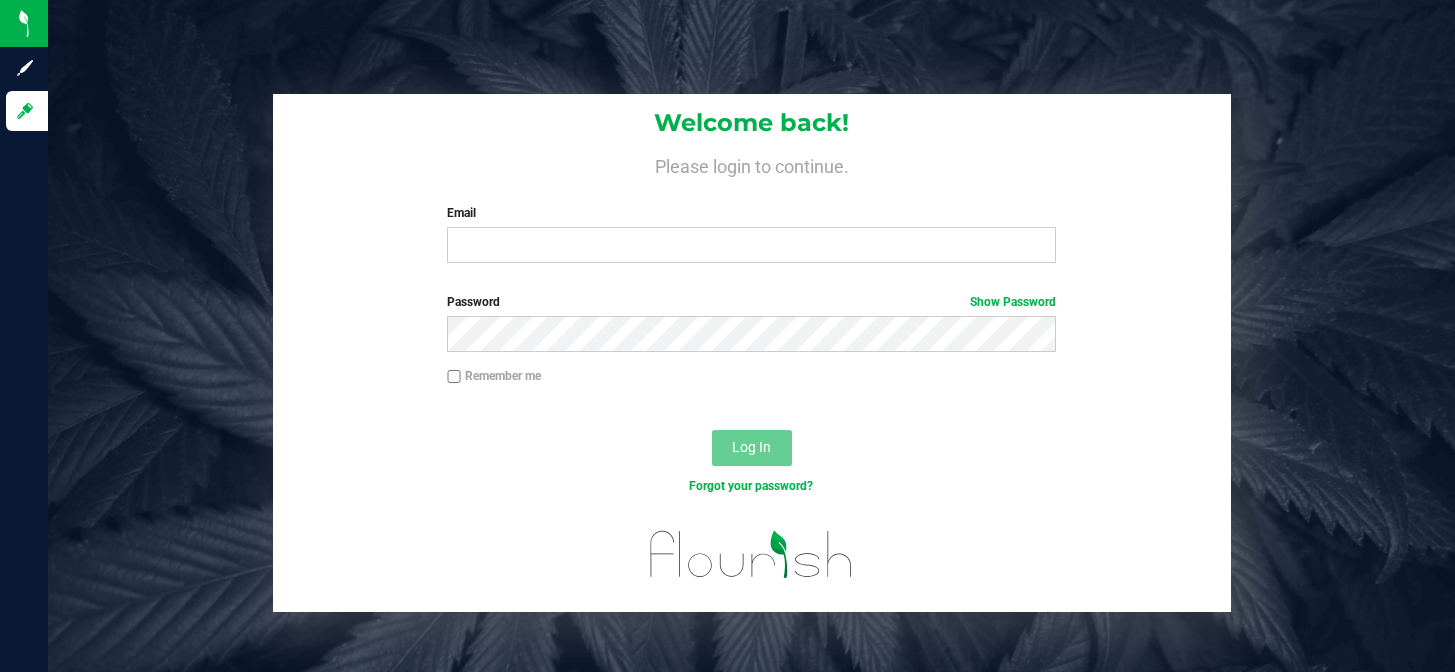 scroll, scrollTop: 0, scrollLeft: 0, axis: both 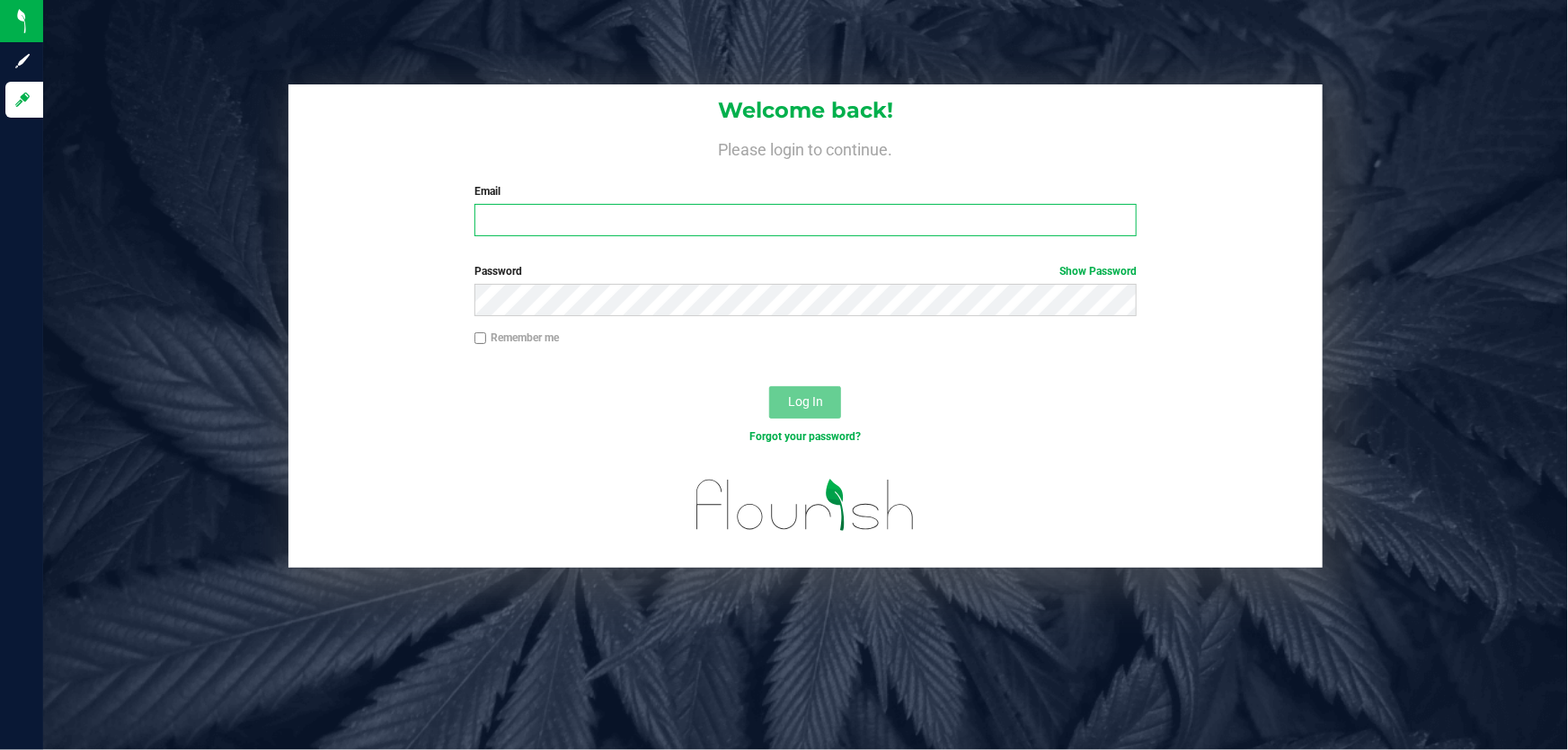 click on "Email" at bounding box center (806, 220) 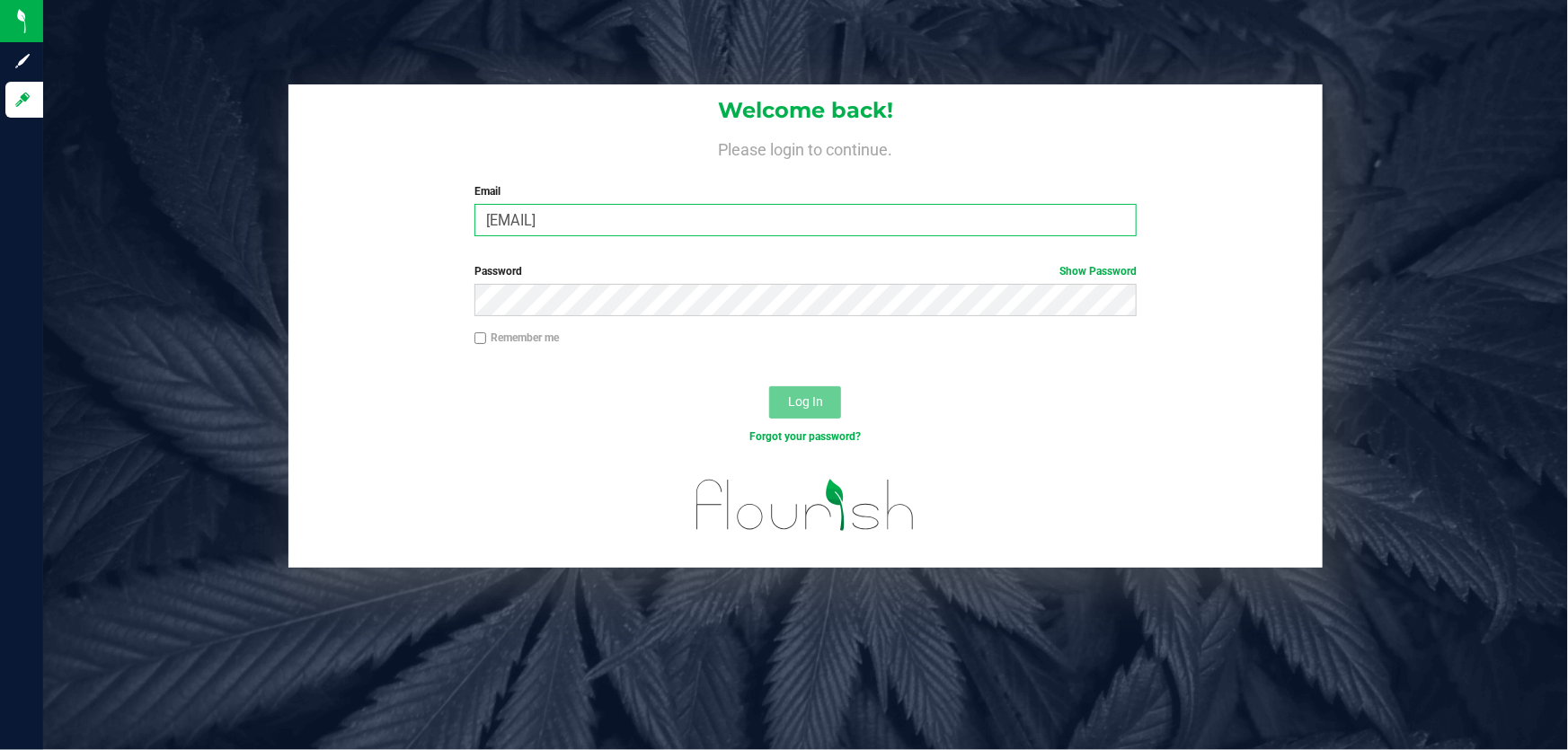 type on "[EMAIL]" 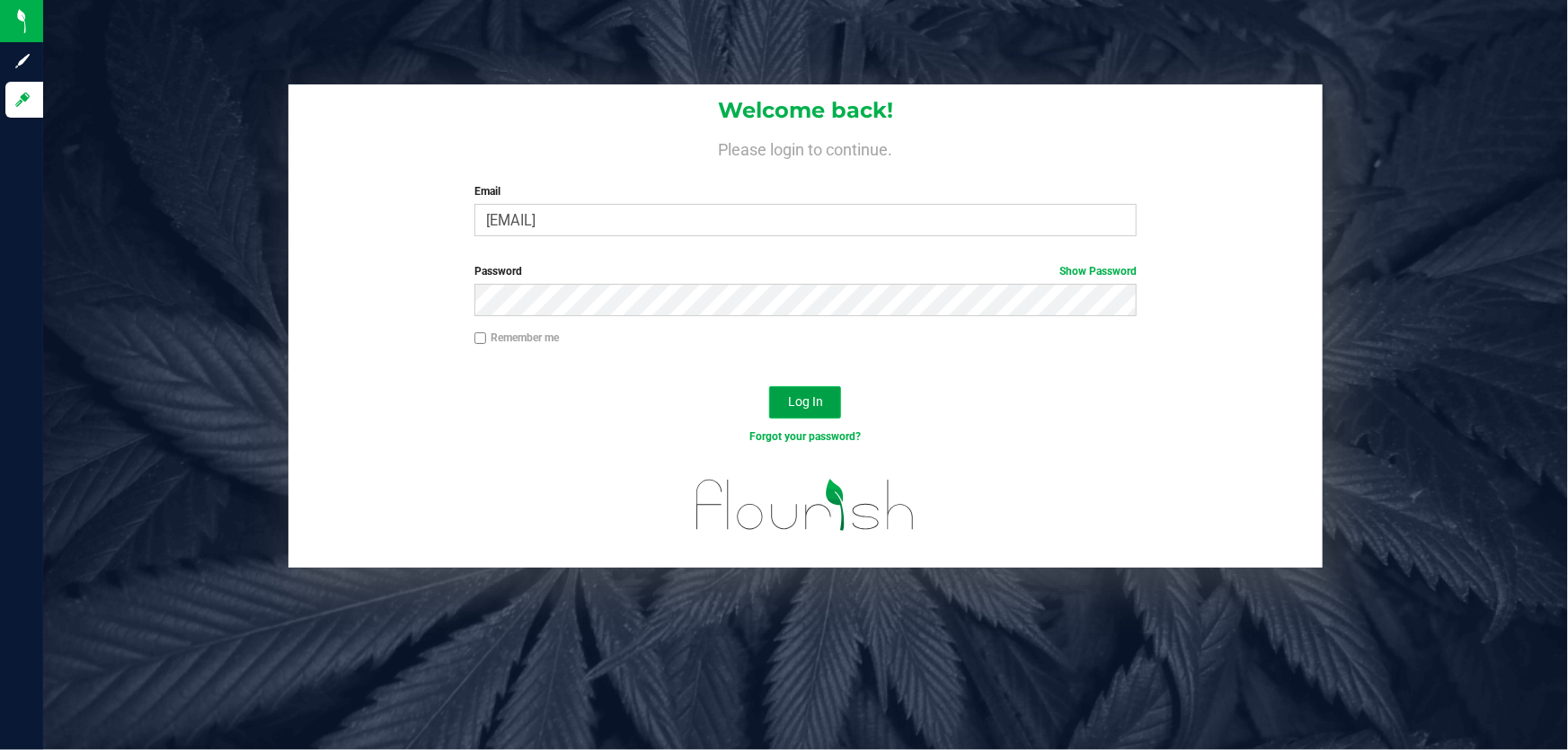 click on "Log In" at bounding box center (805, 401) 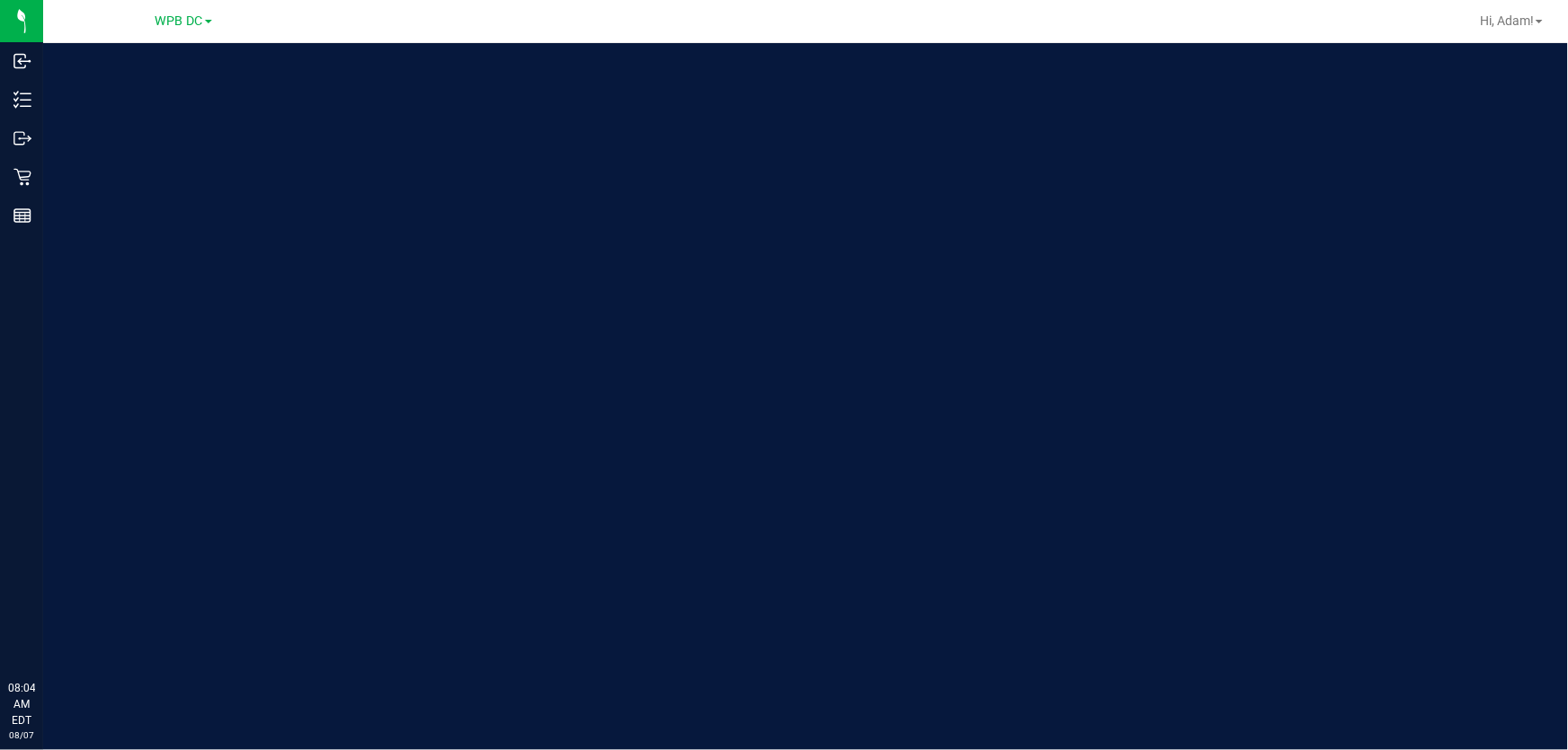 scroll, scrollTop: 0, scrollLeft: 0, axis: both 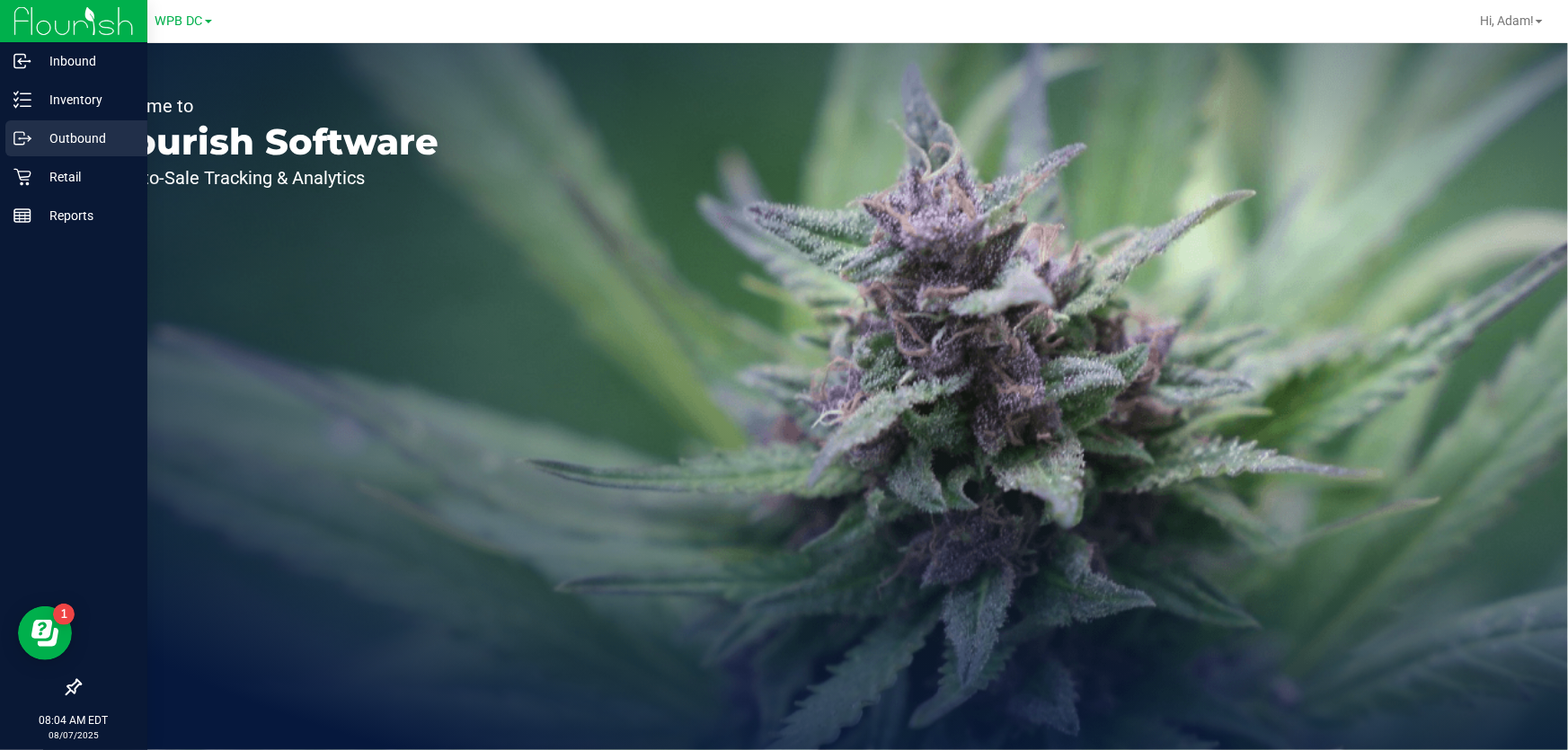 click on "Outbound" at bounding box center [85, 138] 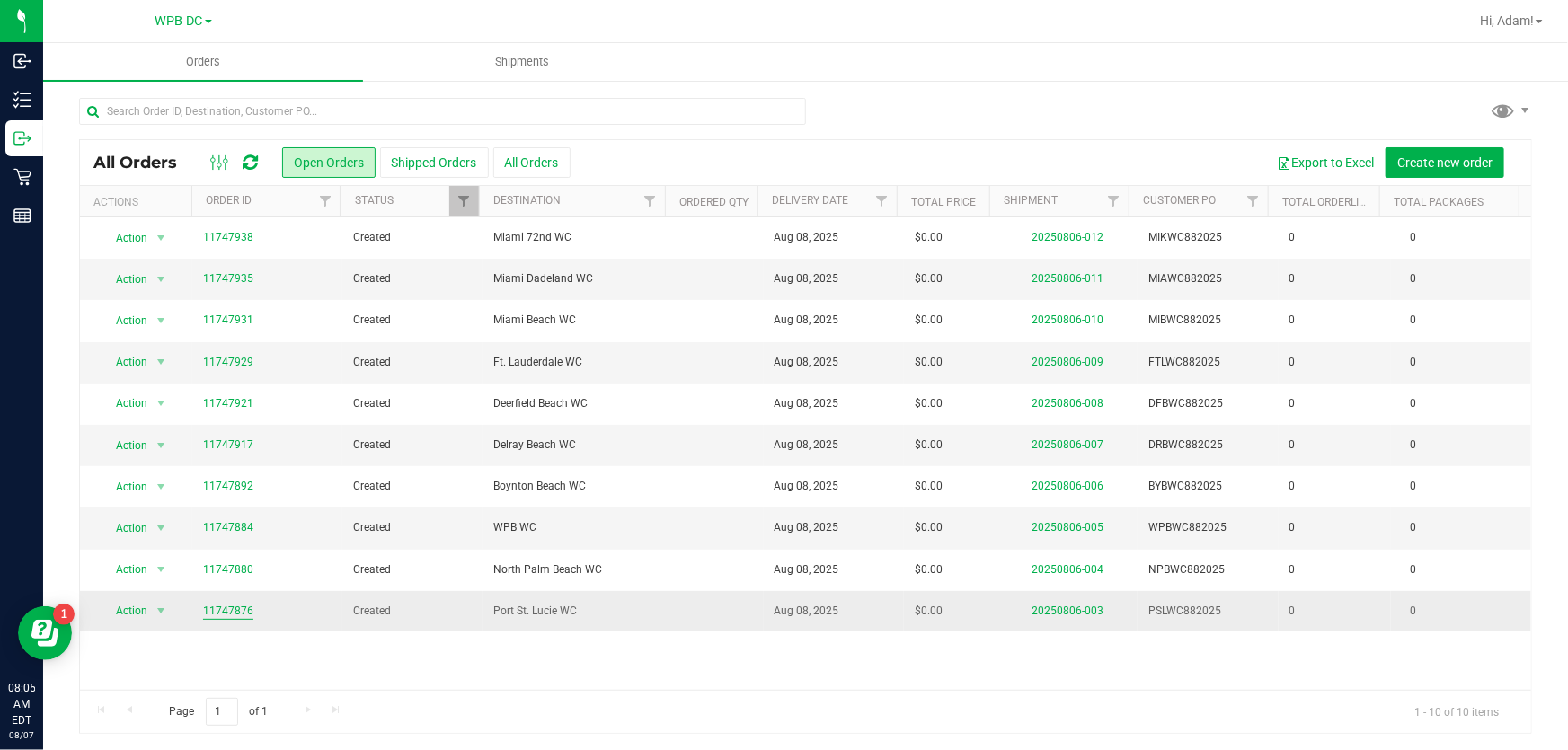 click on "11747876" at bounding box center [228, 611] 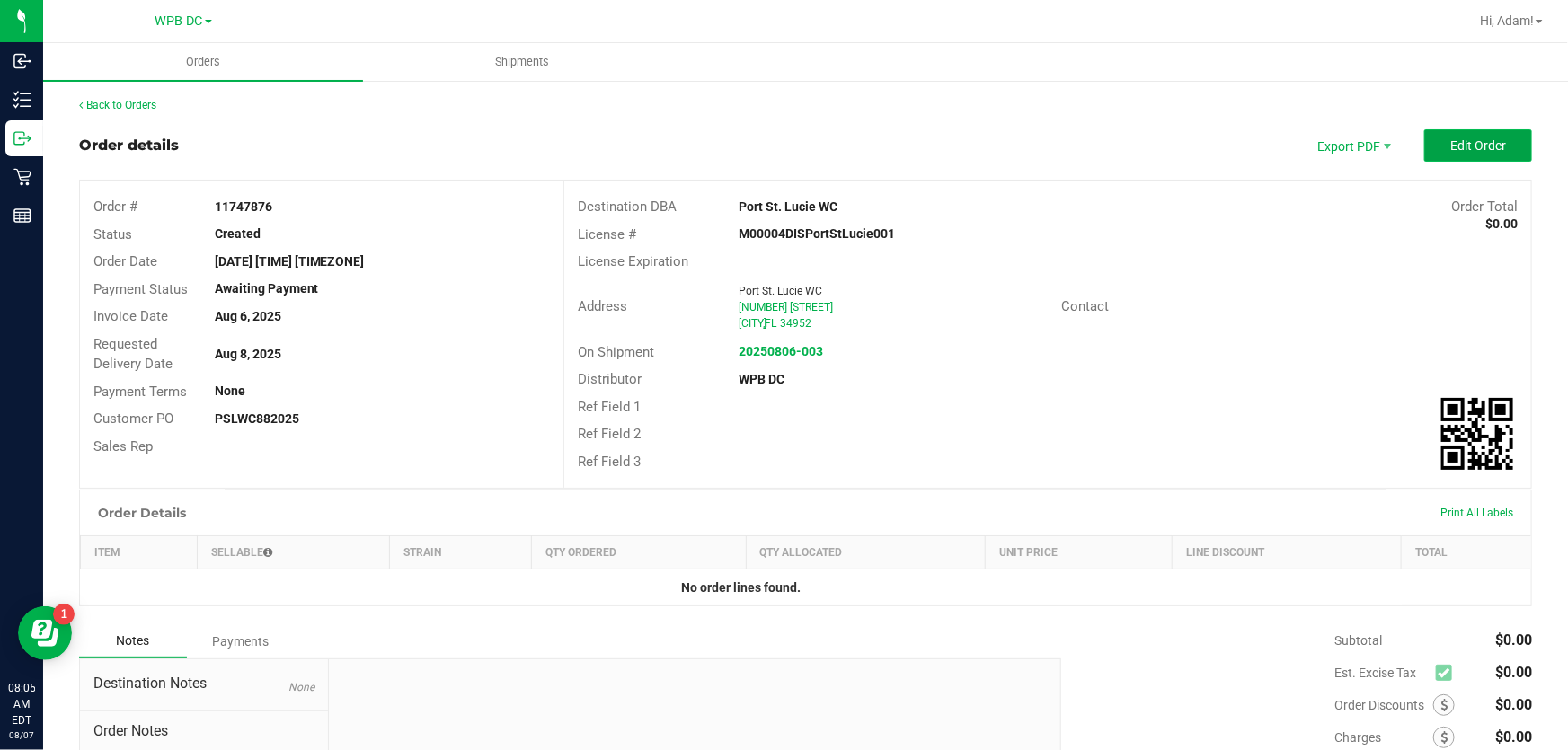 click on "Edit Order" at bounding box center (1478, 146) 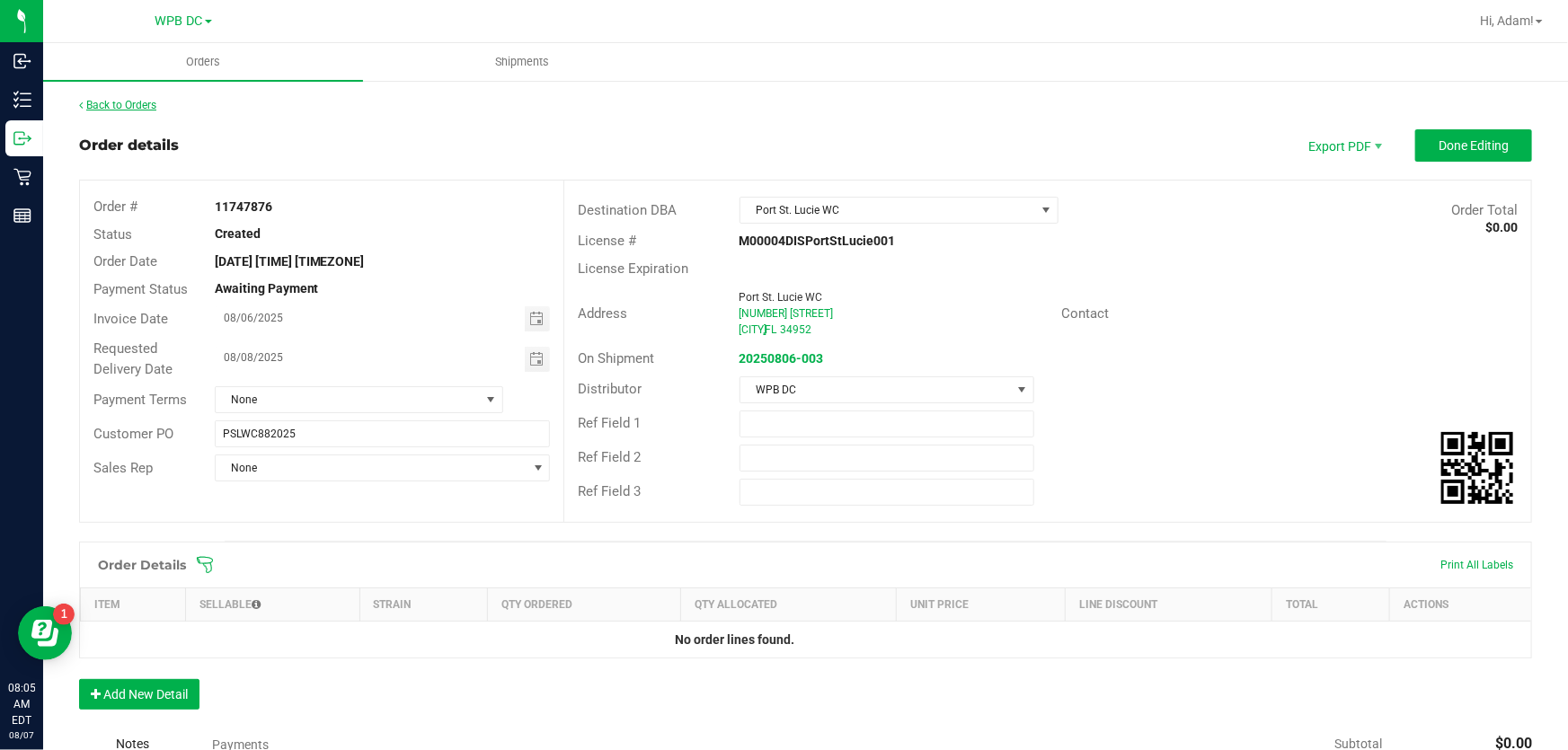 click on "Back to Orders" at bounding box center [118, 105] 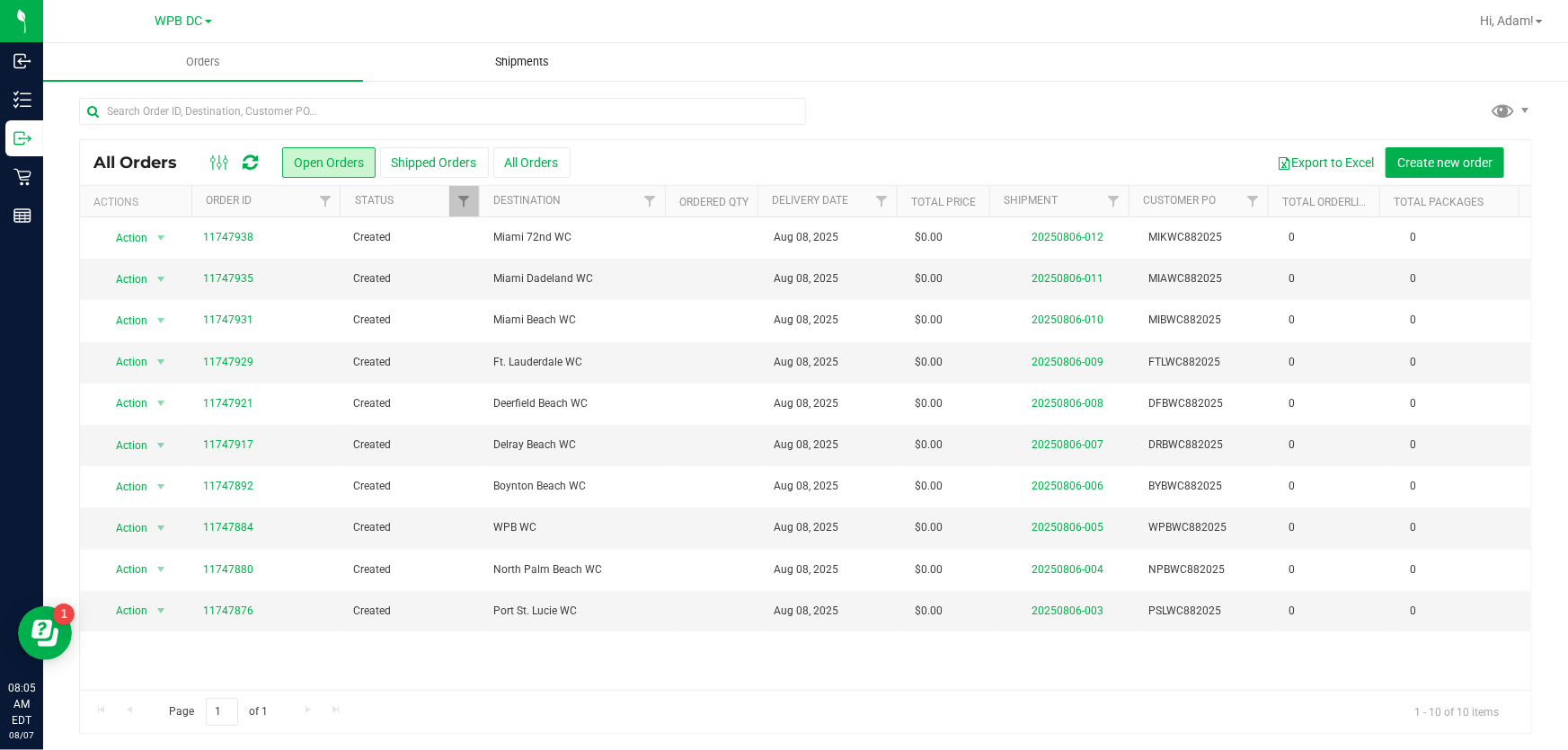 click on "Shipments" at bounding box center [523, 62] 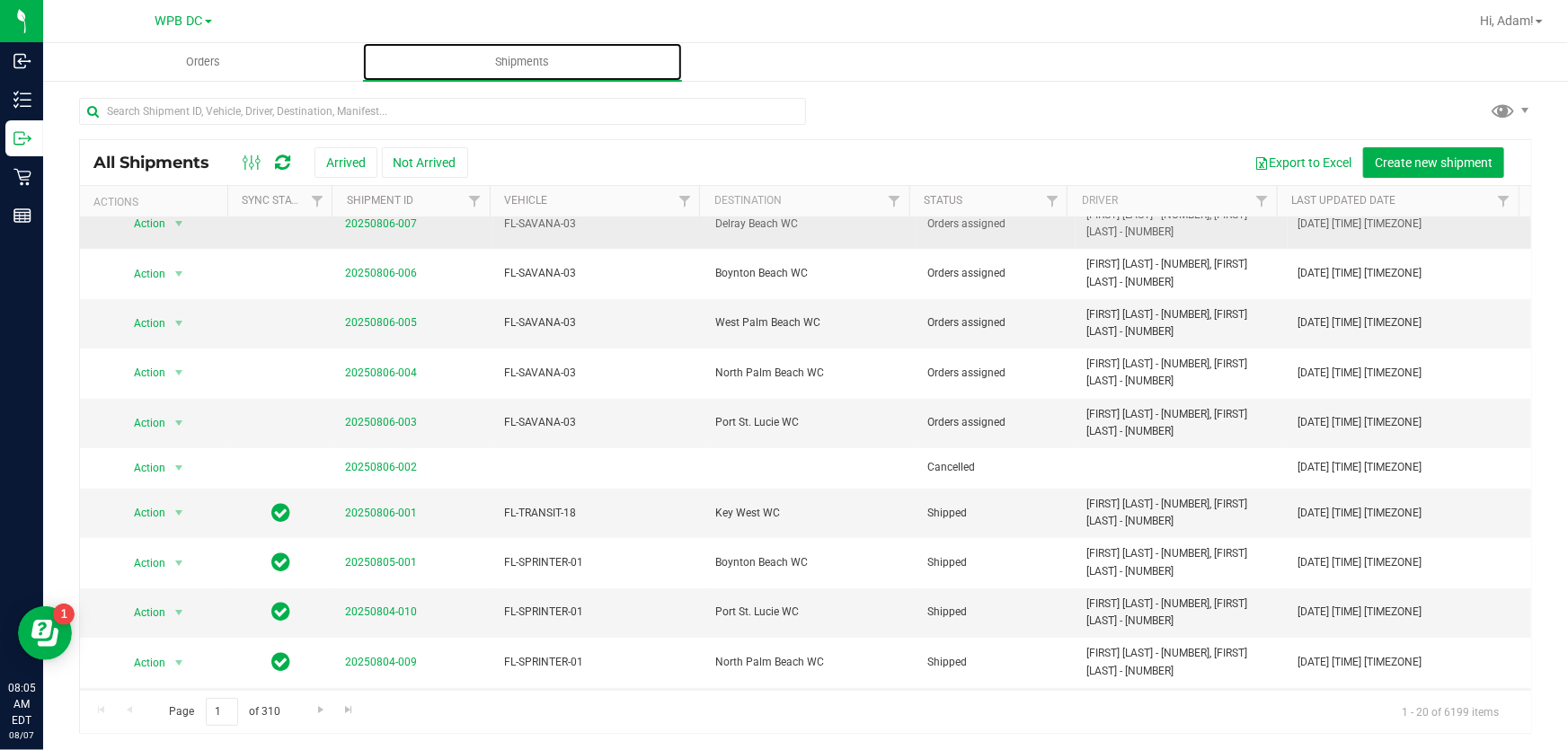 scroll, scrollTop: 244, scrollLeft: 0, axis: vertical 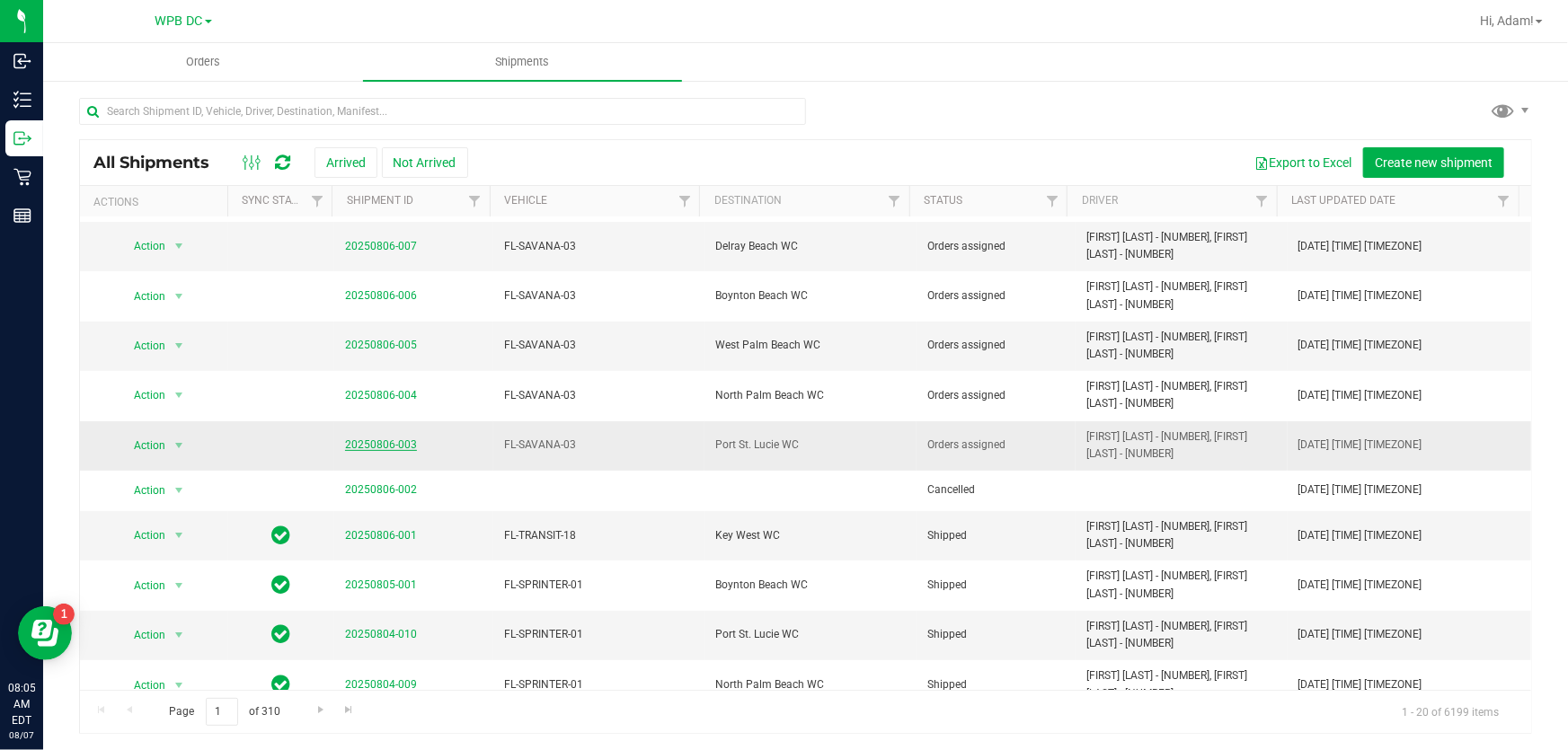 click on "20250806-003" at bounding box center [381, 445] 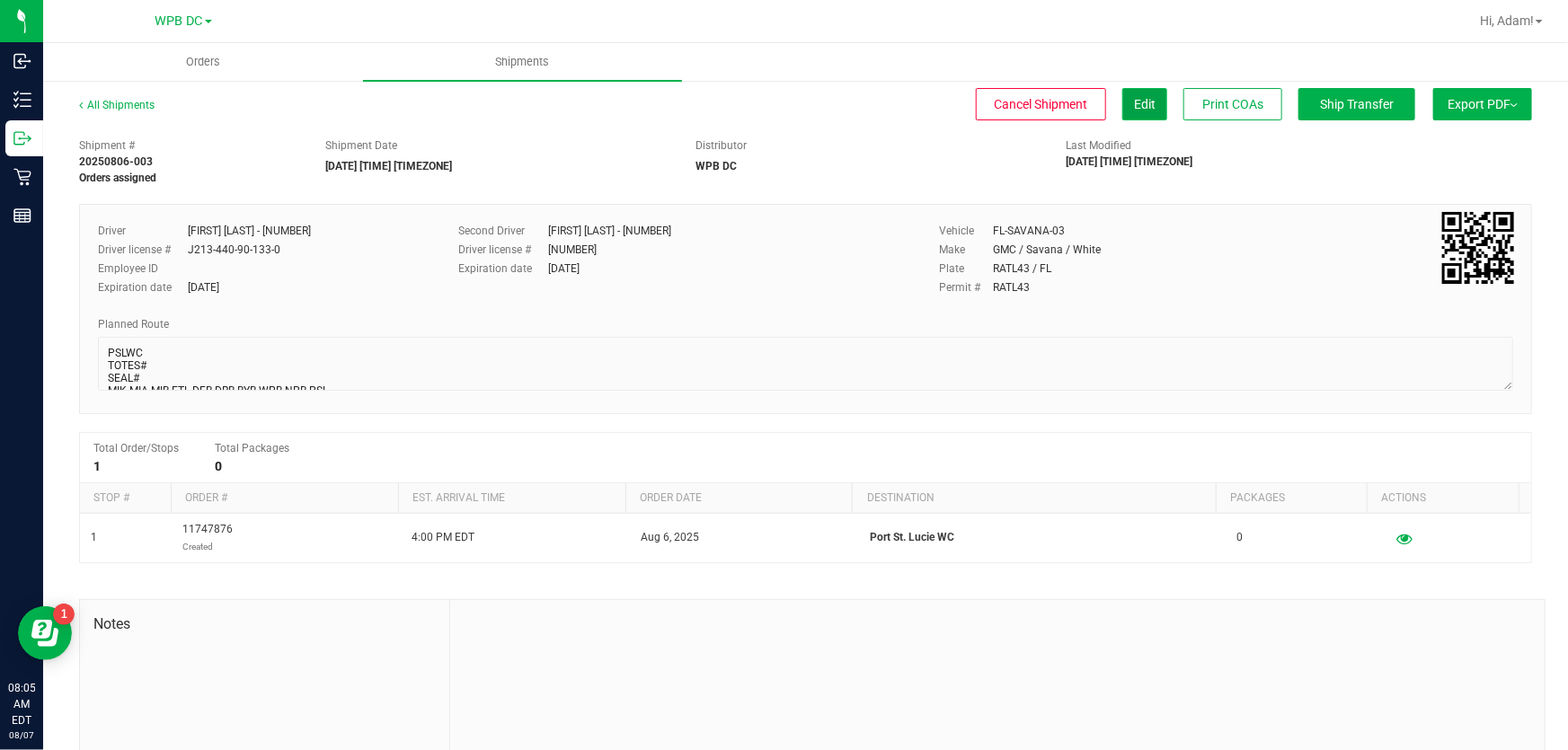 click on "Edit" at bounding box center (1145, 104) 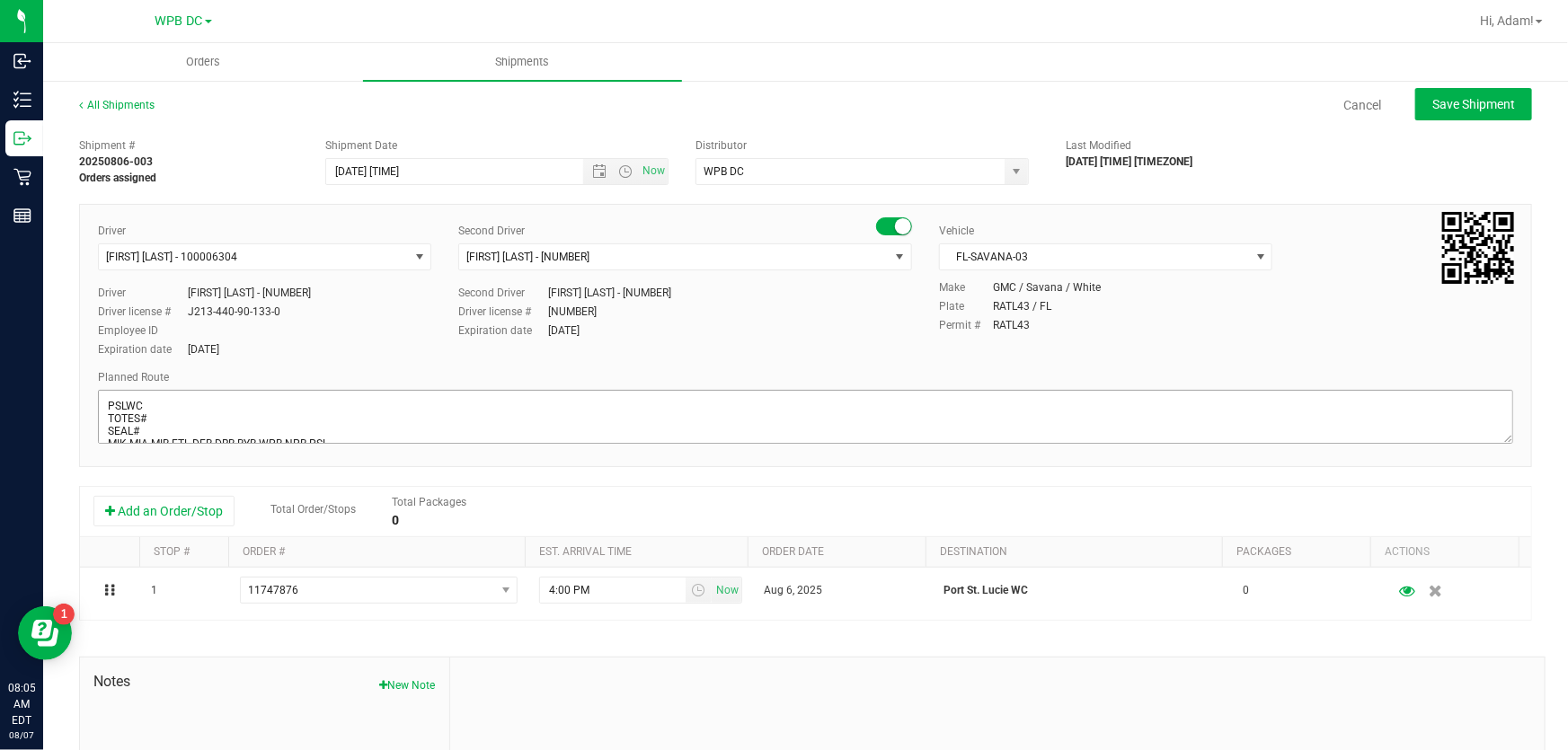 scroll, scrollTop: 18, scrollLeft: 0, axis: vertical 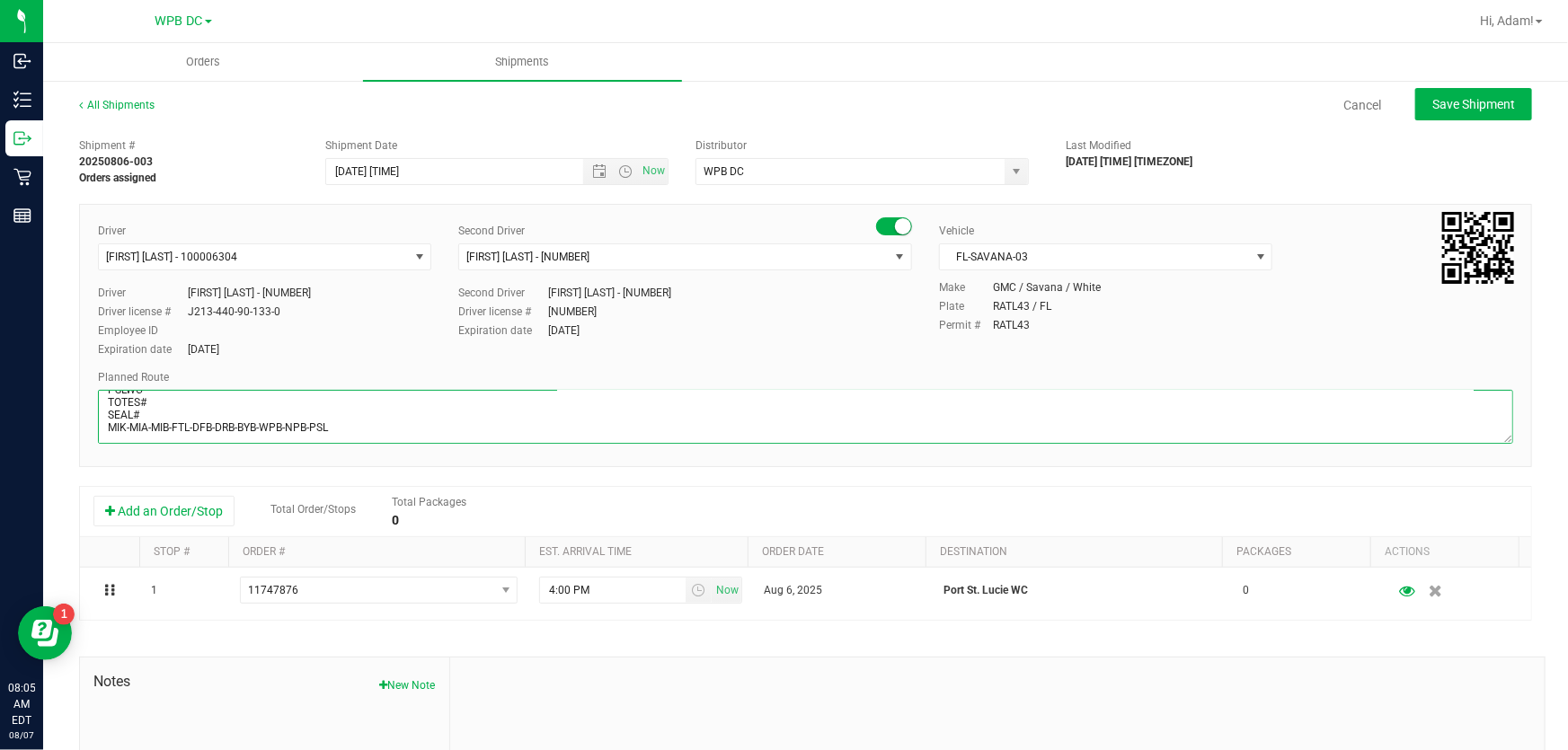 click at bounding box center [805, 417] 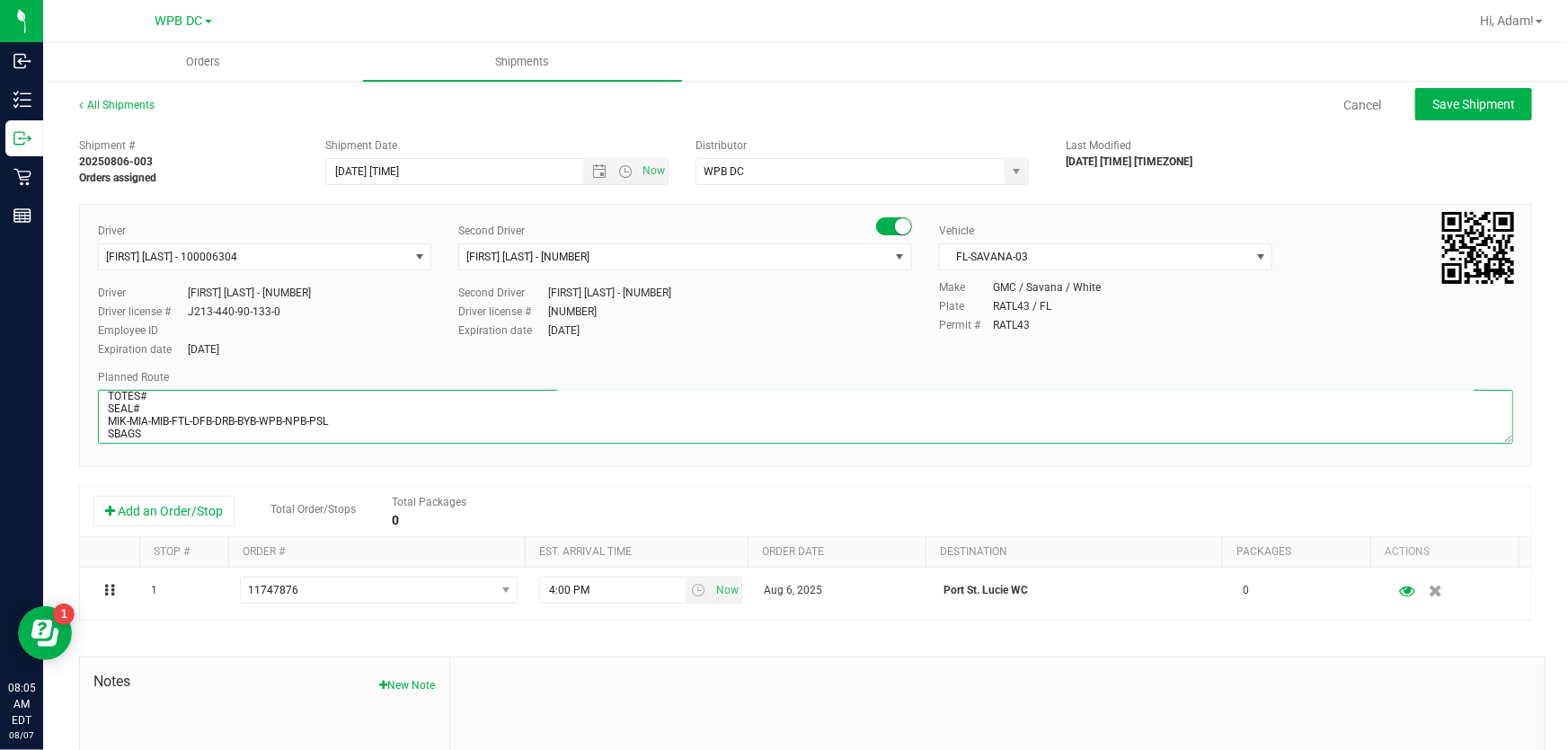 scroll, scrollTop: 36, scrollLeft: 0, axis: vertical 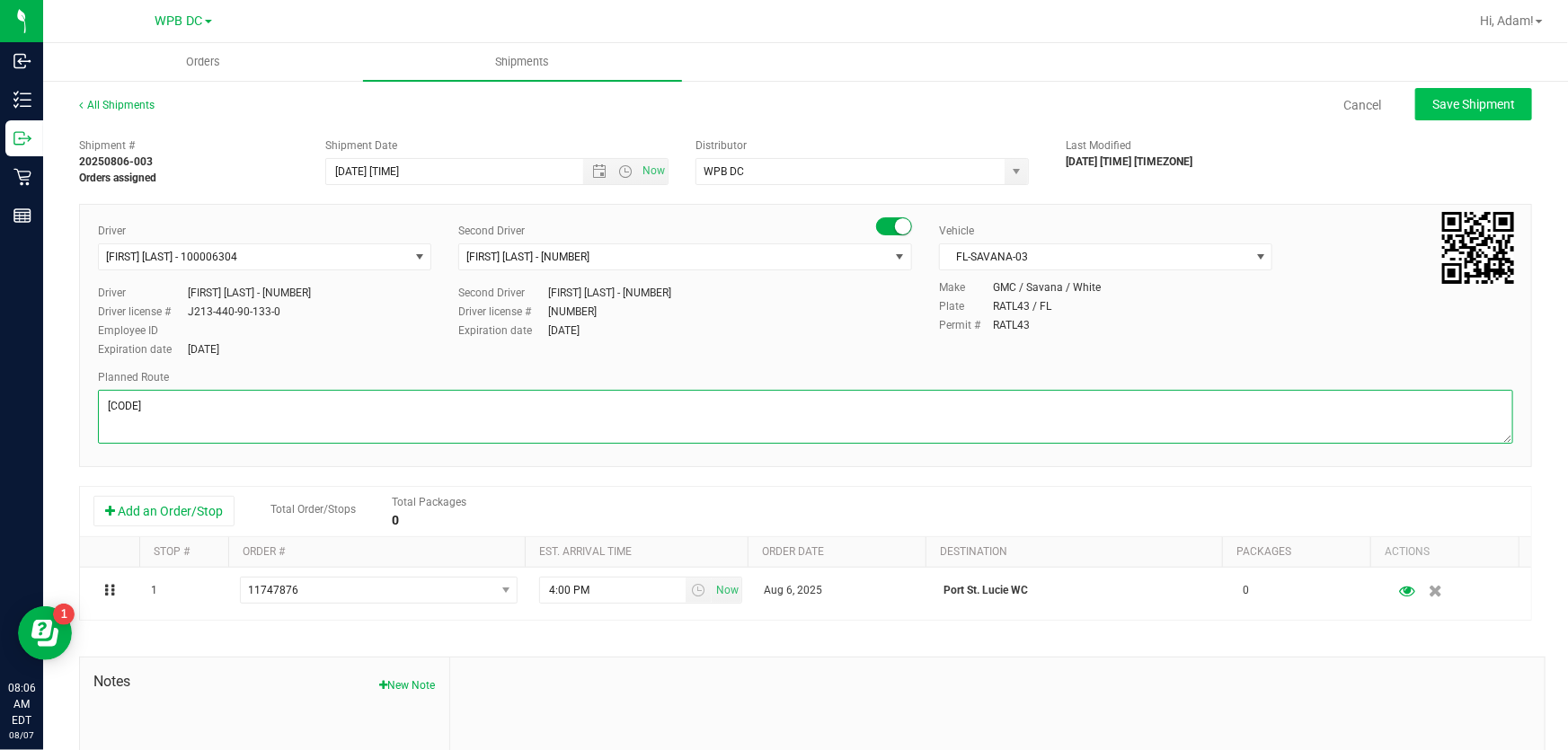 type on "[CODE]" 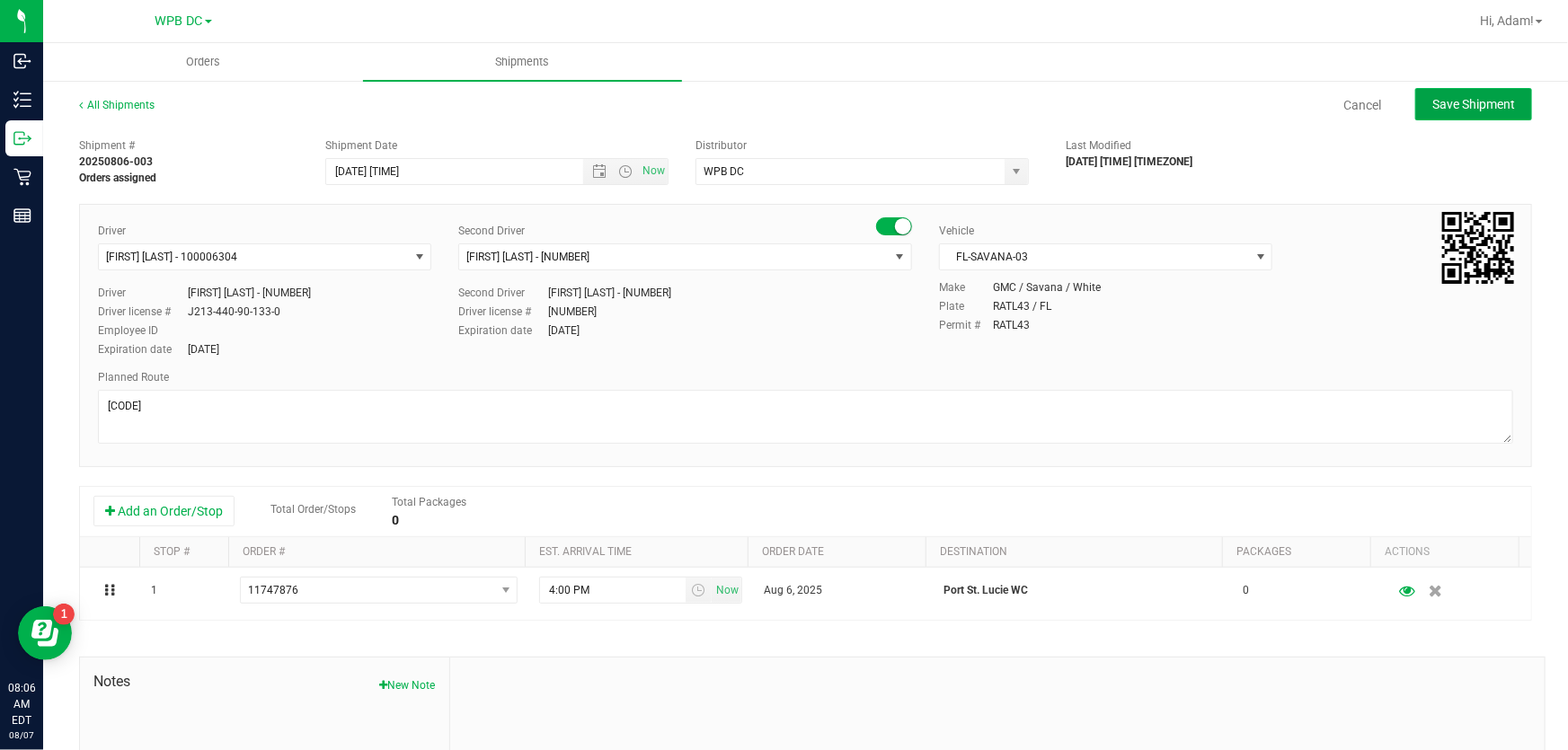 click on "Save Shipment" 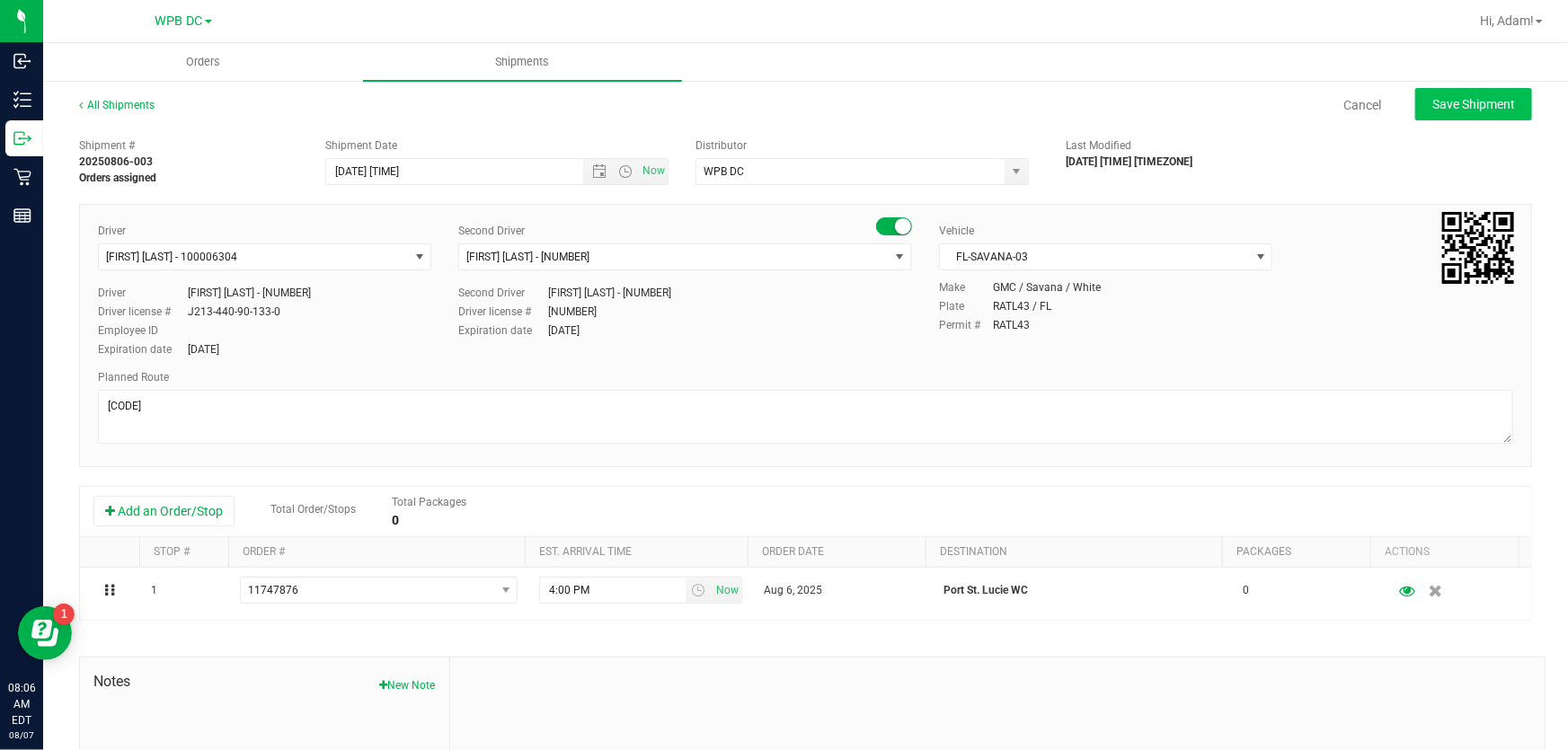 type on "[DATE] [TIME]" 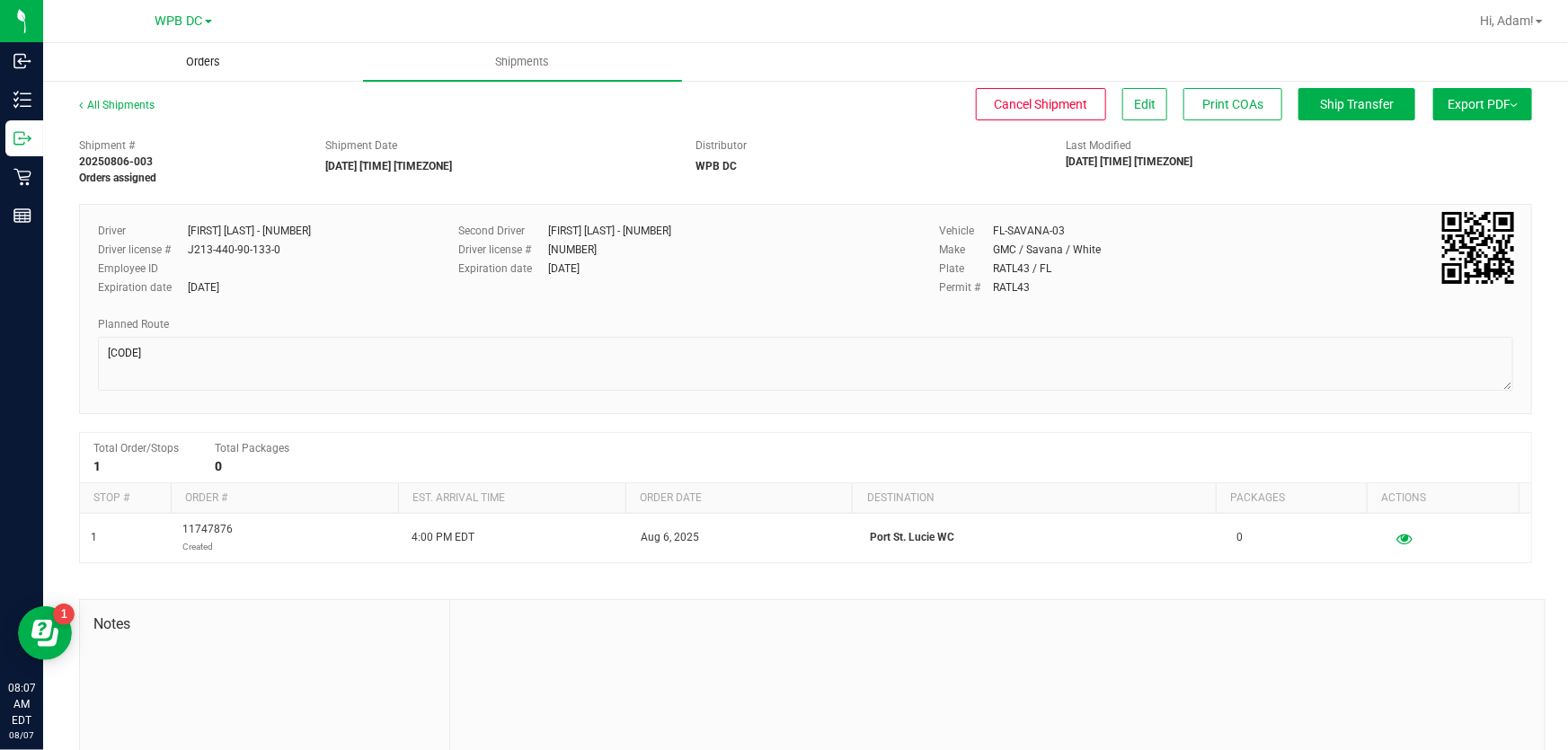 click on "Orders" at bounding box center [203, 62] 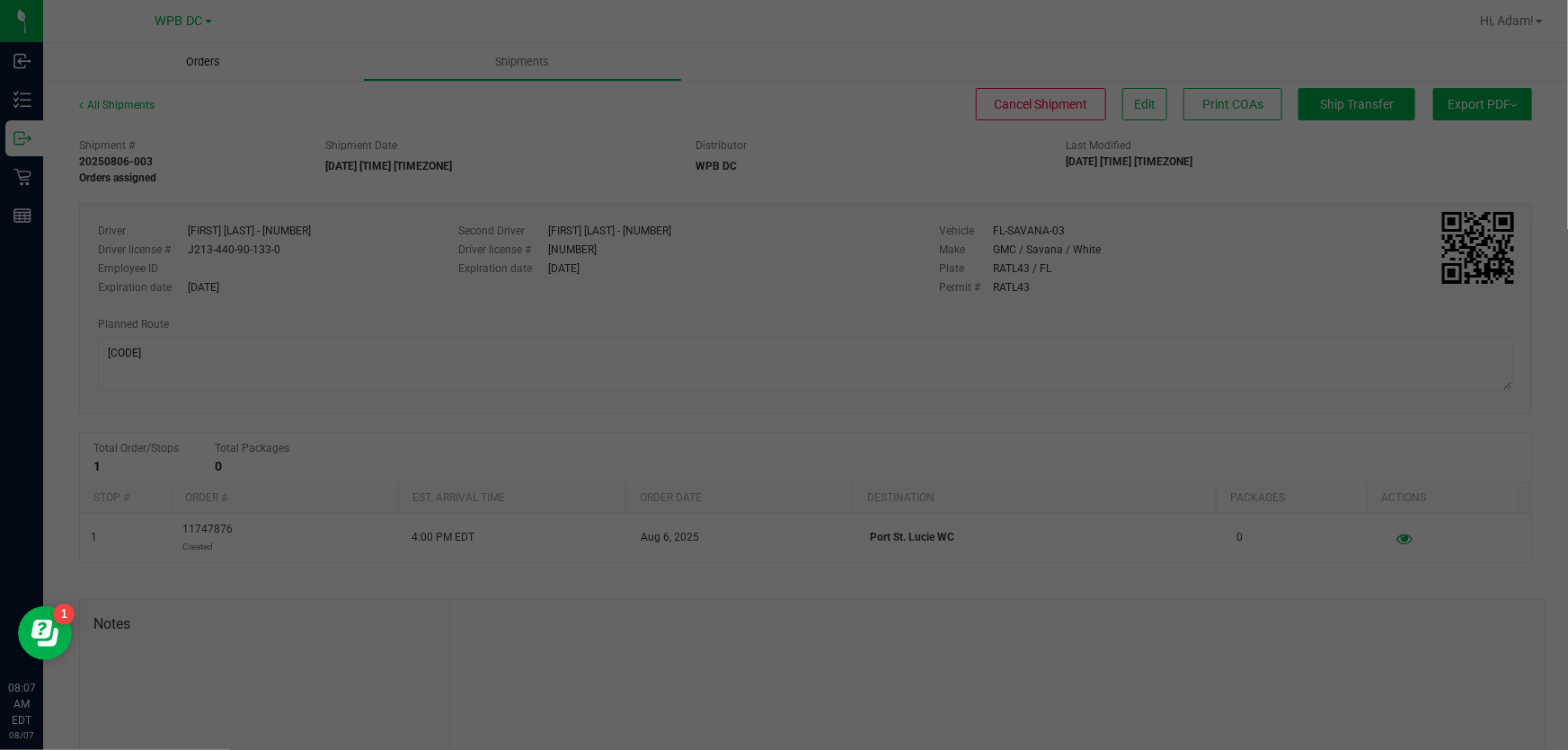 click at bounding box center (784, 375) 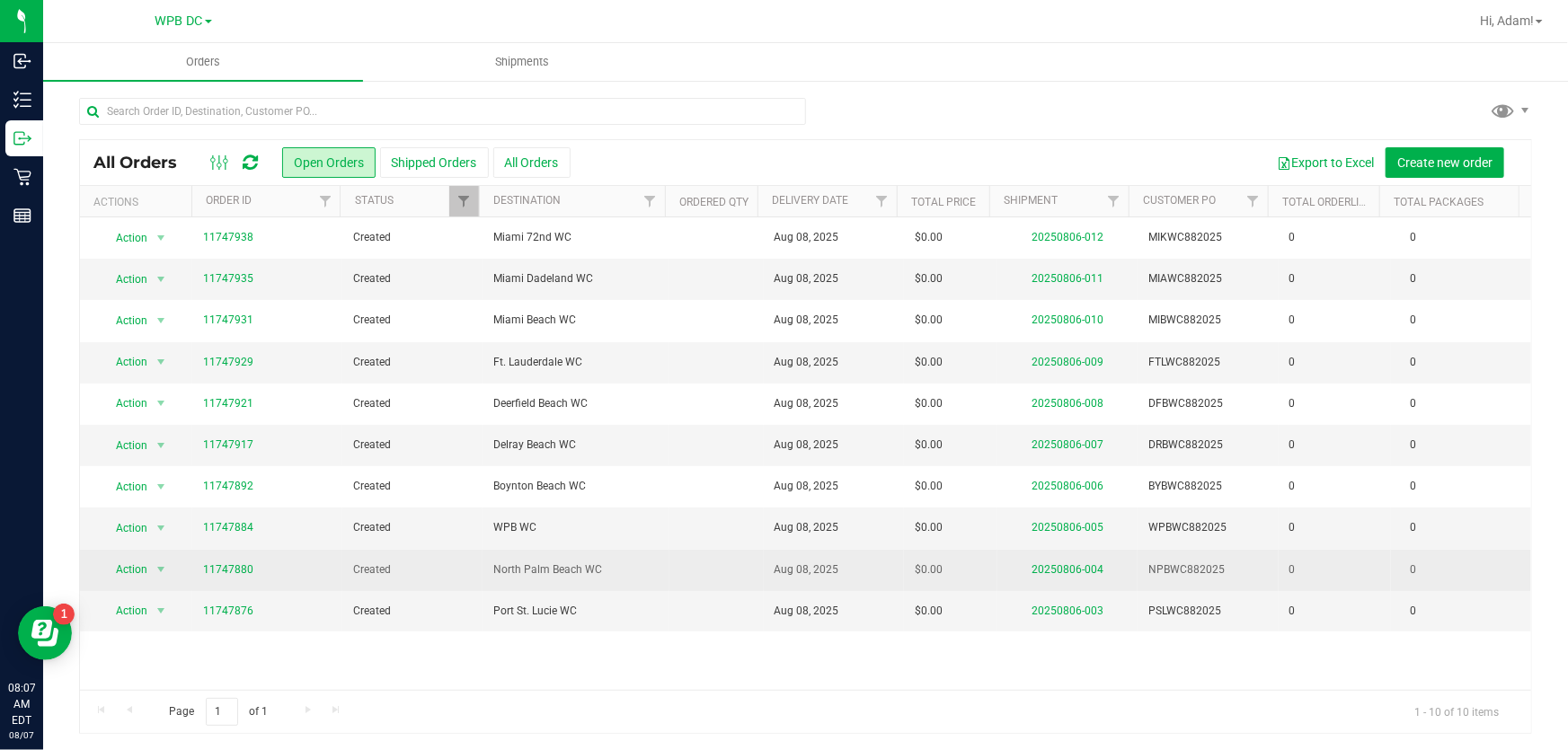 scroll, scrollTop: 0, scrollLeft: 0, axis: both 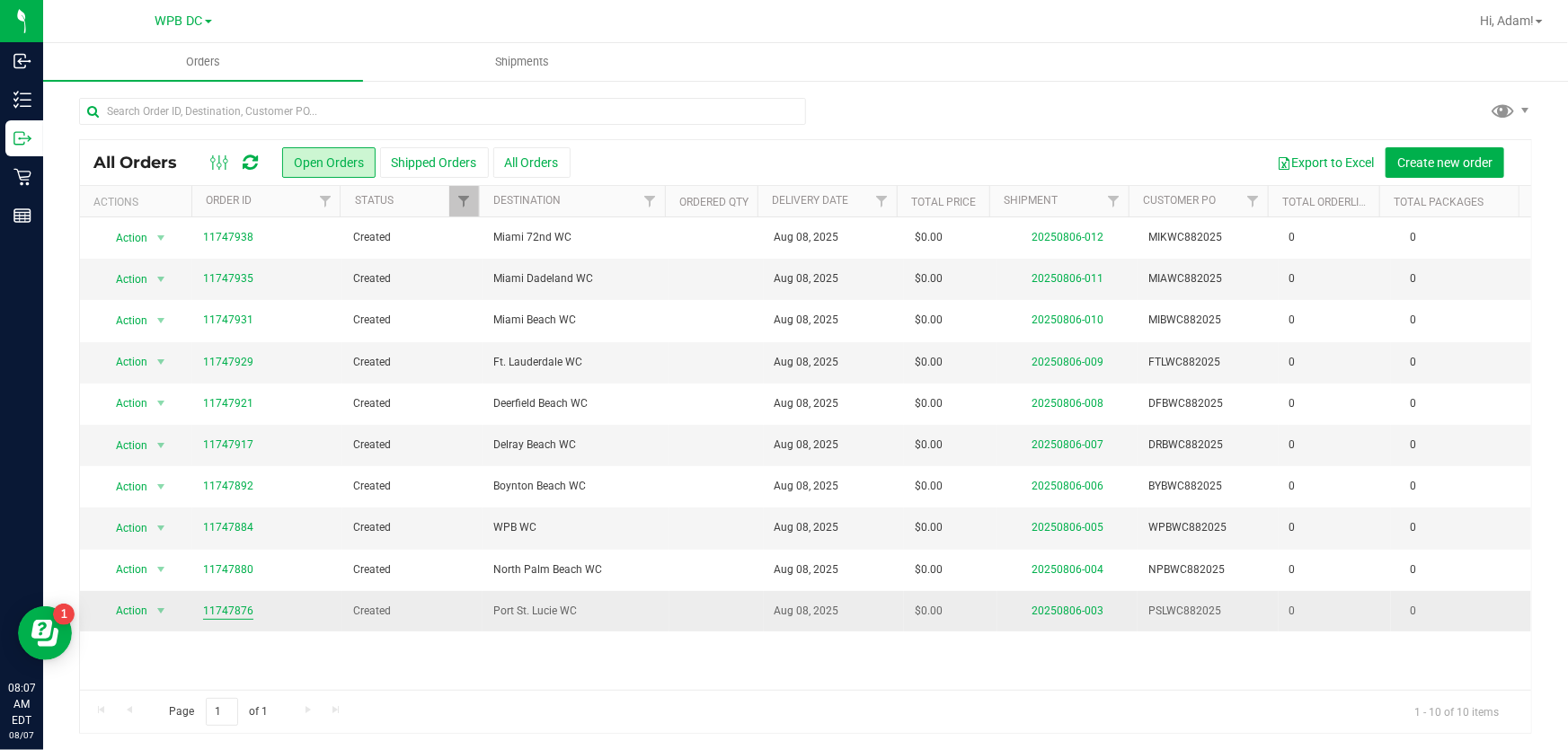 click on "11747876" at bounding box center [228, 611] 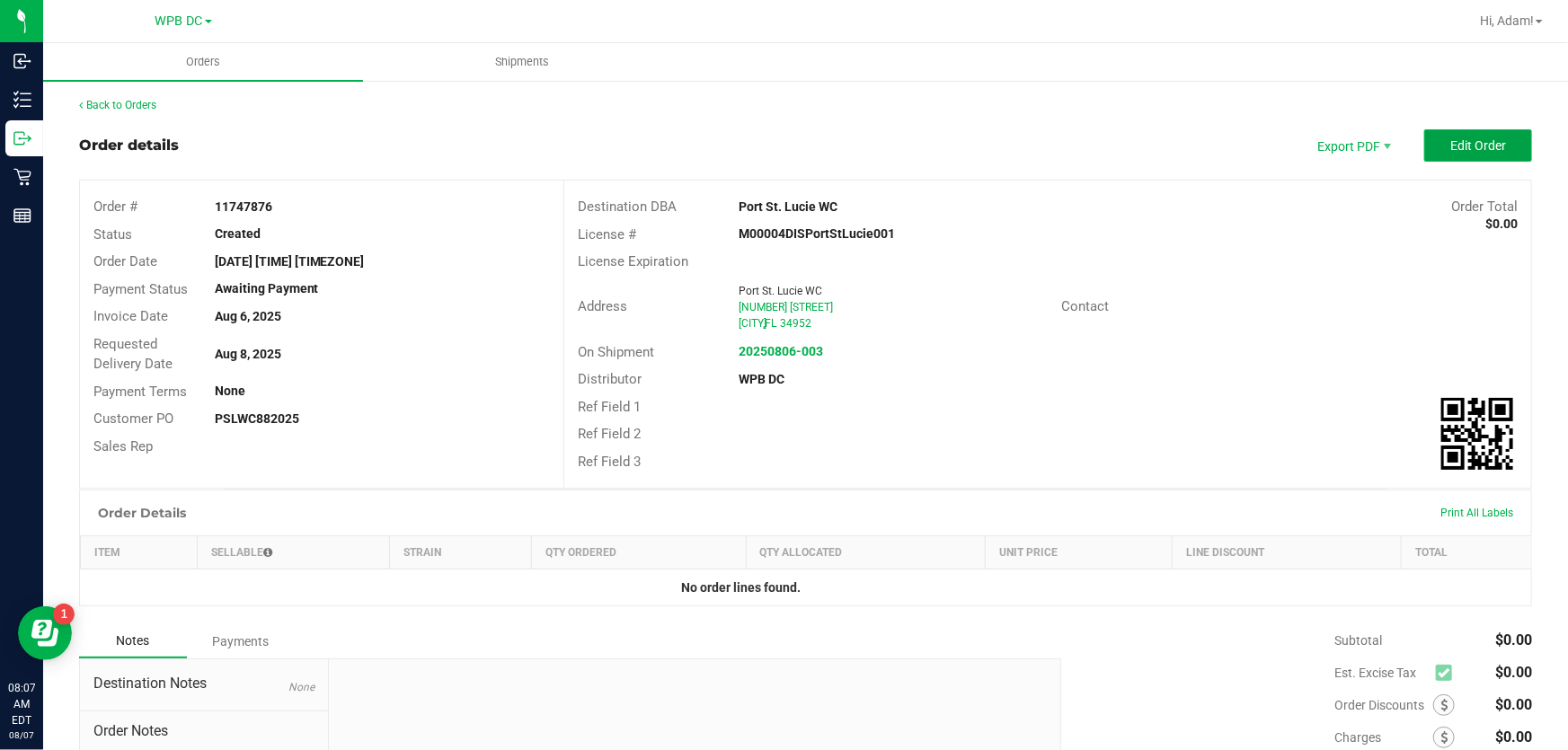 click on "Edit Order" at bounding box center [1478, 146] 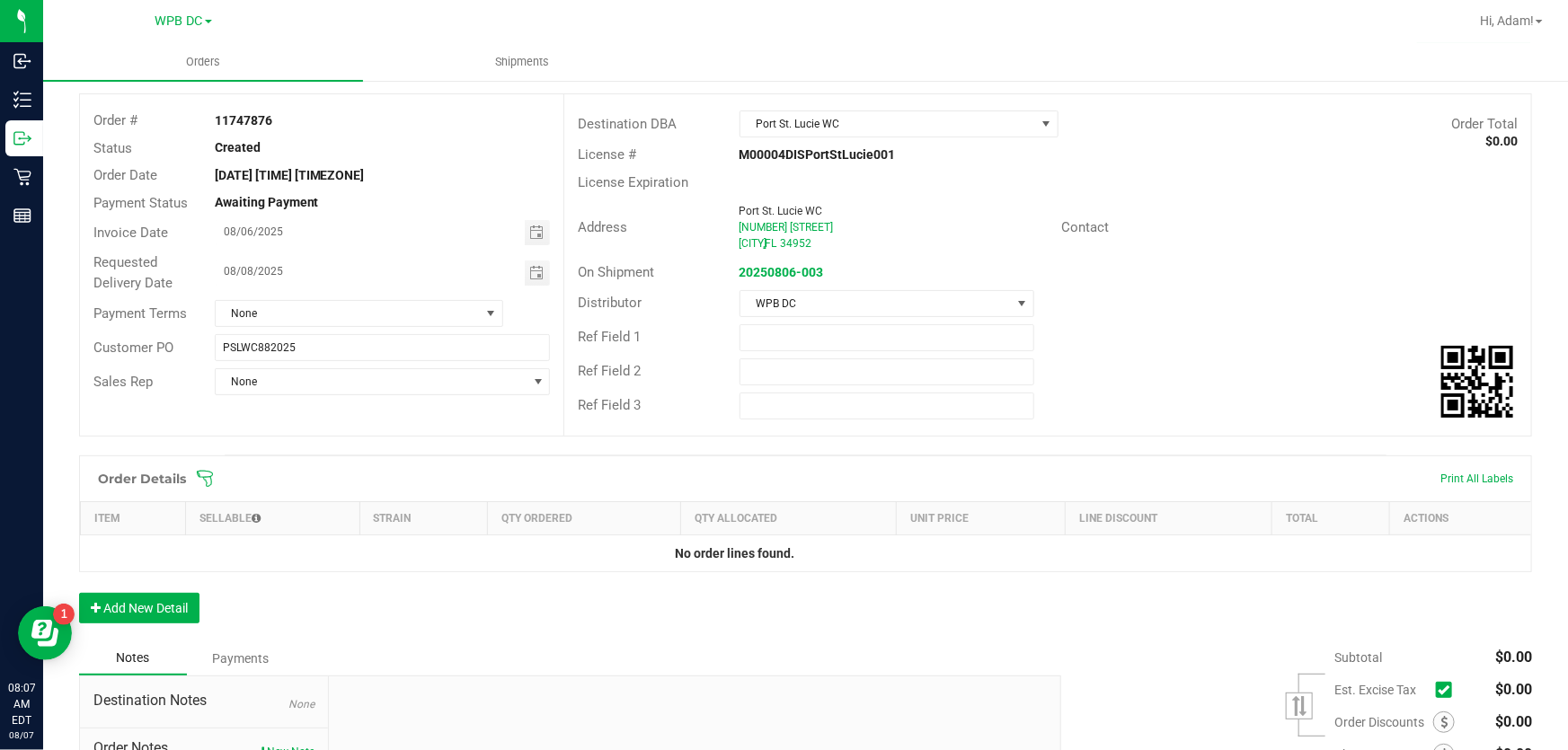 scroll, scrollTop: 163, scrollLeft: 0, axis: vertical 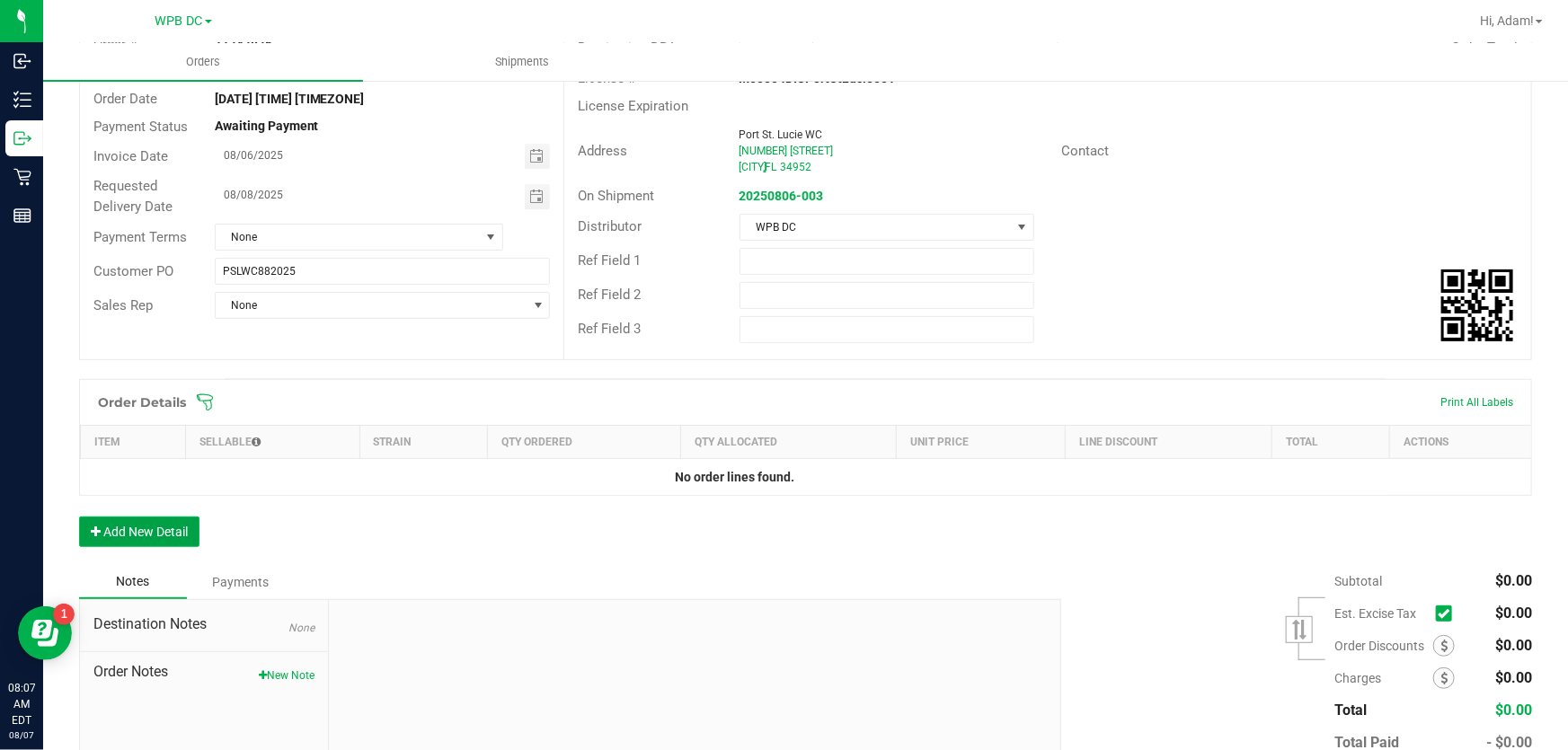 click on "Add New Detail" at bounding box center [139, 532] 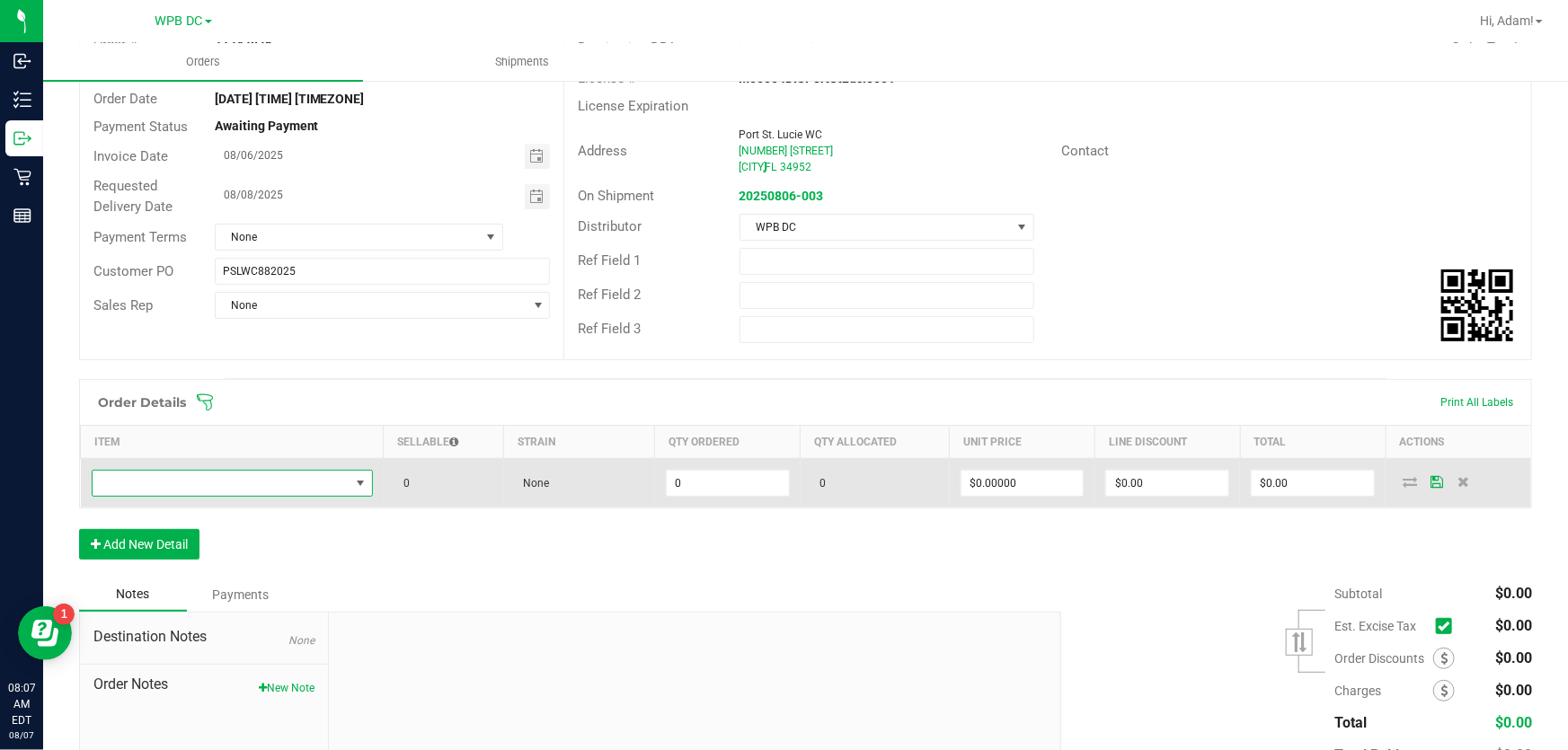 click at bounding box center (360, 483) 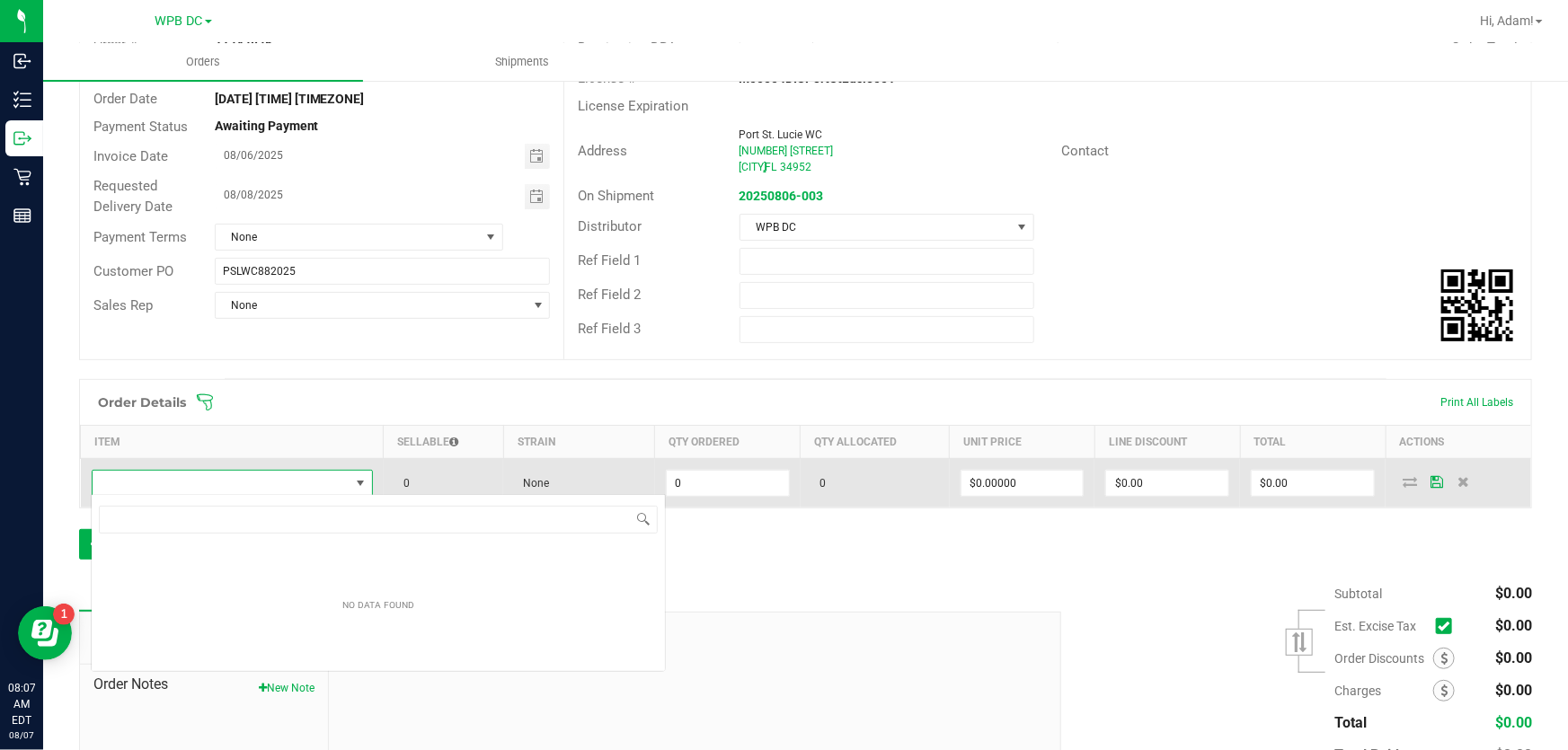 scroll, scrollTop: 89793, scrollLeft: 89578, axis: both 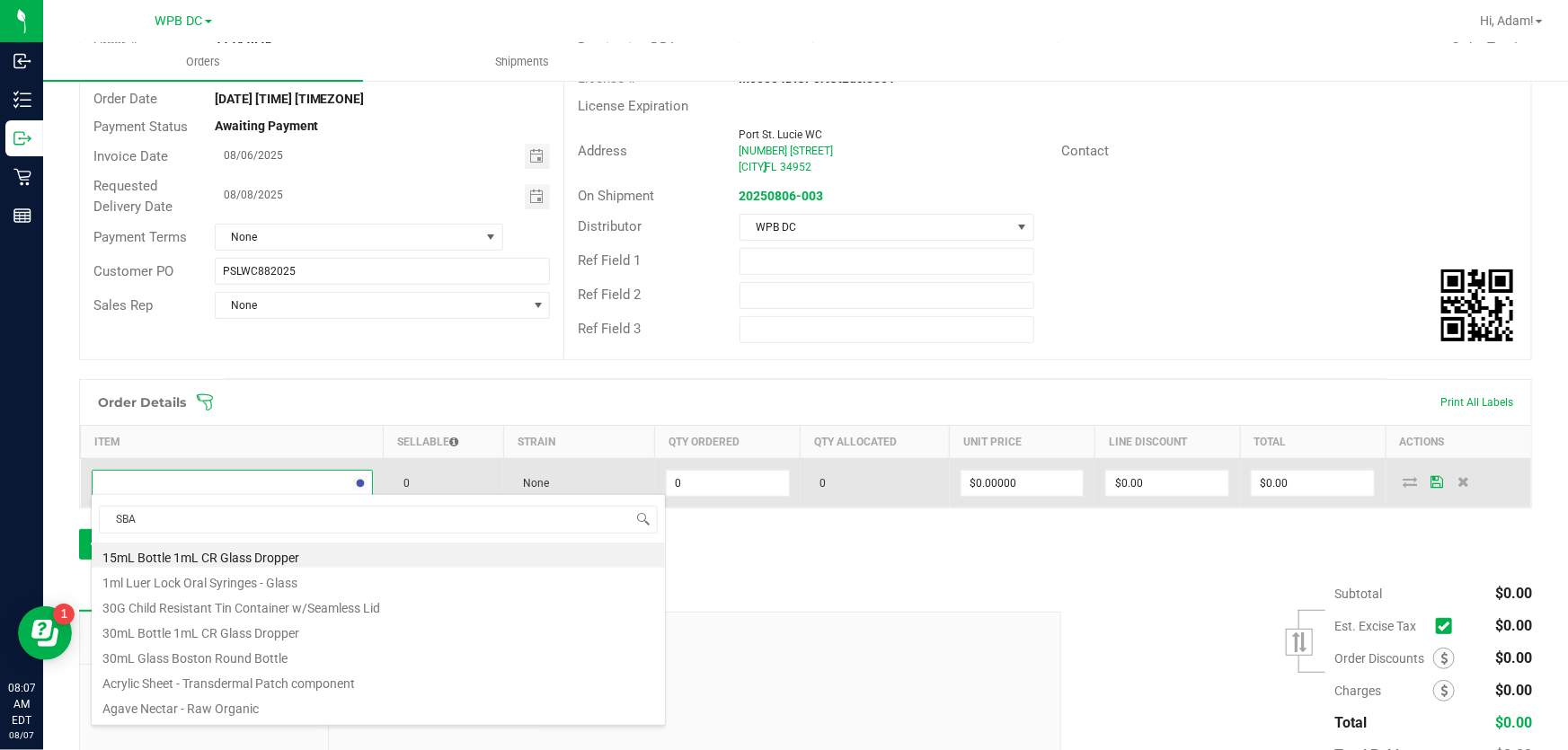 type on "SBAG" 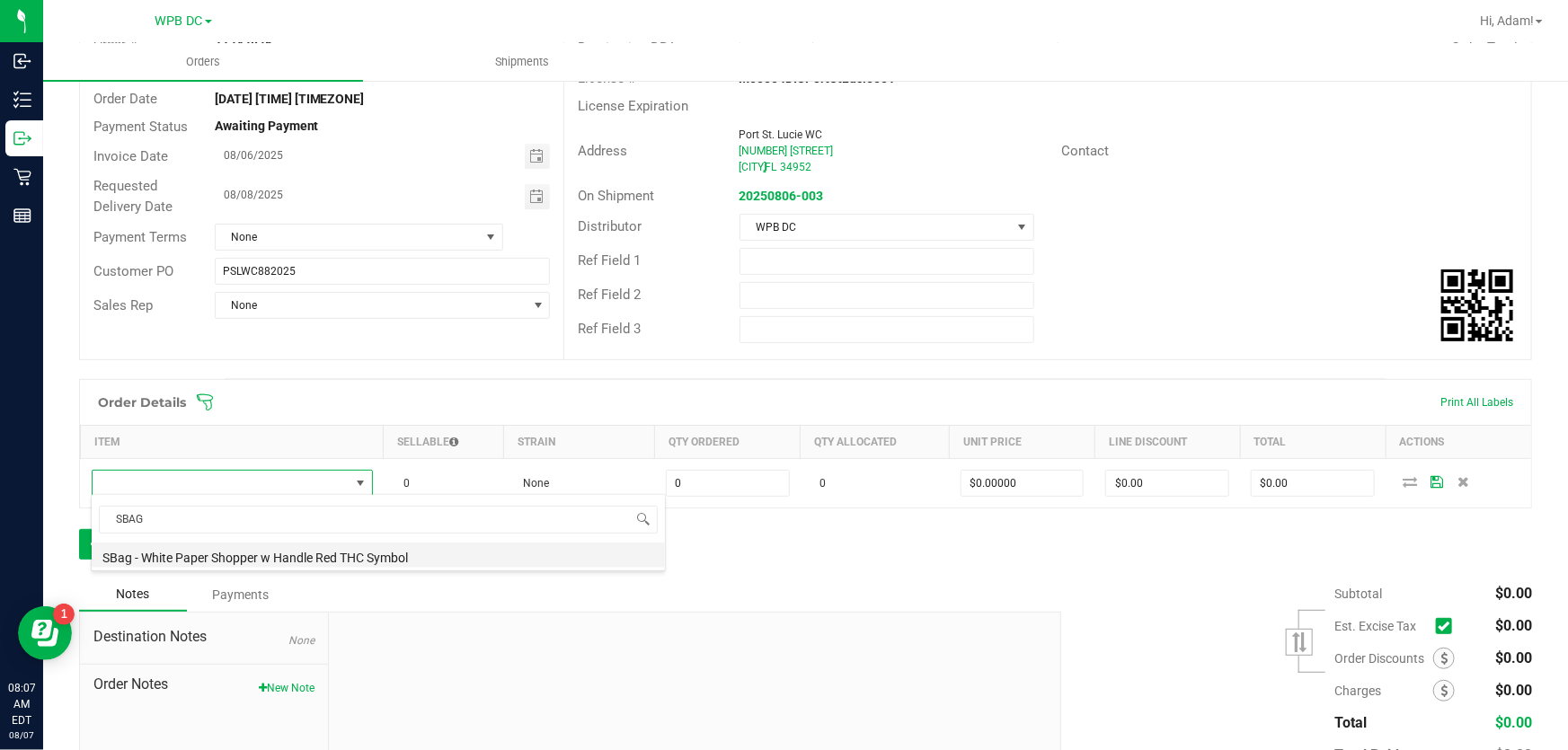 click on "SBag - White Paper Shopper w Handle Red THC Symbol" at bounding box center (378, 555) 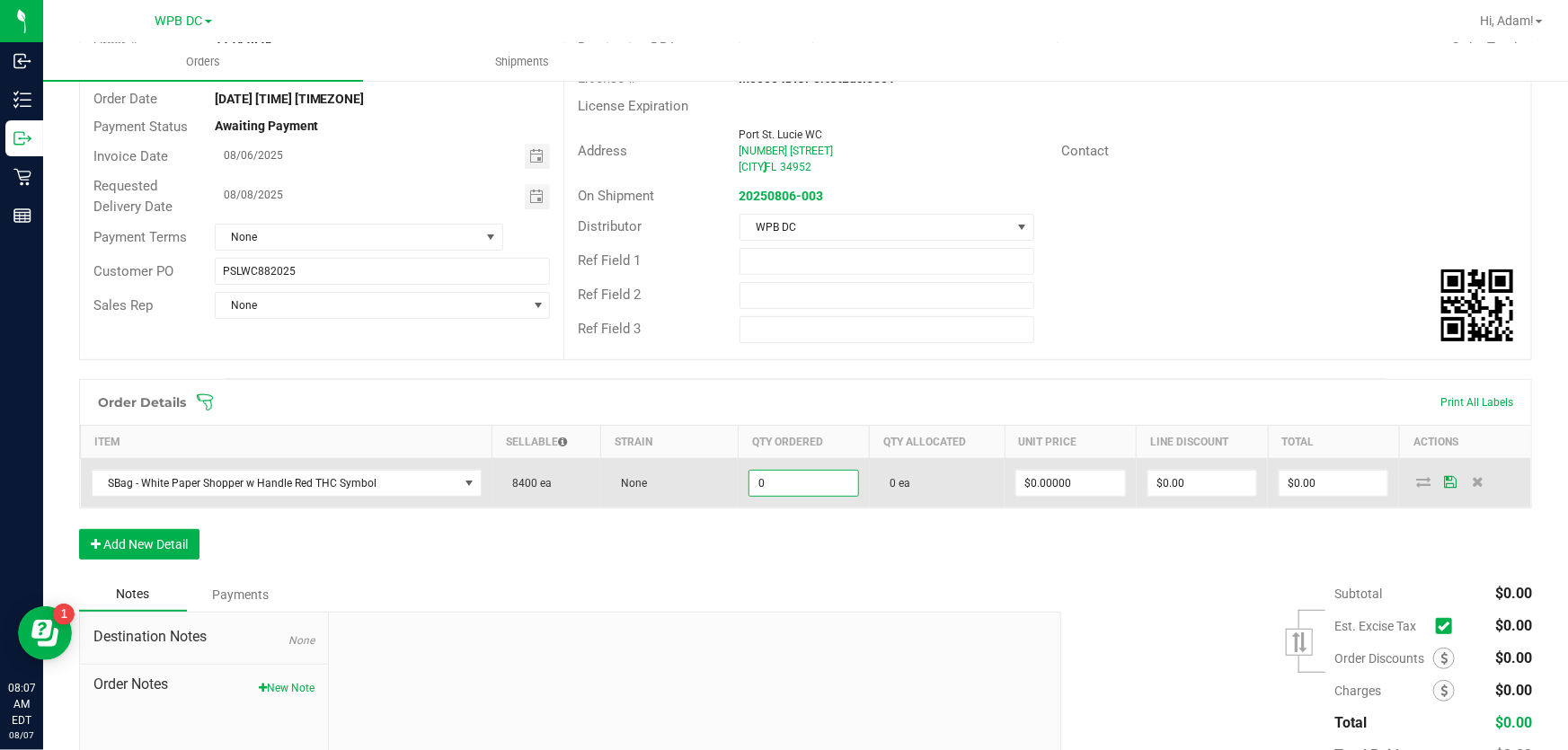 click on "0" at bounding box center (803, 483) 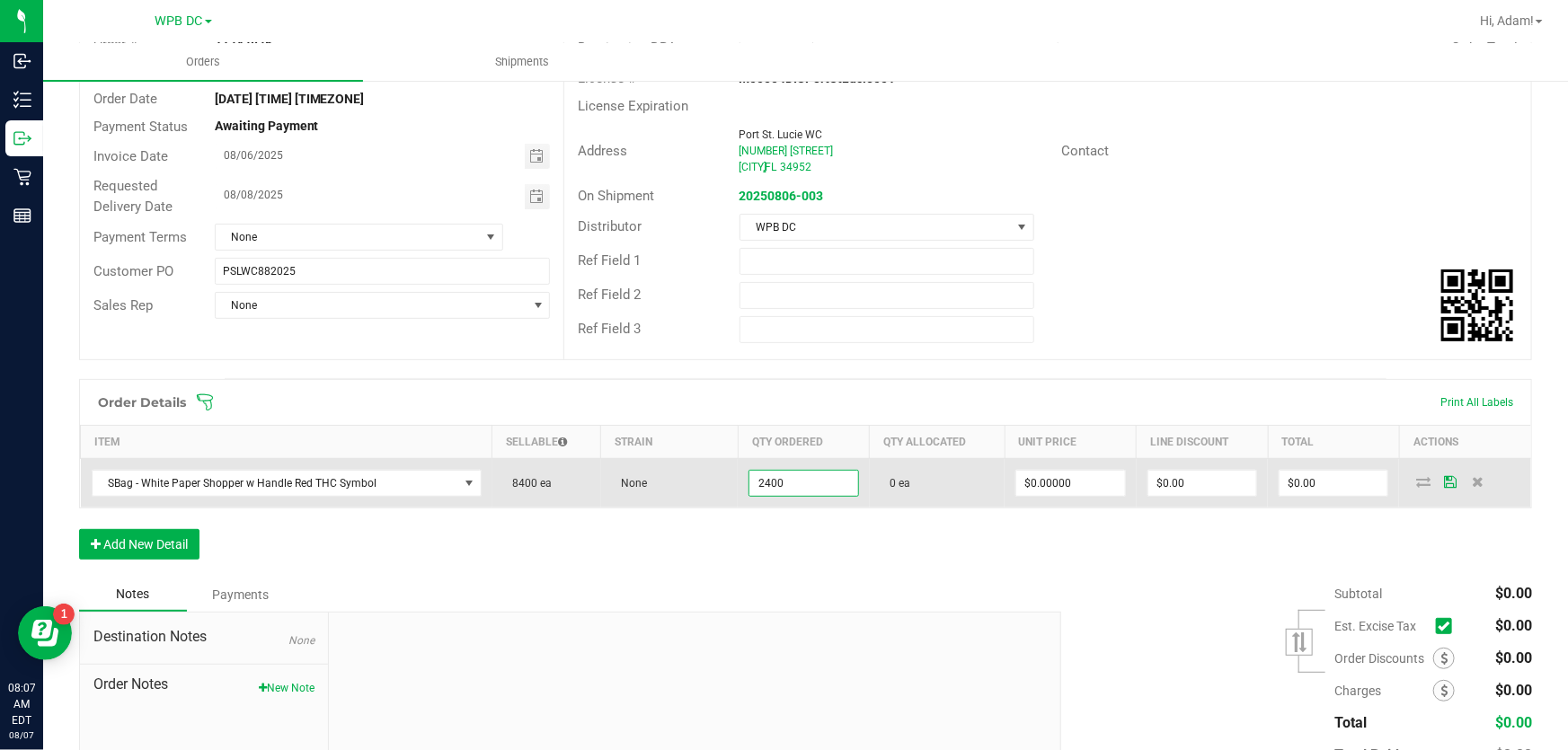 type on "2400 ea" 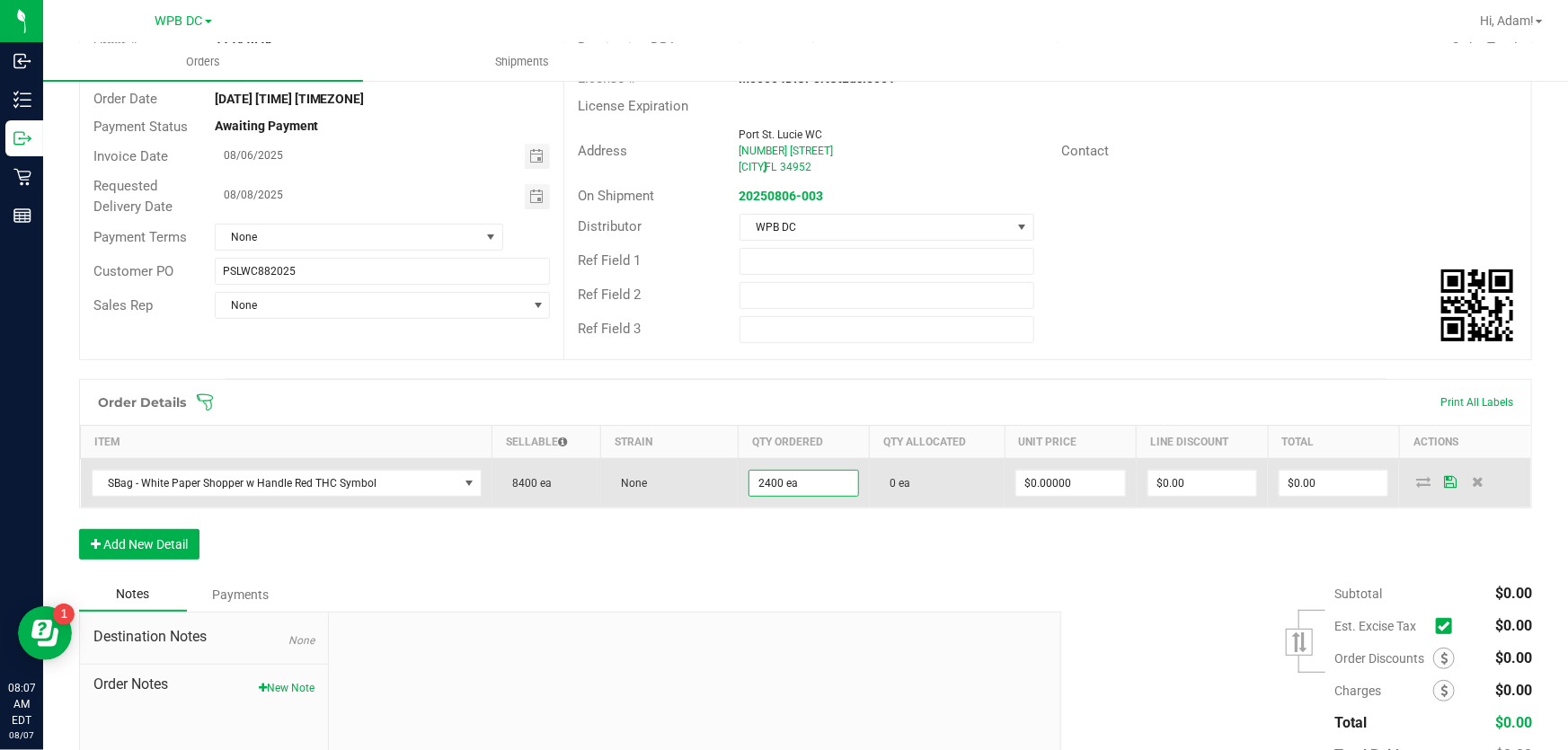 click at bounding box center [1450, 481] 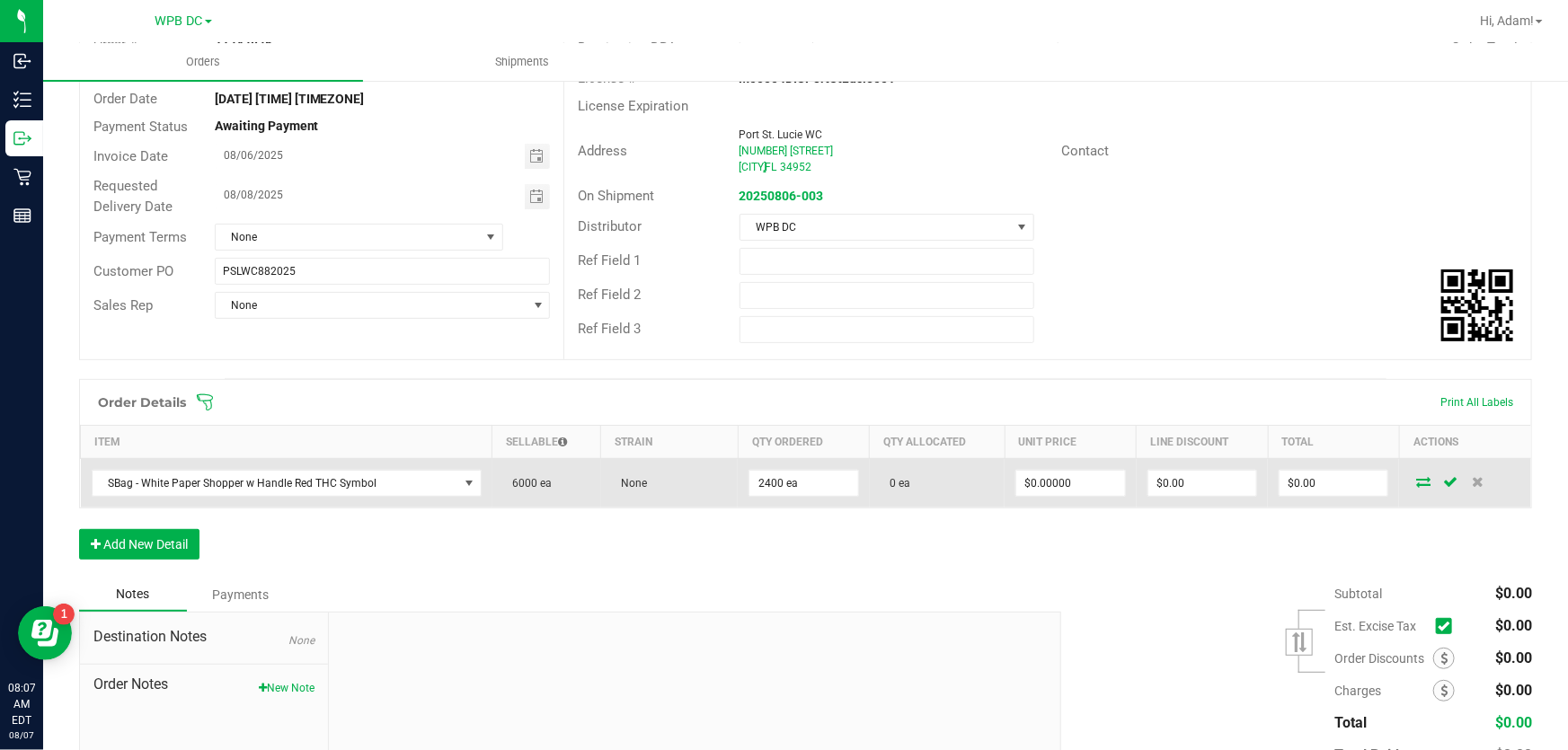 click at bounding box center [1423, 481] 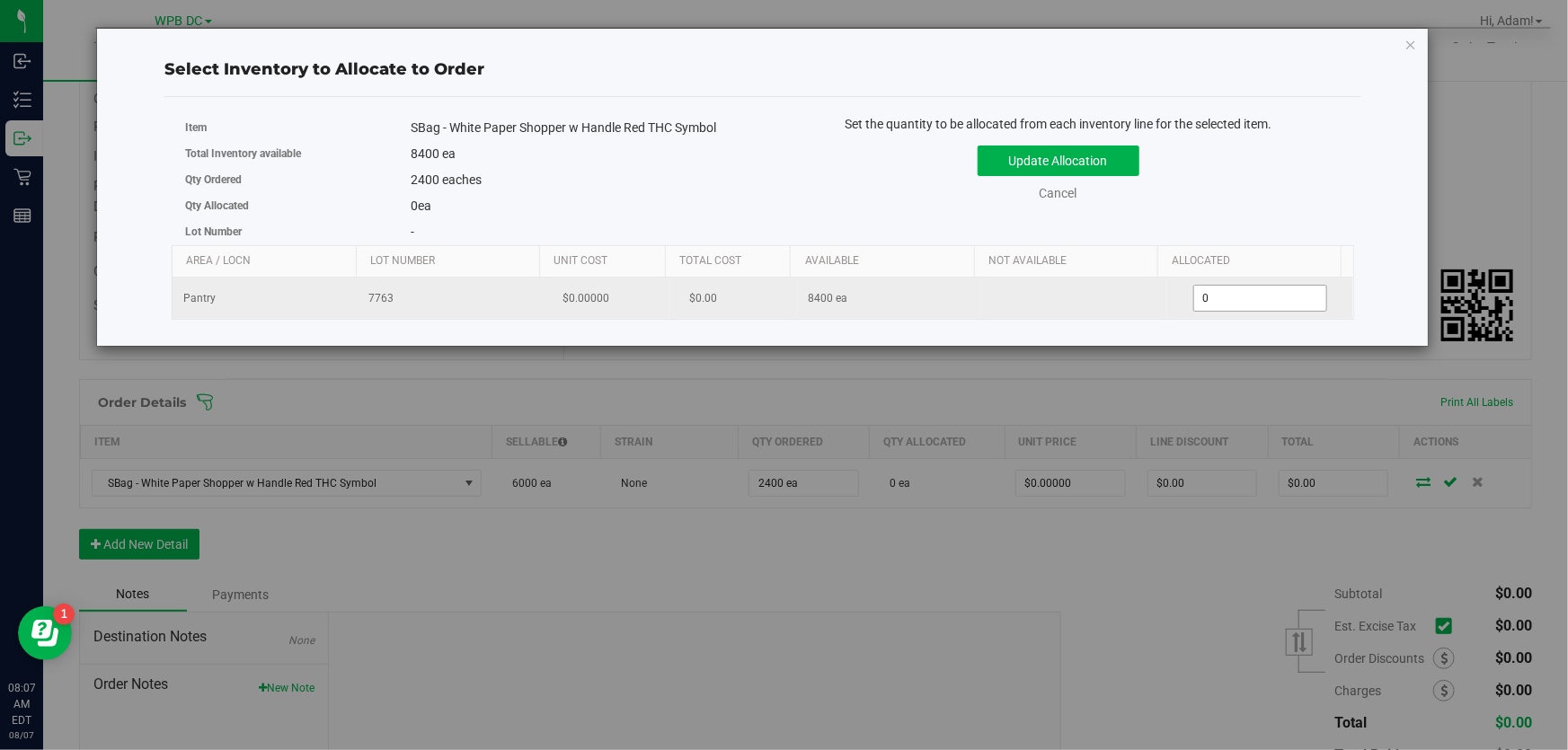 click on "0 0" at bounding box center [1260, 298] 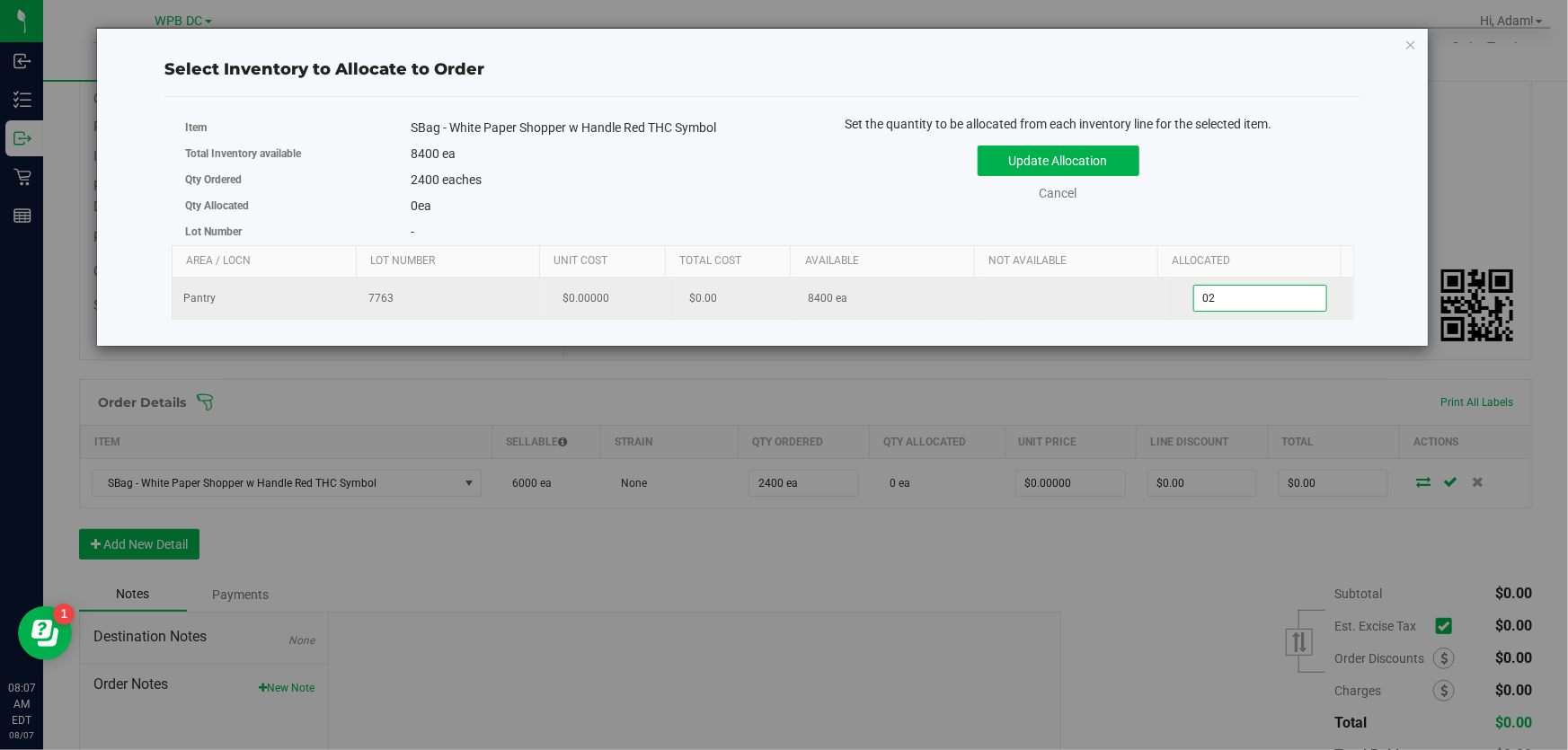 type on "0" 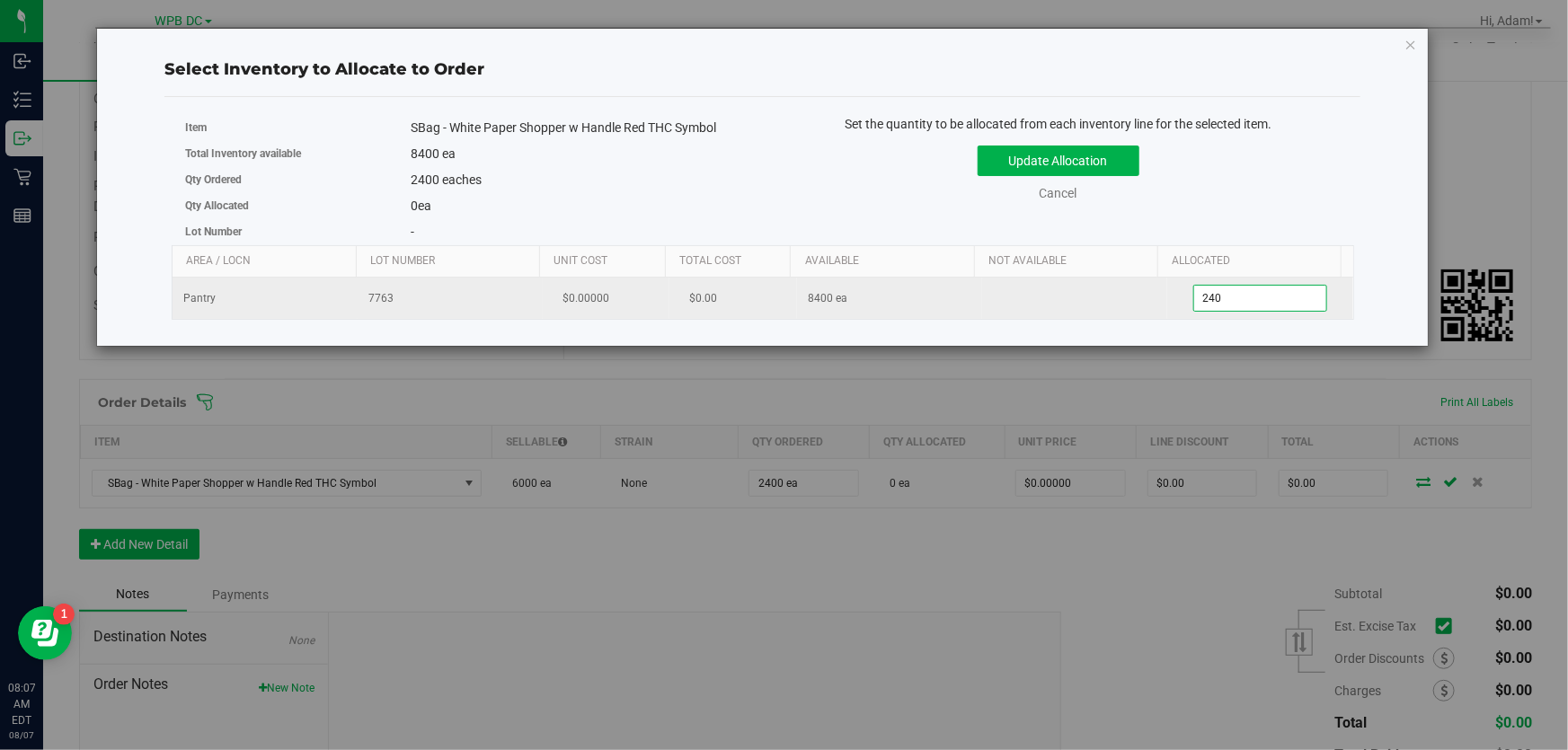 type on "2400" 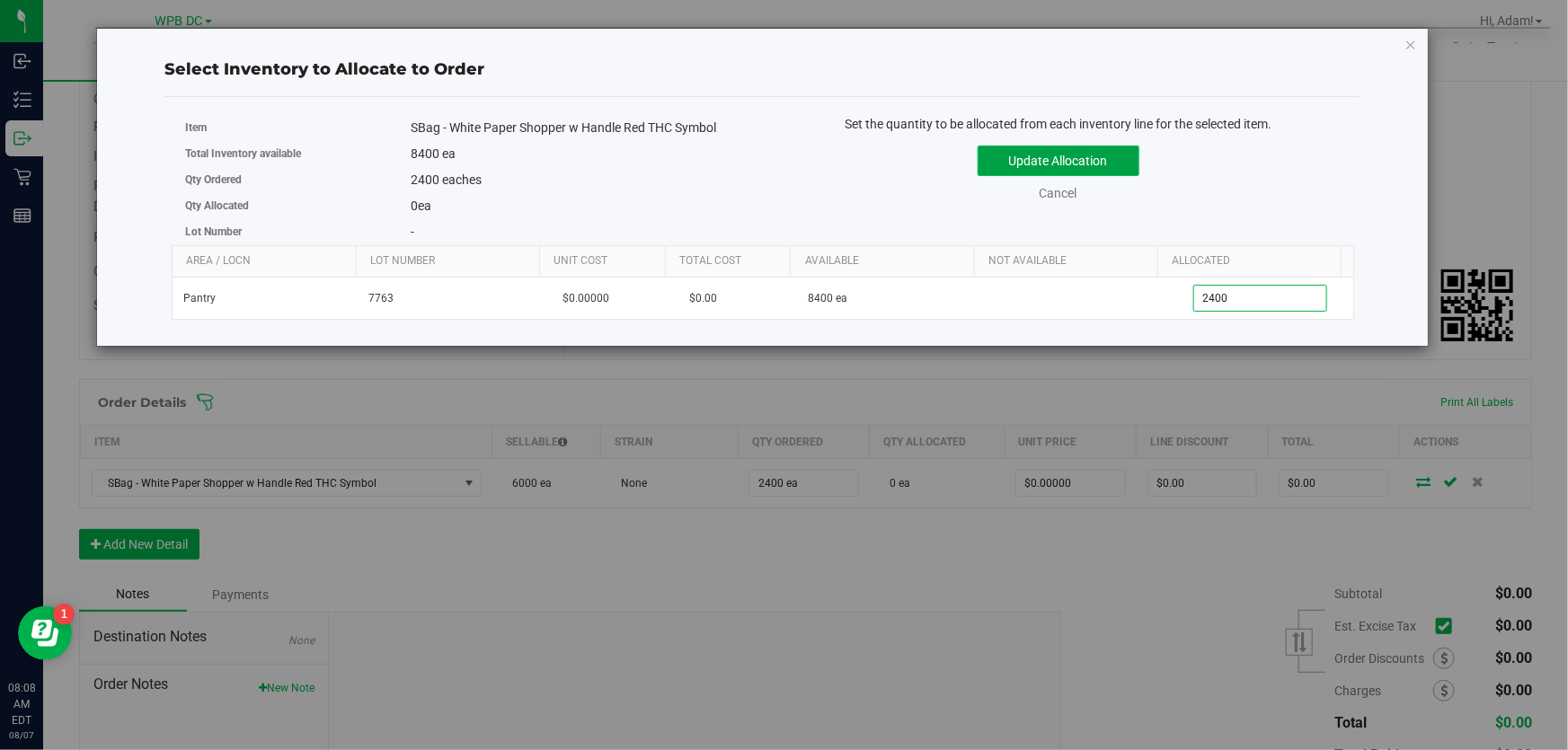 type on "2,400" 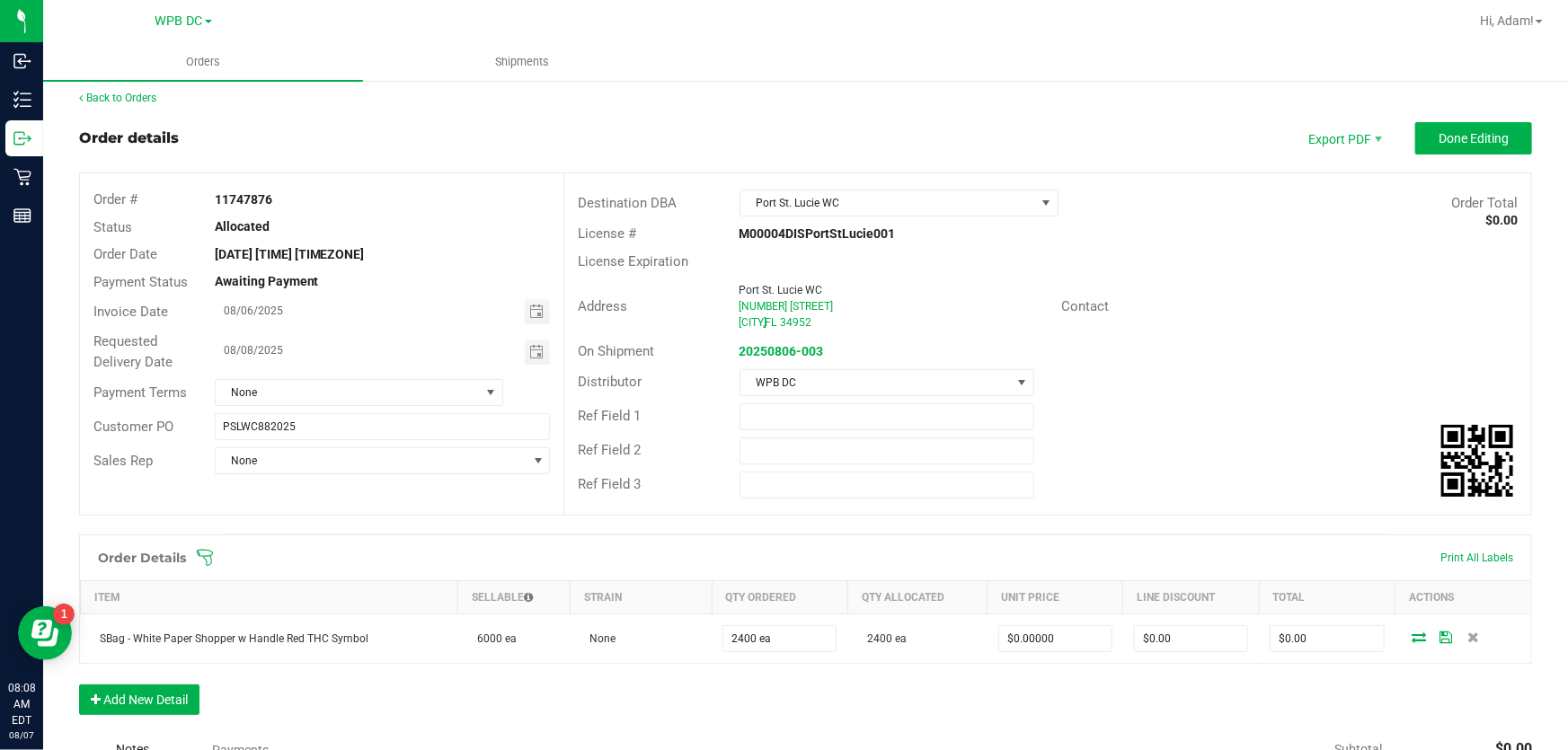 scroll, scrollTop: 0, scrollLeft: 0, axis: both 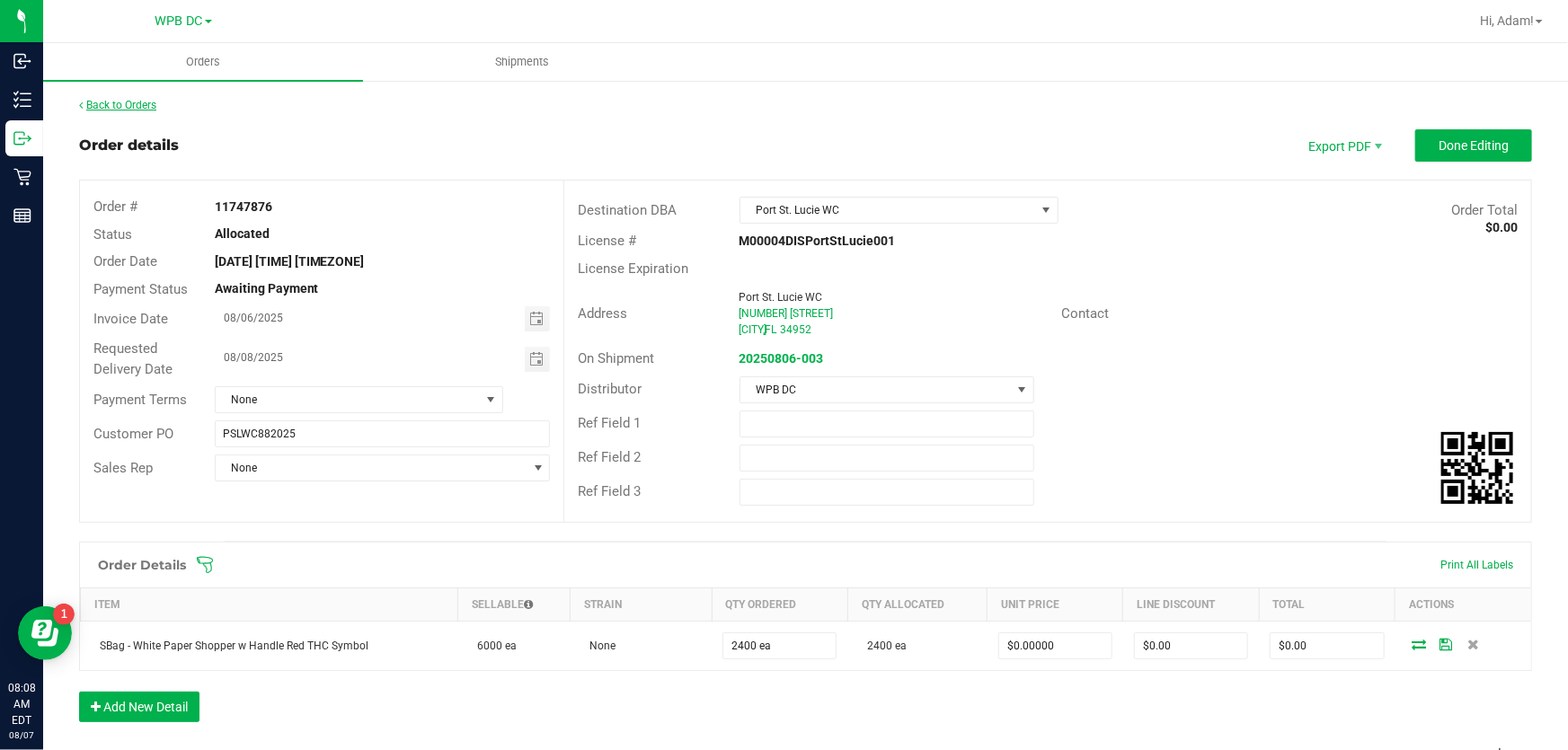 click on "Back to Orders" at bounding box center (118, 105) 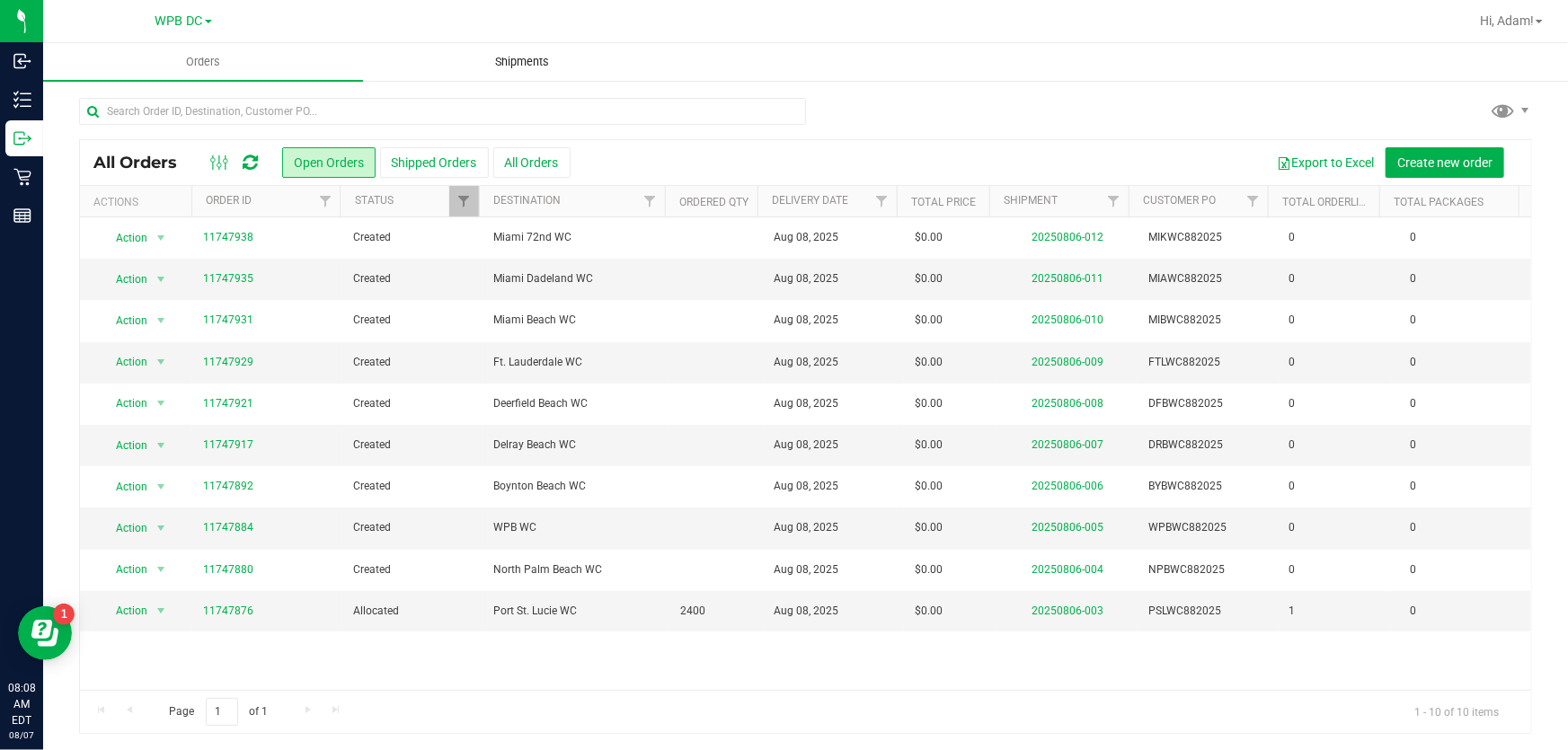 click on "Shipments" at bounding box center [523, 62] 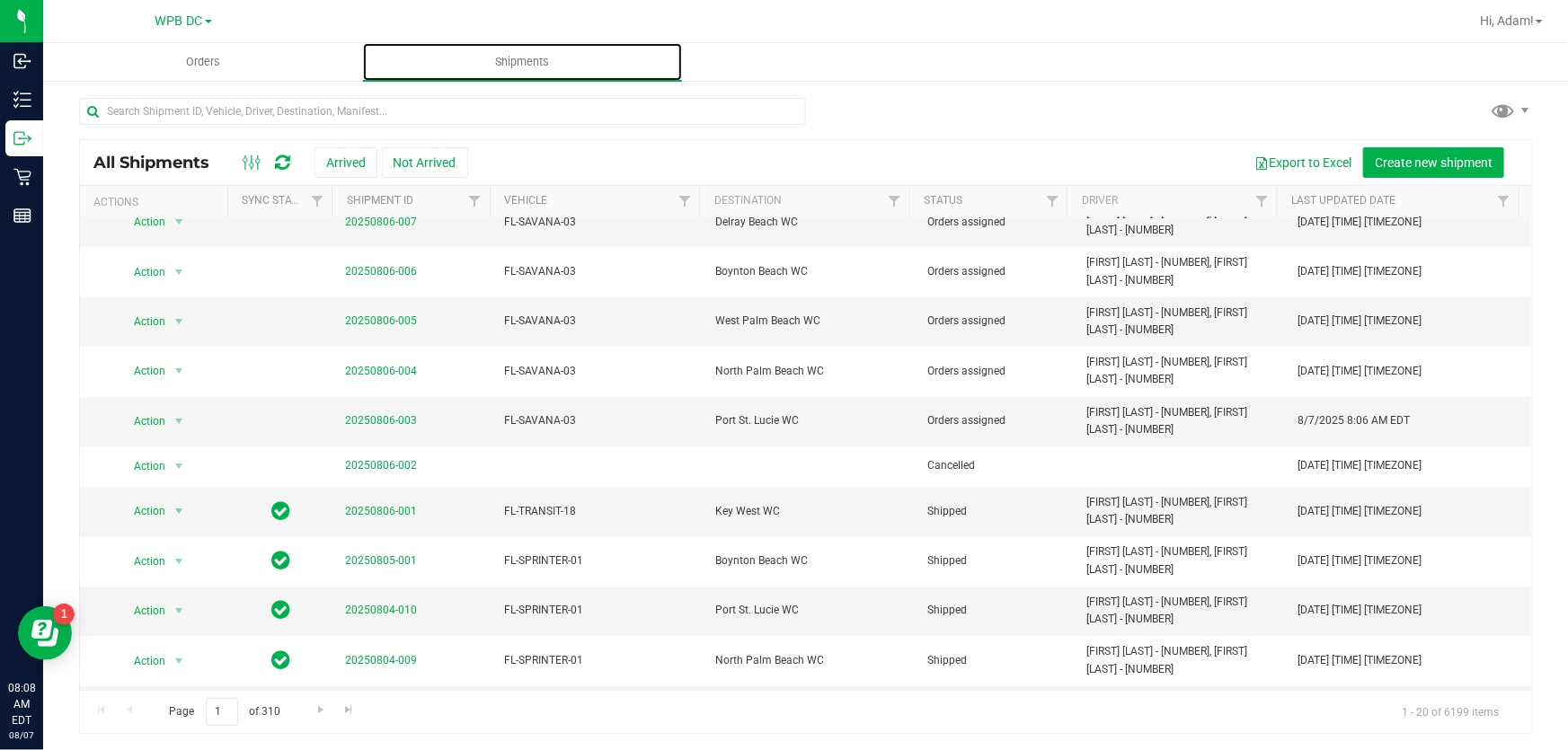 scroll, scrollTop: 326, scrollLeft: 0, axis: vertical 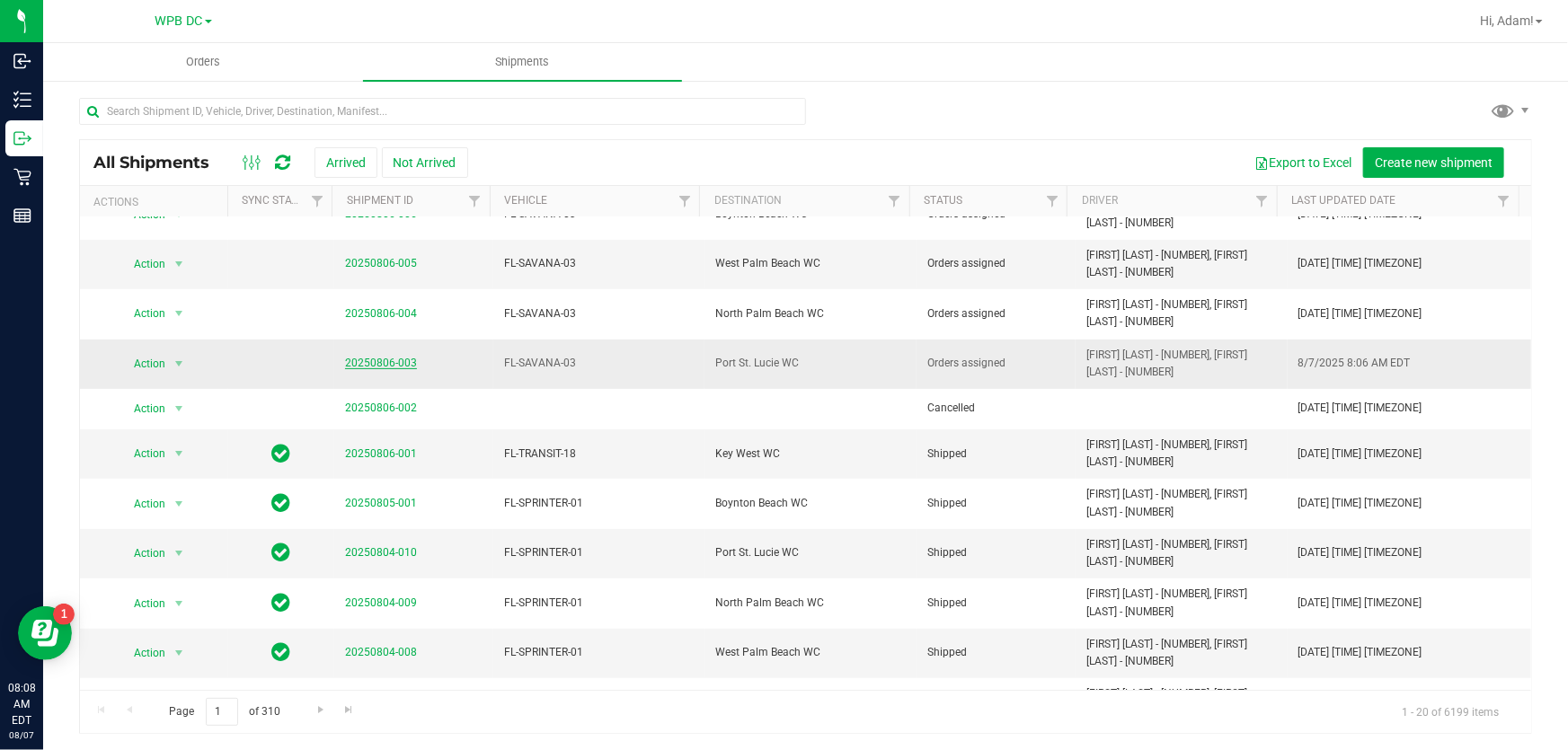 click on "20250806-003" at bounding box center [381, 363] 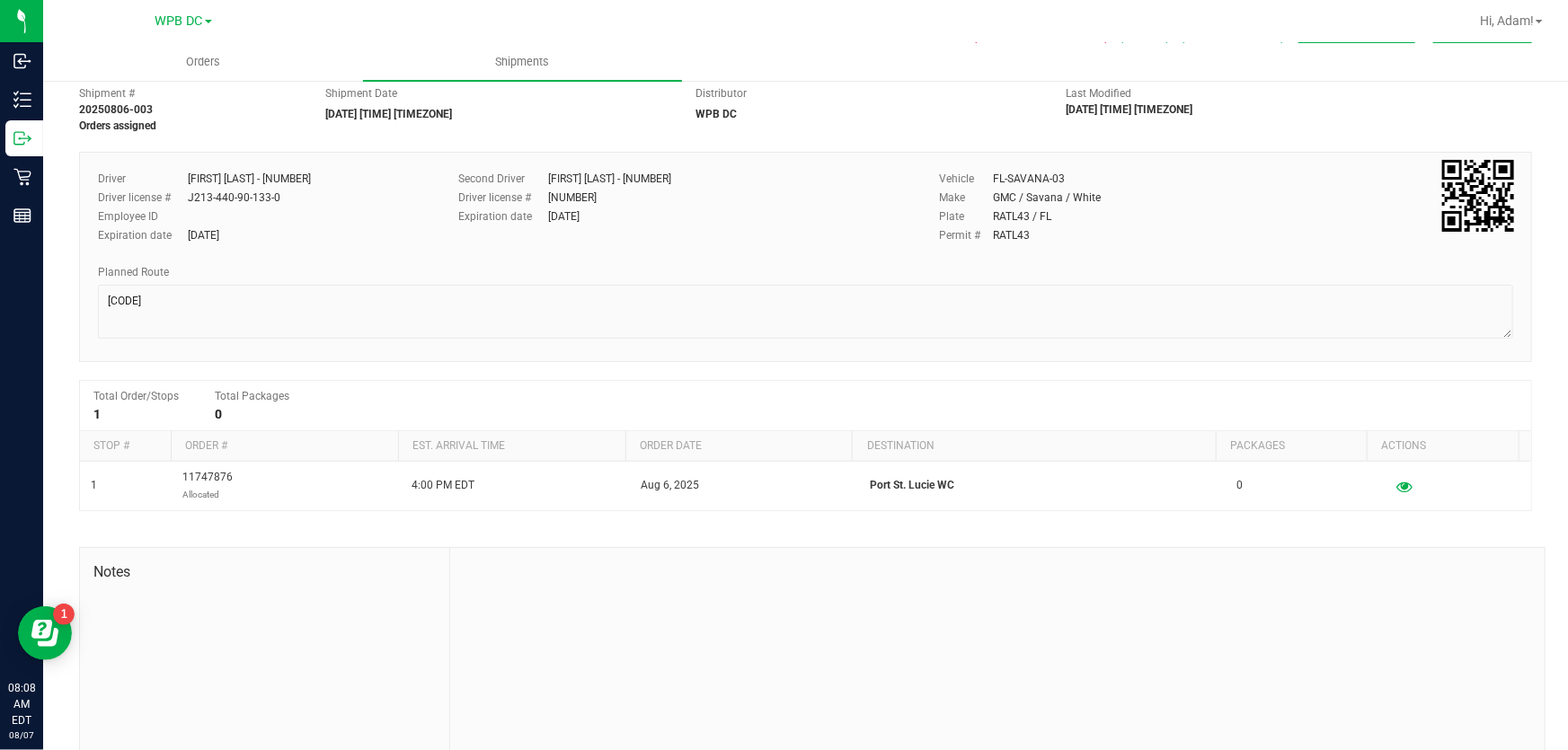 scroll, scrollTop: 0, scrollLeft: 0, axis: both 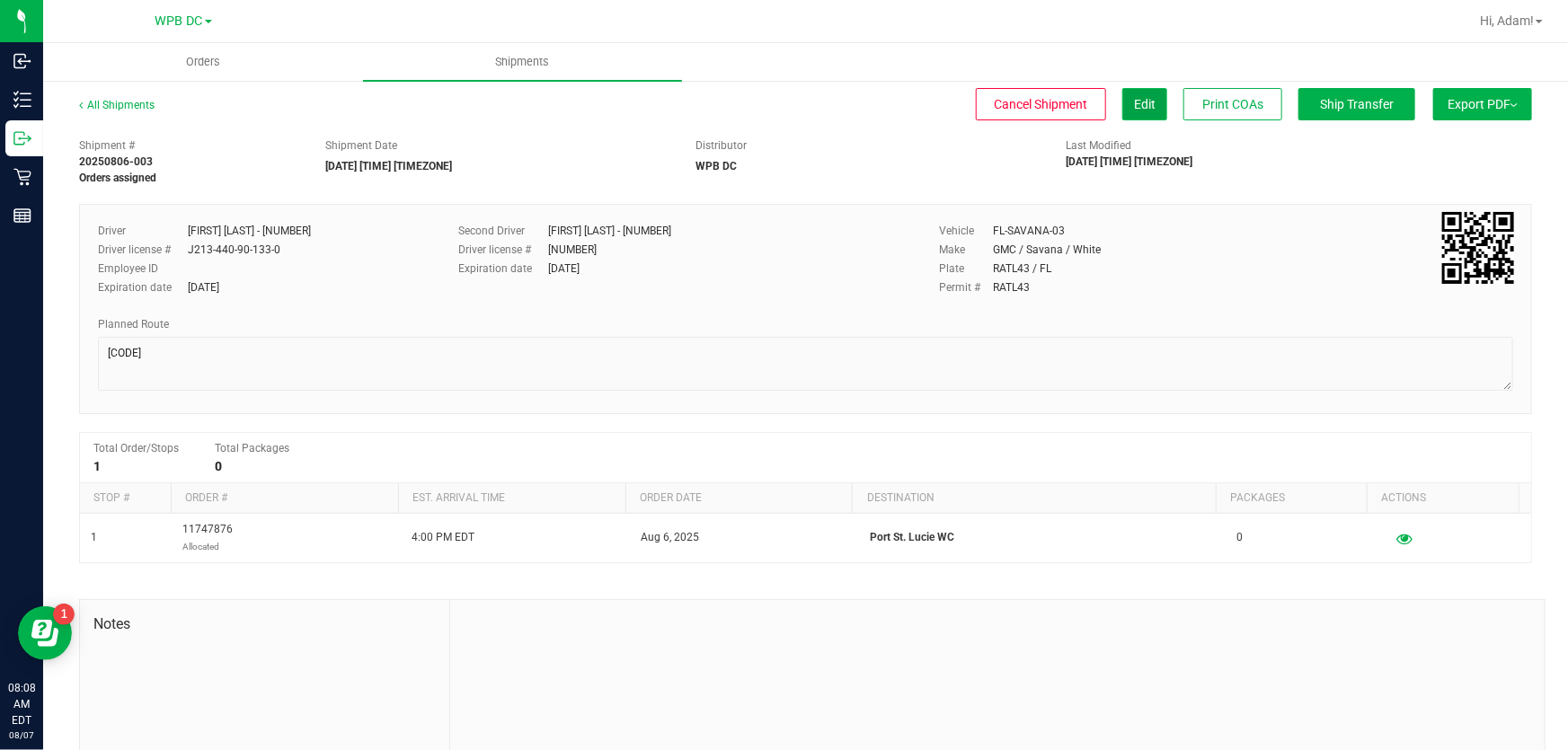 click on "Edit" at bounding box center (1145, 104) 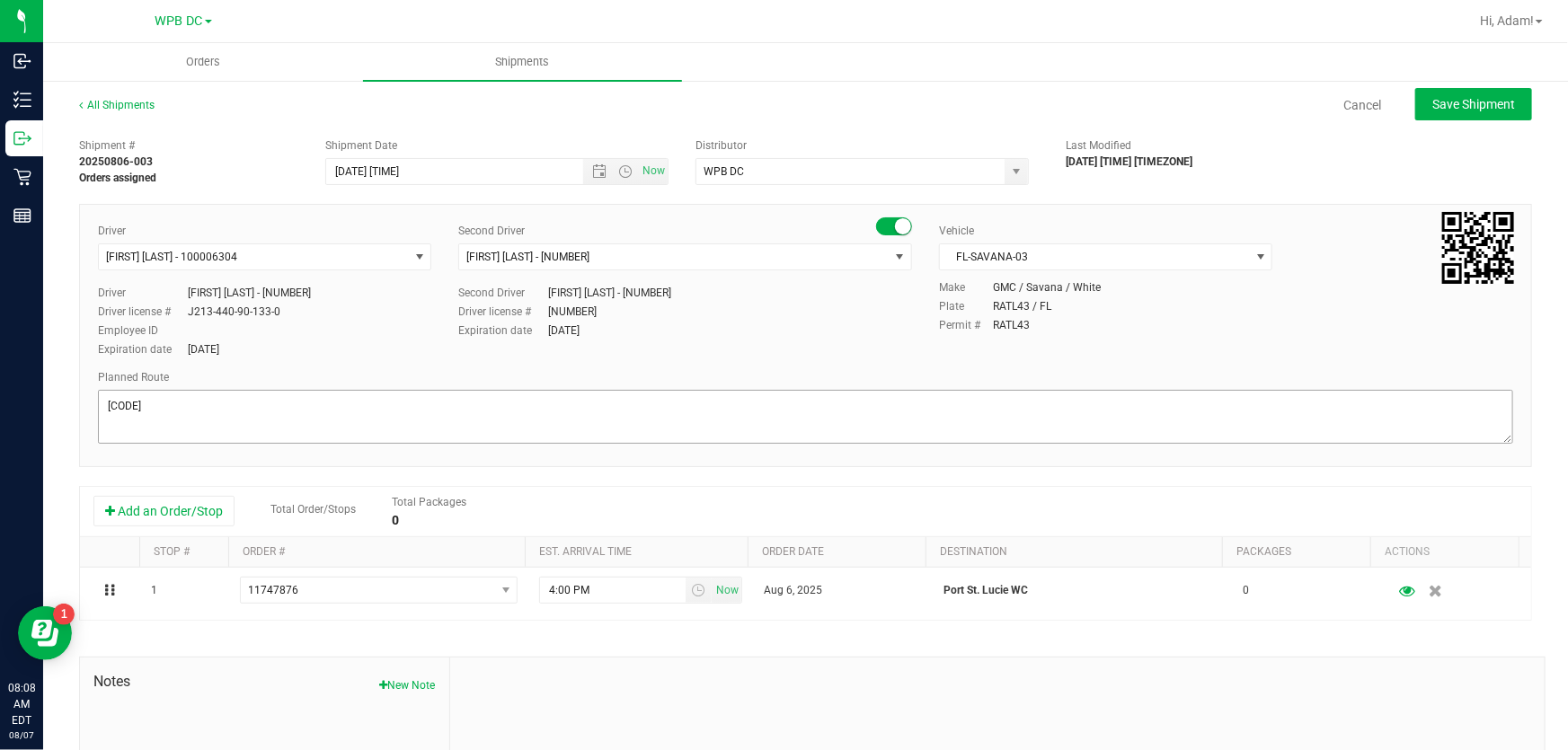 scroll, scrollTop: 44, scrollLeft: 0, axis: vertical 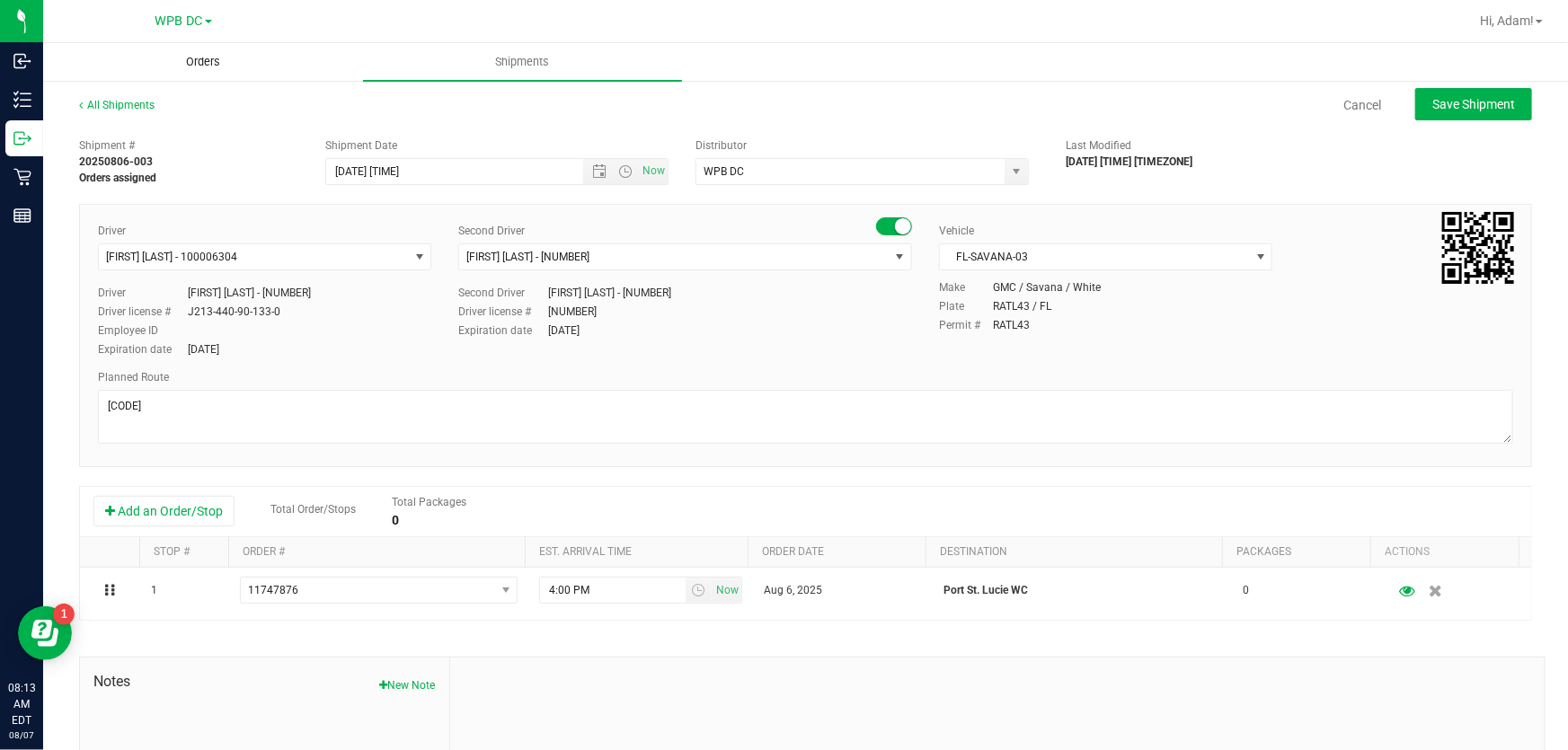 click on "Orders" at bounding box center (203, 62) 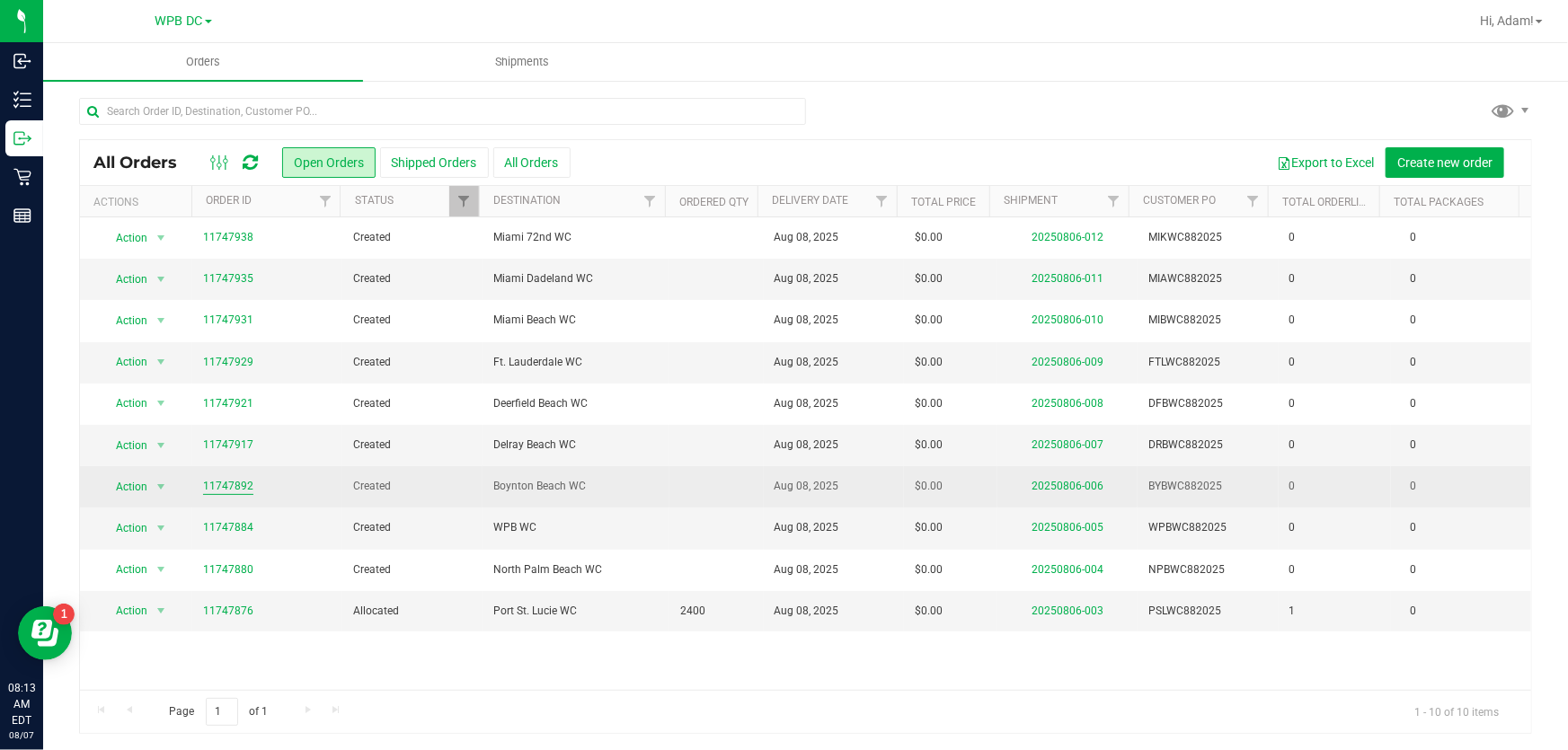 click on "11747892" at bounding box center (228, 486) 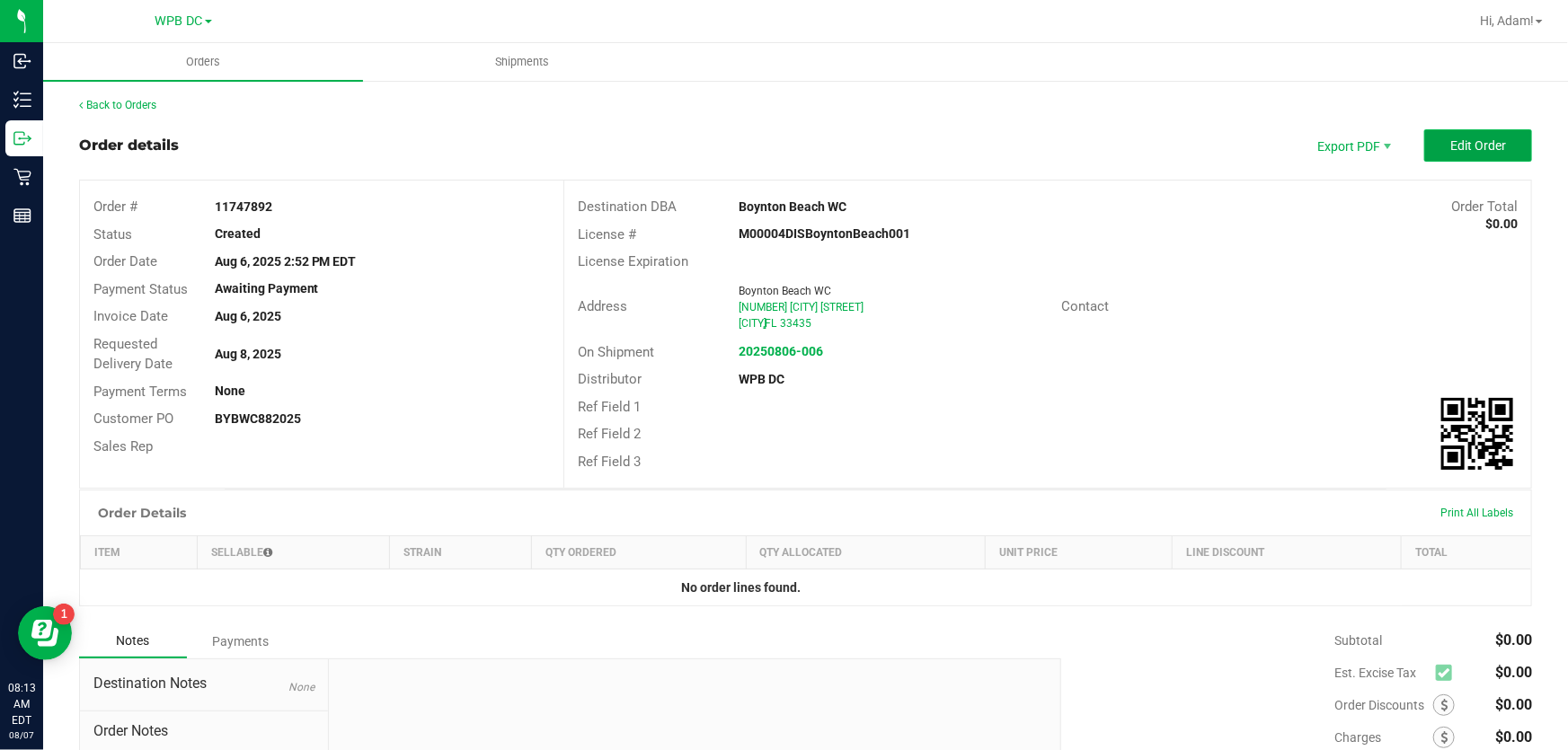 click on "Edit Order" at bounding box center (1478, 146) 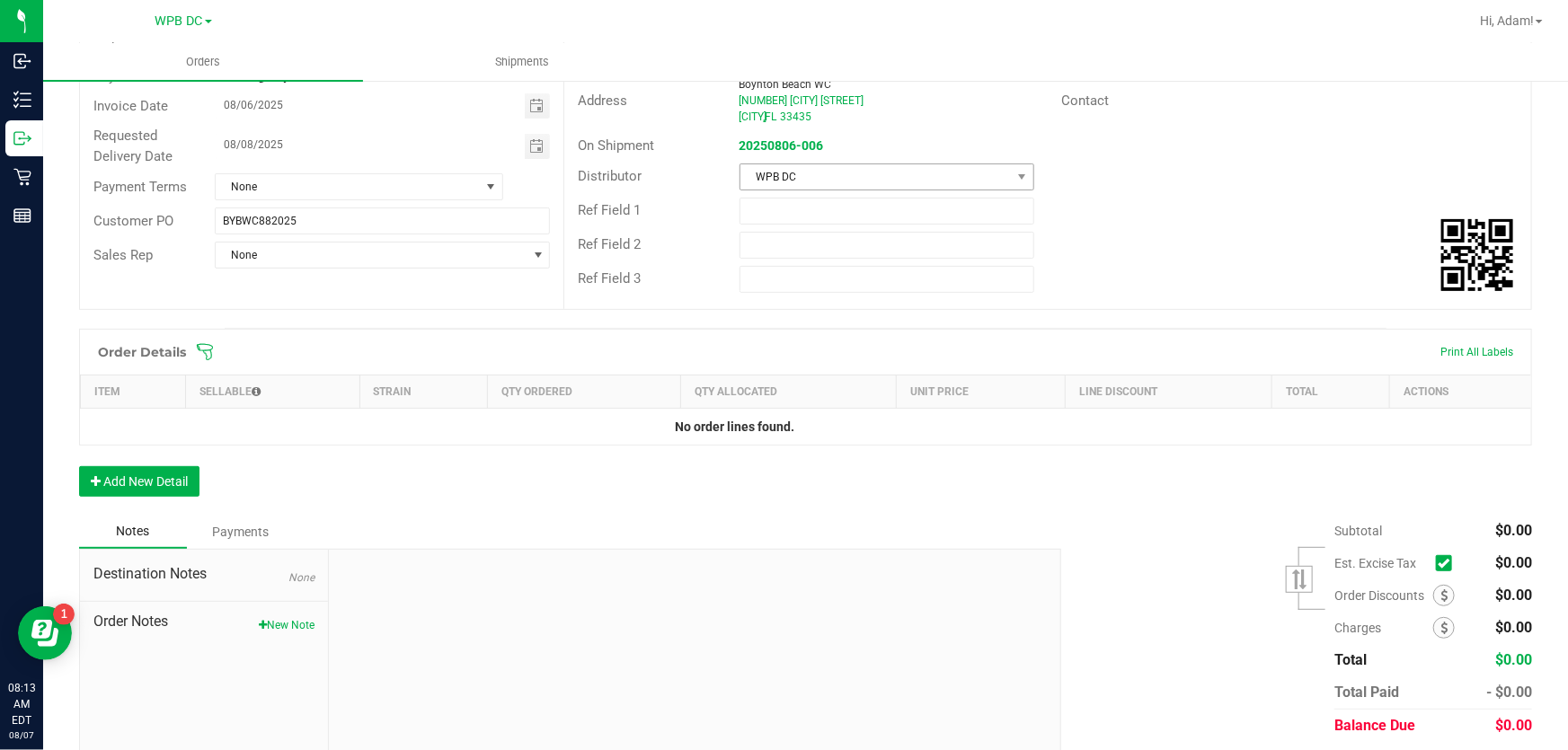 scroll, scrollTop: 269, scrollLeft: 0, axis: vertical 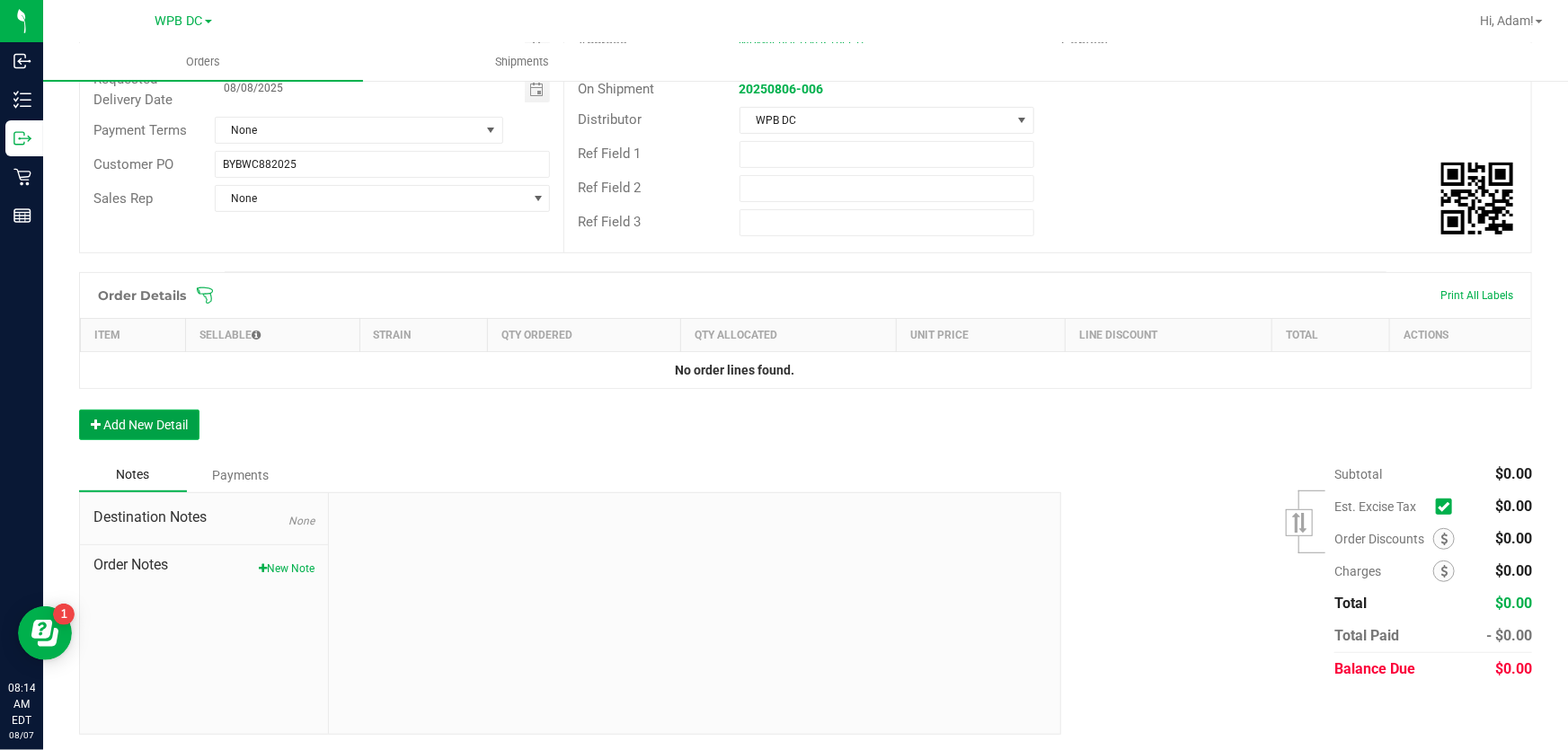 click on "Add New Detail" at bounding box center (139, 425) 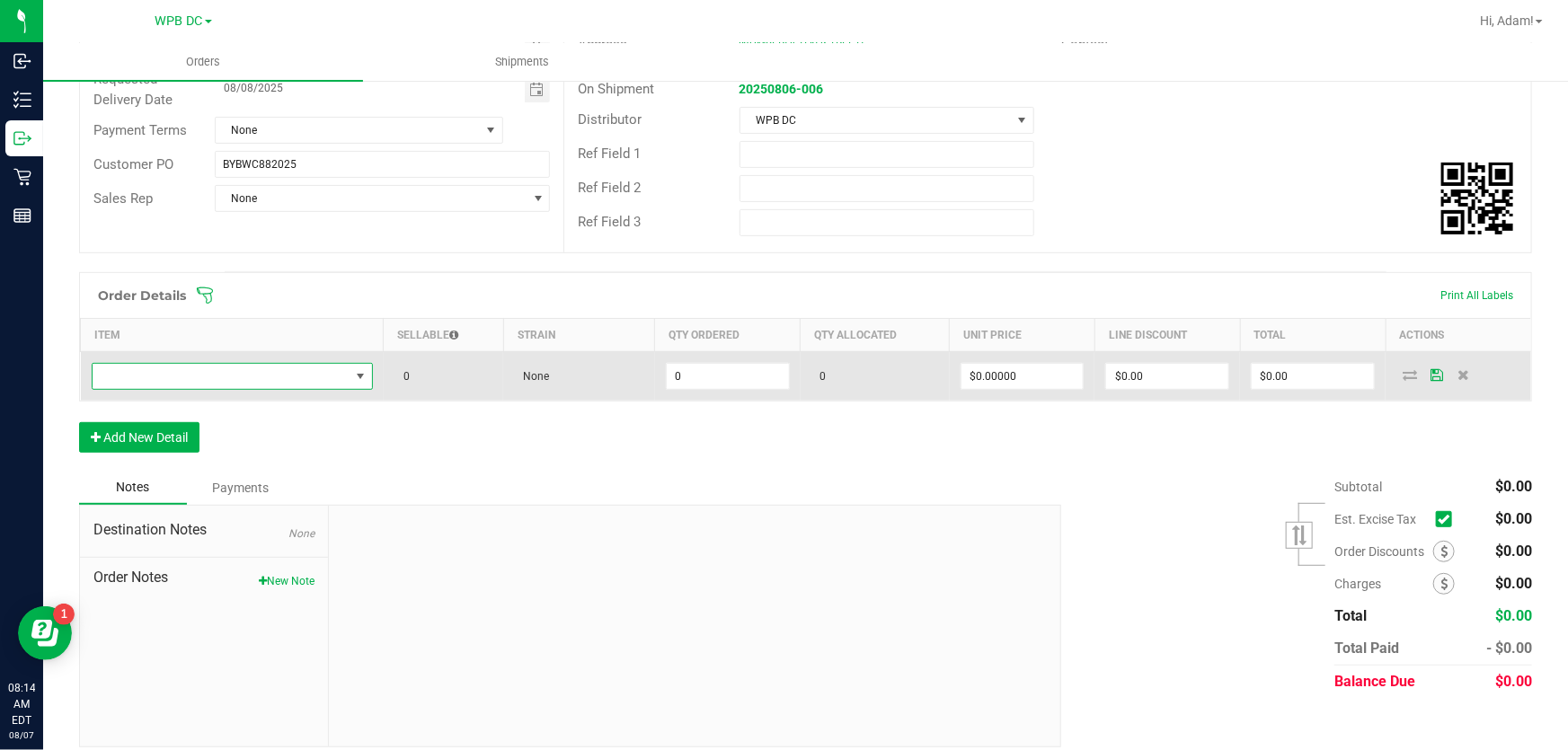 click at bounding box center (221, 376) 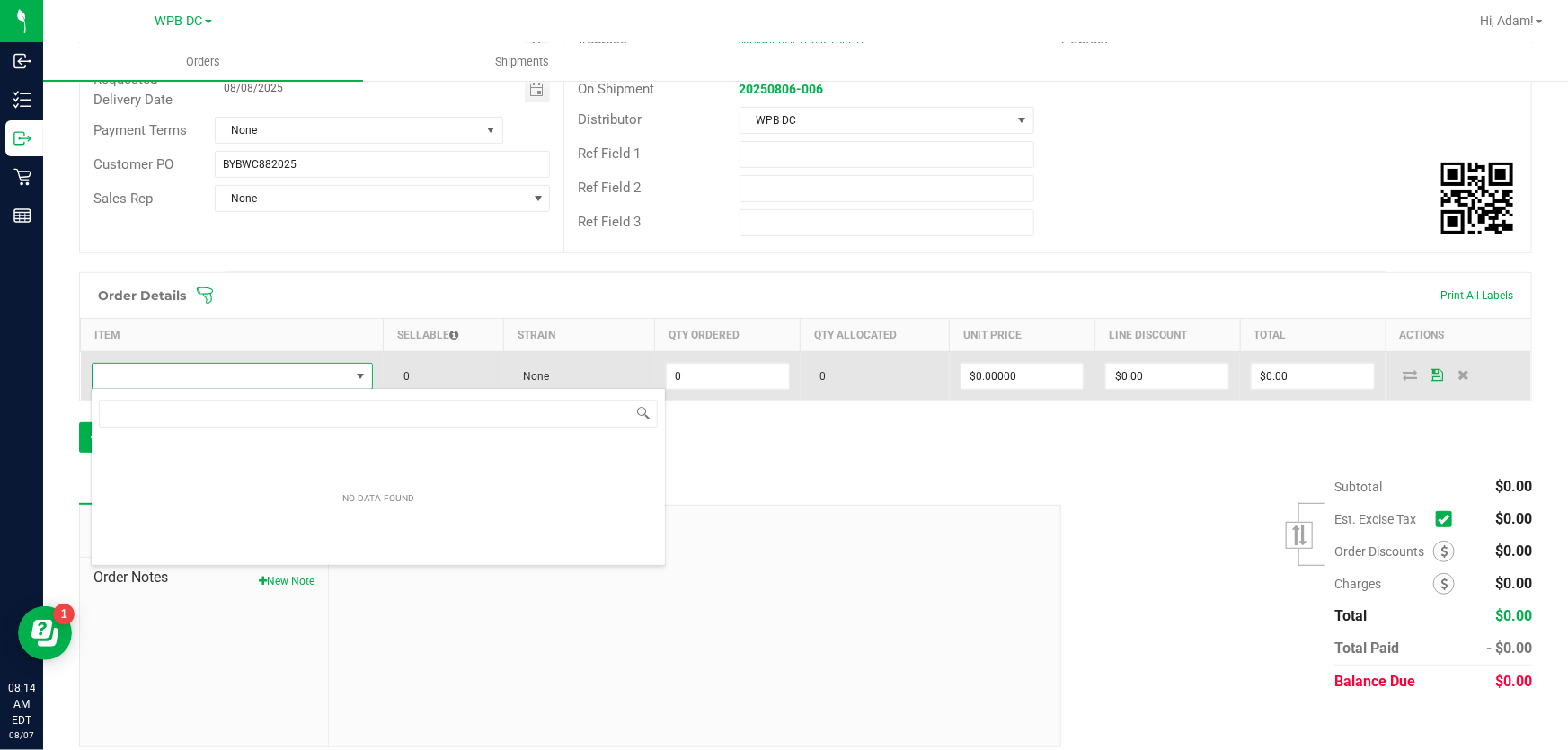 scroll, scrollTop: 89793, scrollLeft: 89578, axis: both 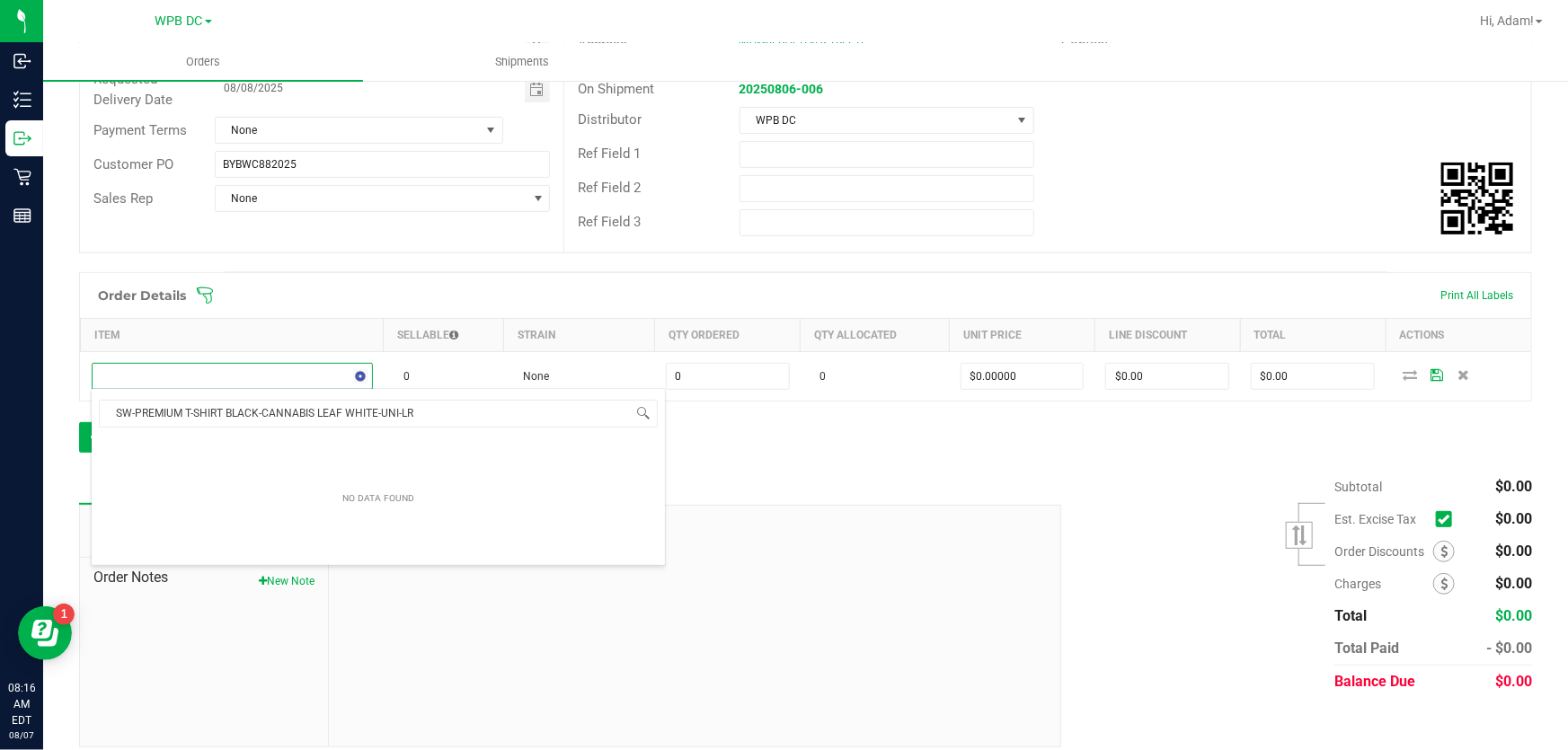 type on "SW-PREMIUM T-SHIRT BLACK-CANNABIS LEAF WHITE-UNI-LRG" 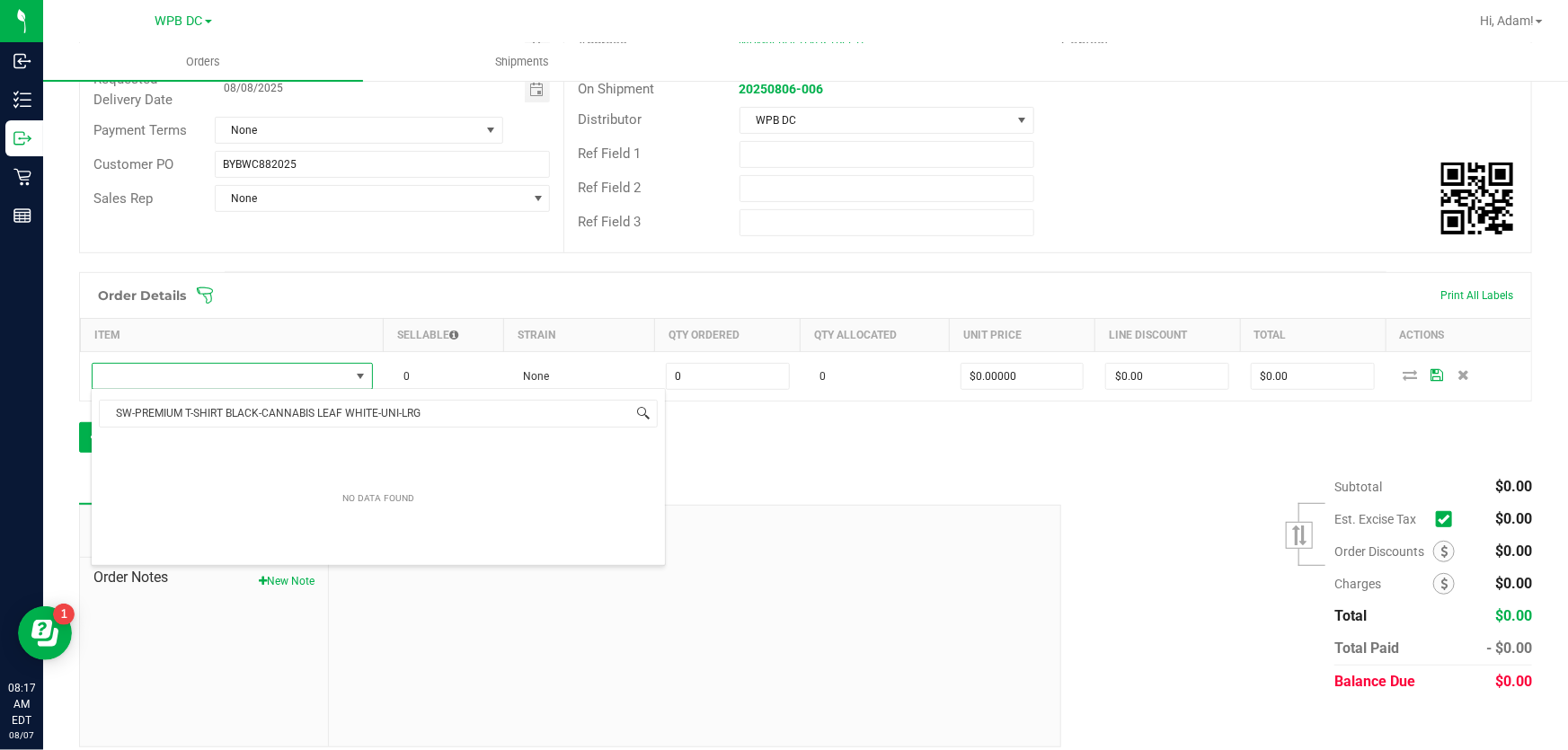 click at bounding box center (643, 413) 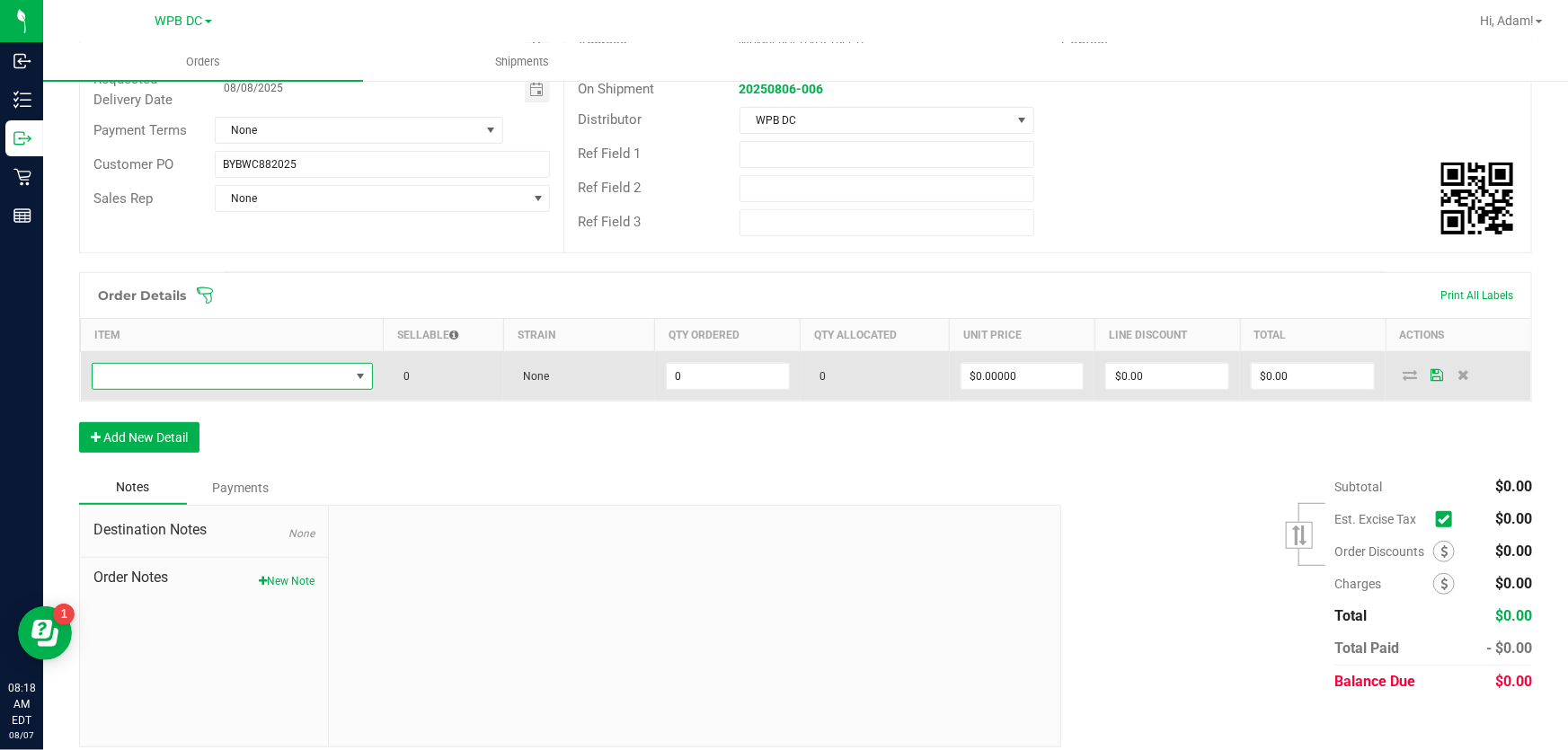 click at bounding box center (360, 376) 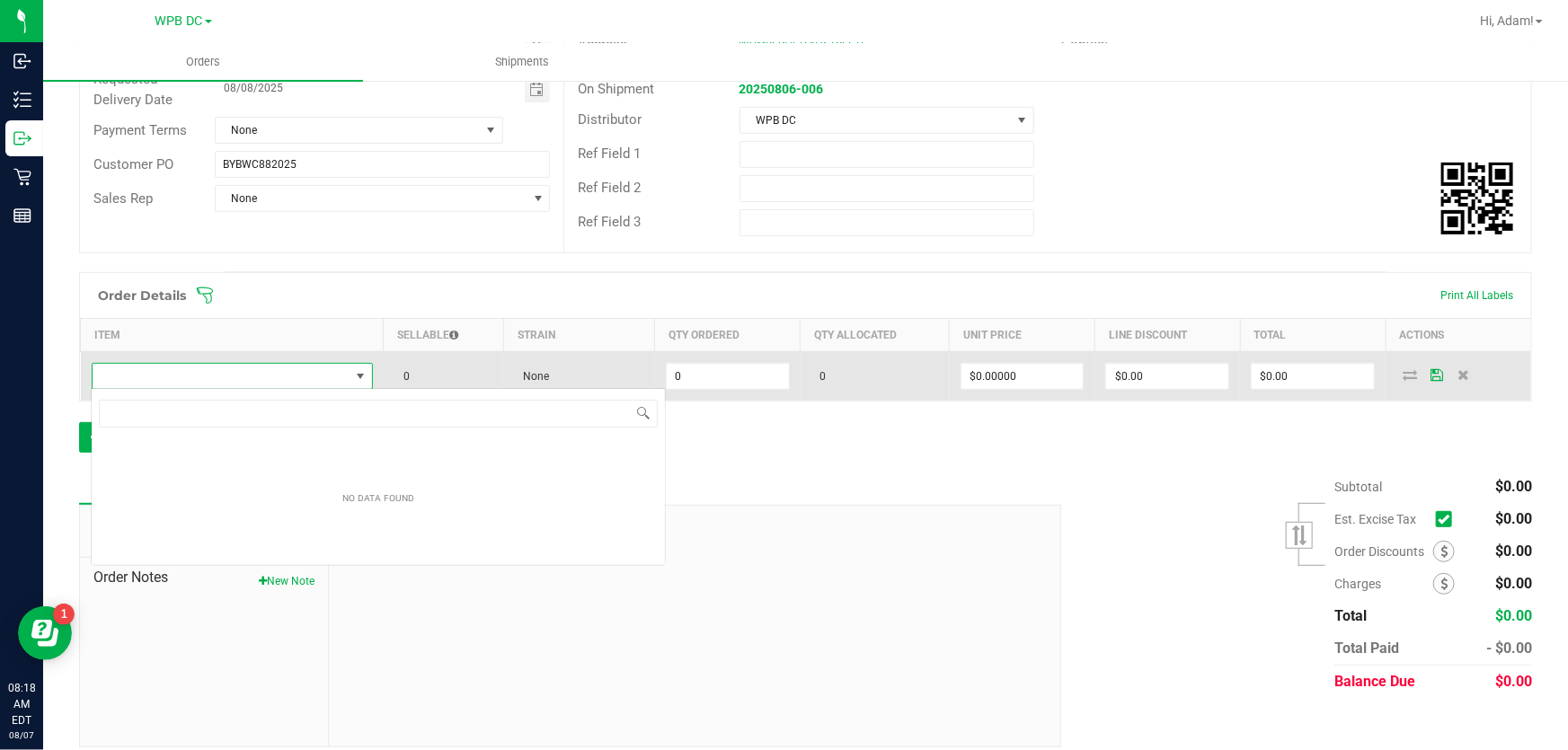 scroll, scrollTop: 89793, scrollLeft: 89578, axis: both 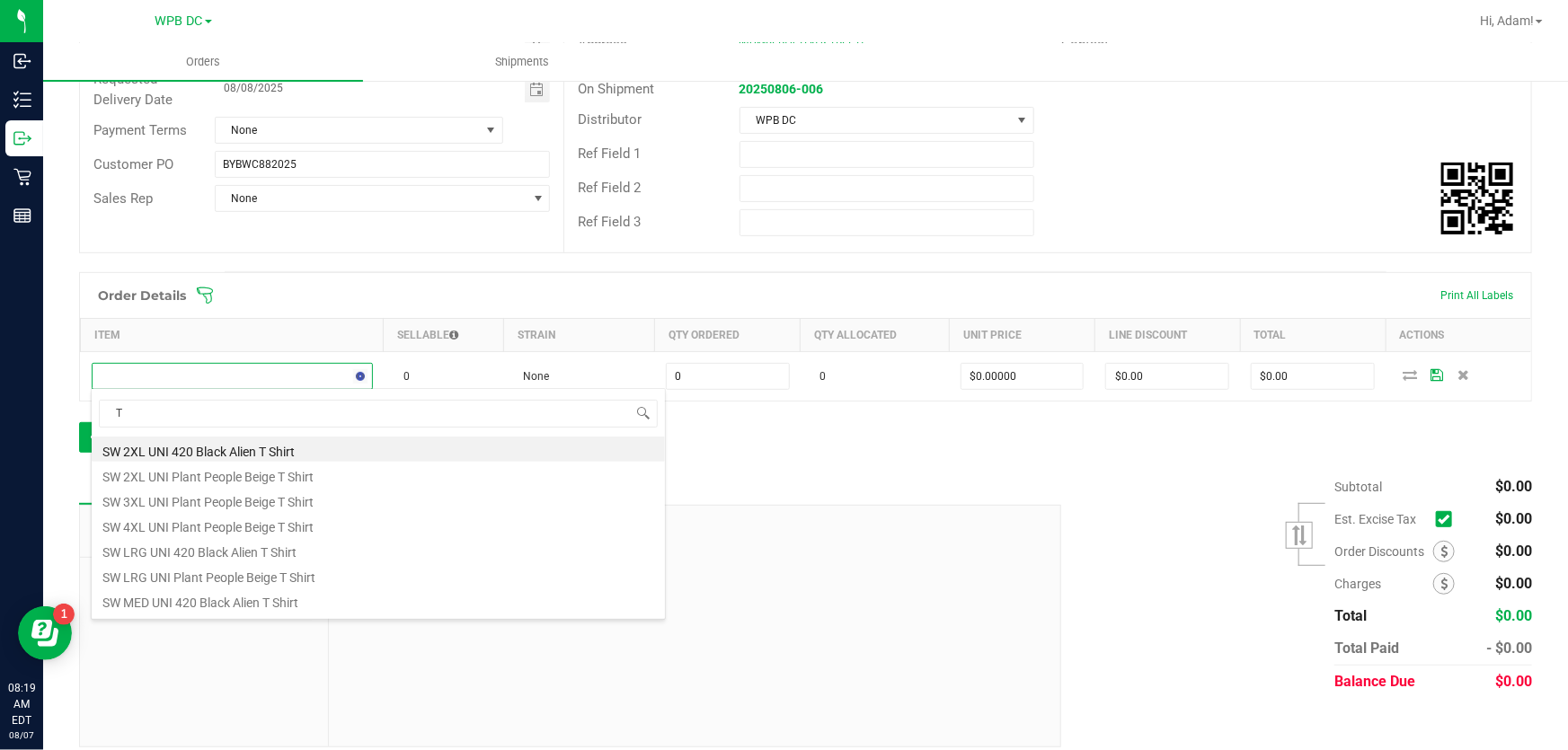 type on "T" 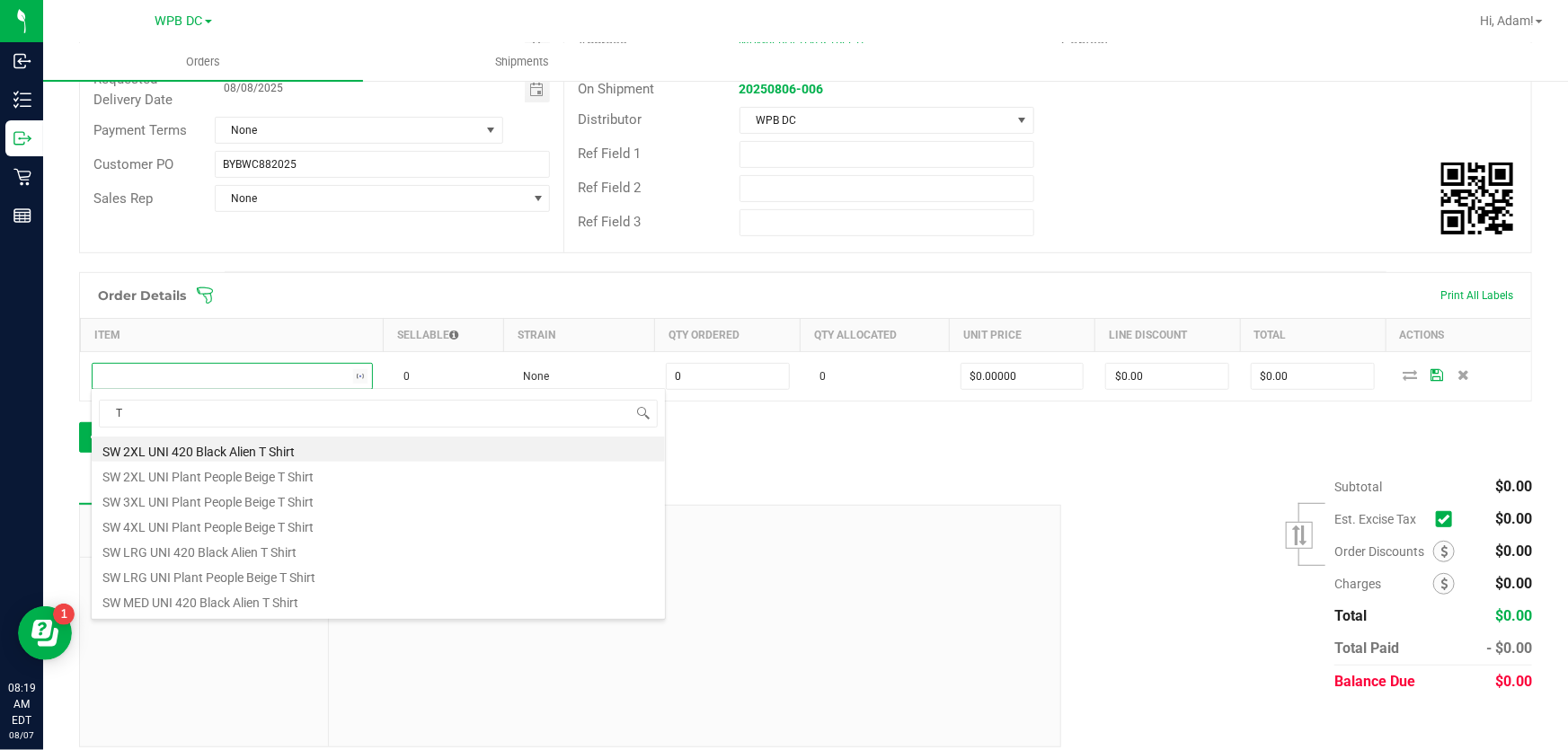 type 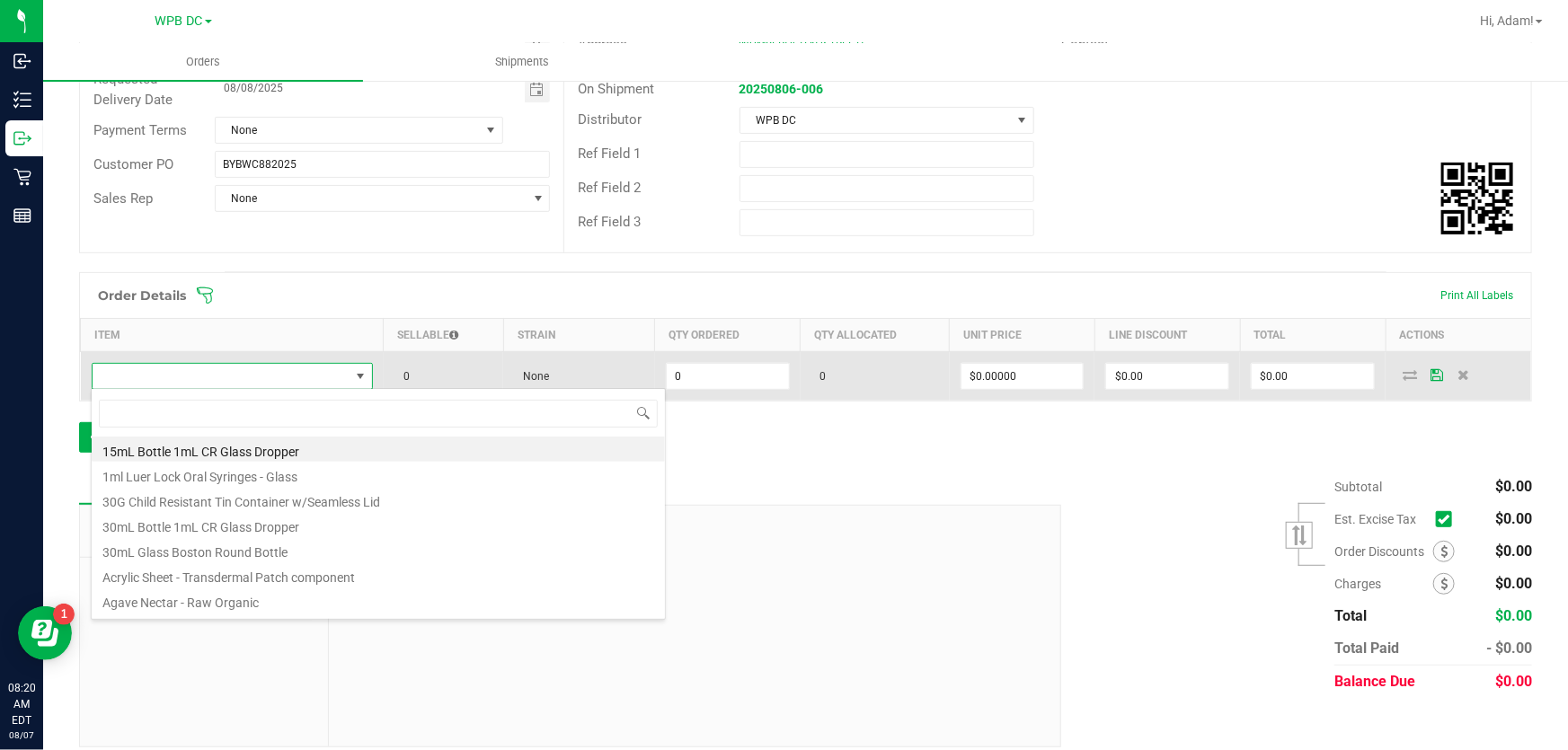 click at bounding box center (360, 376) 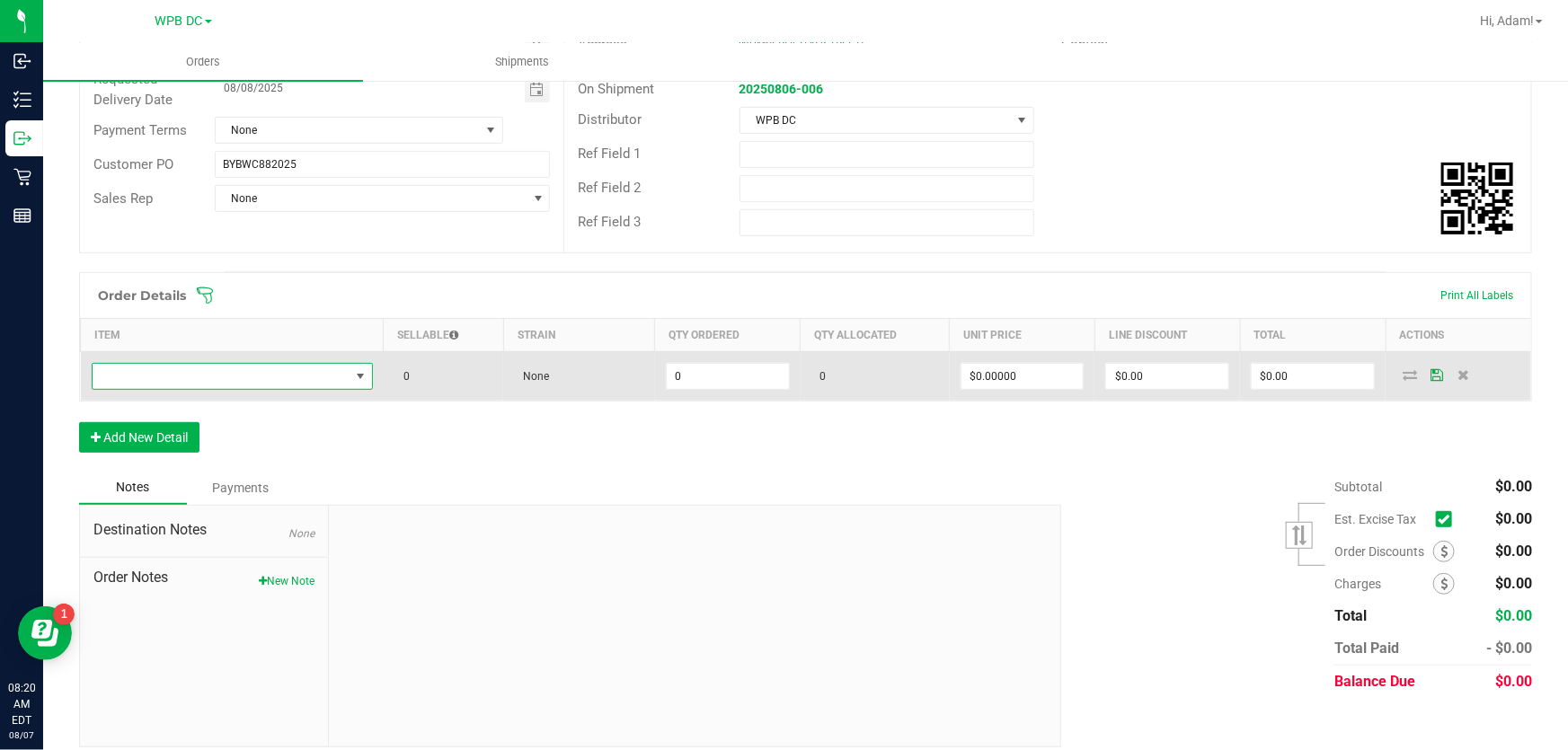 click at bounding box center (221, 376) 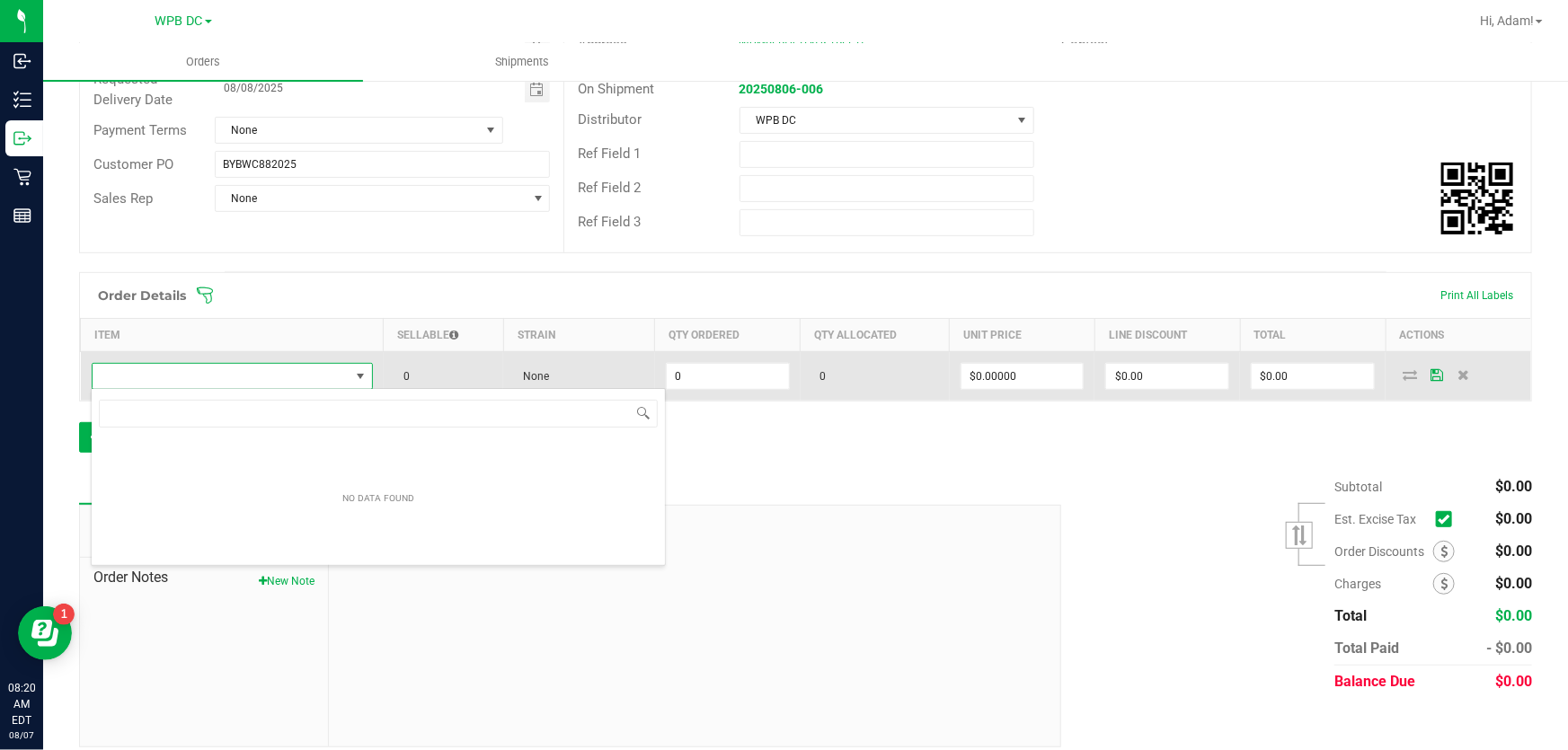scroll, scrollTop: 89793, scrollLeft: 89578, axis: both 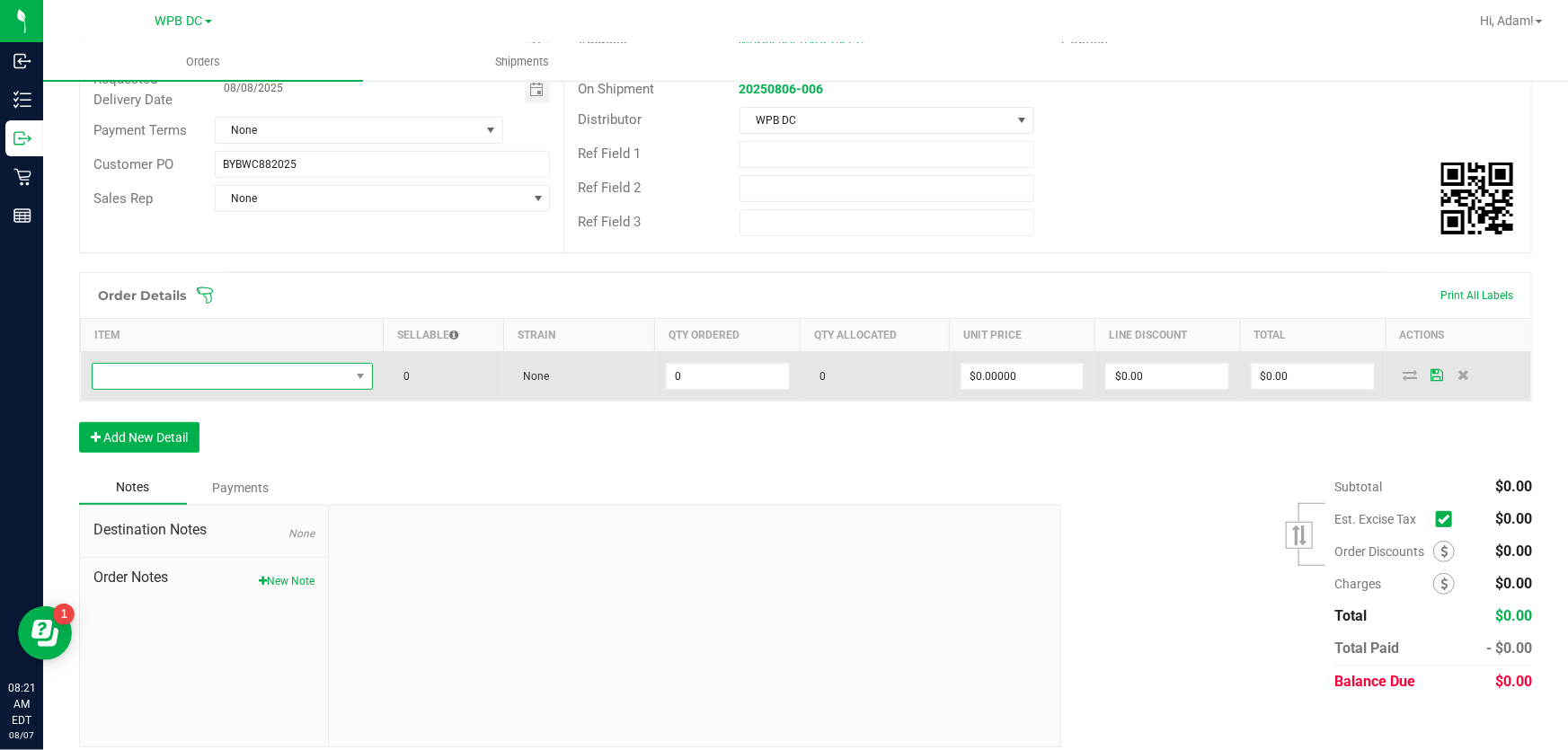 click at bounding box center (221, 376) 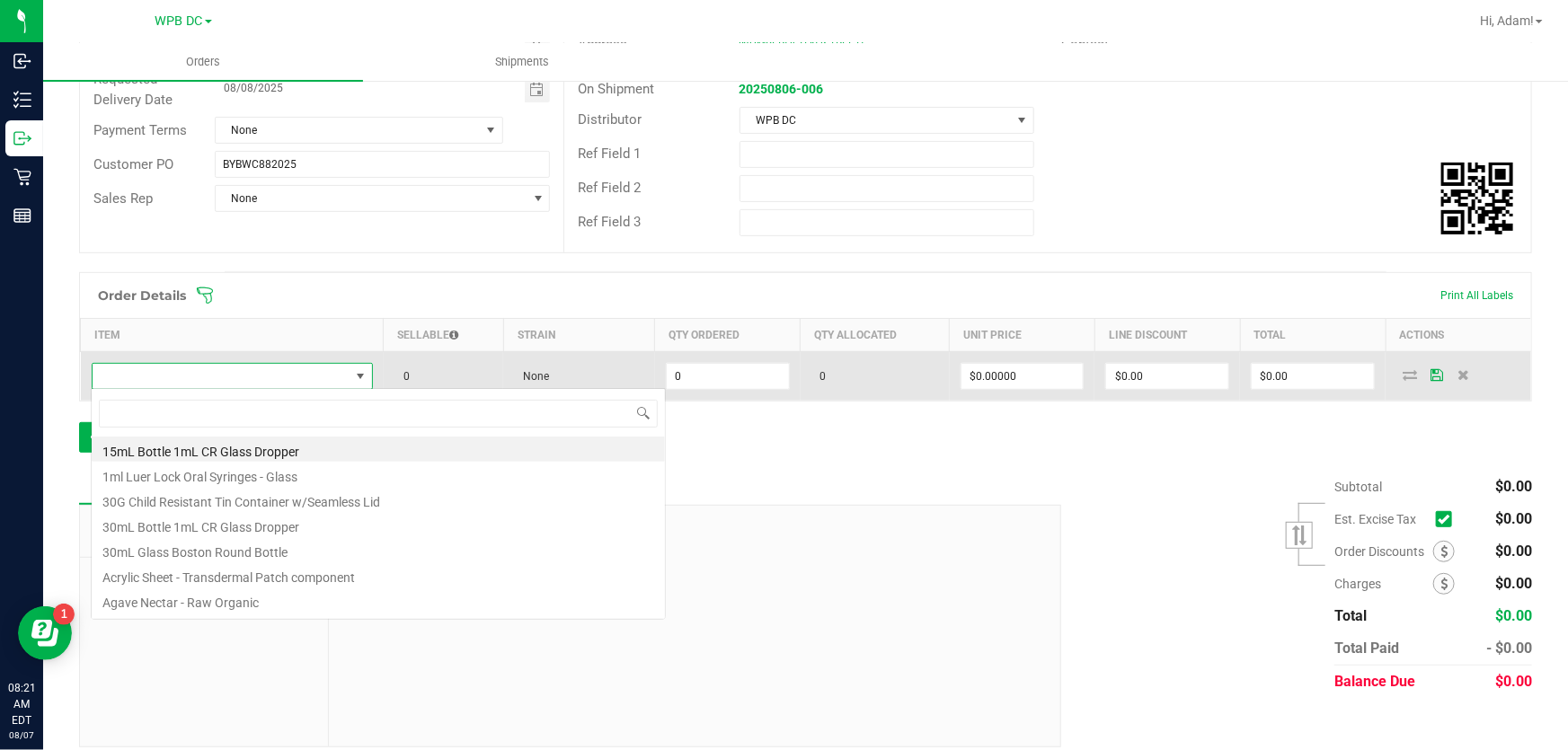 scroll, scrollTop: 89793, scrollLeft: 89578, axis: both 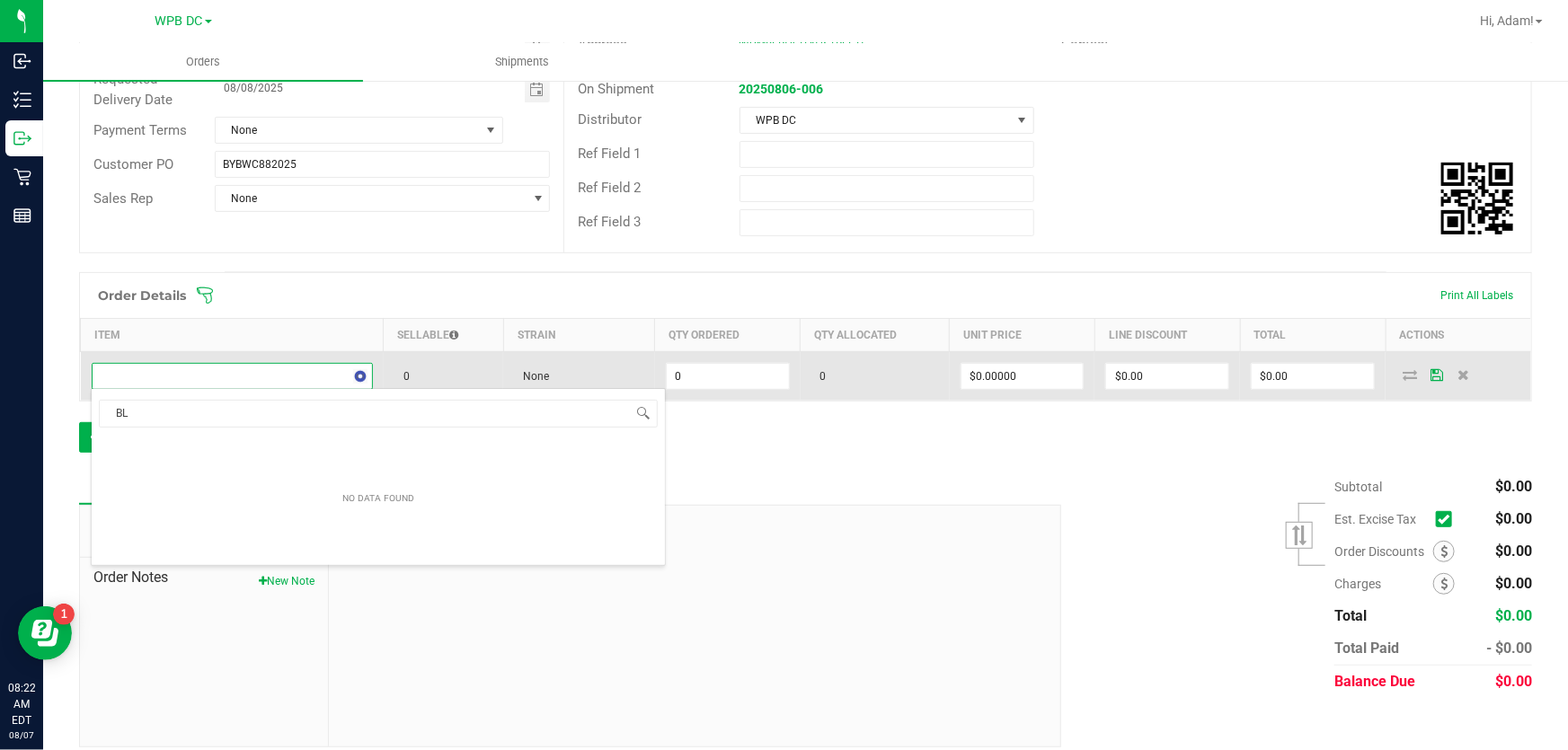 type on "B" 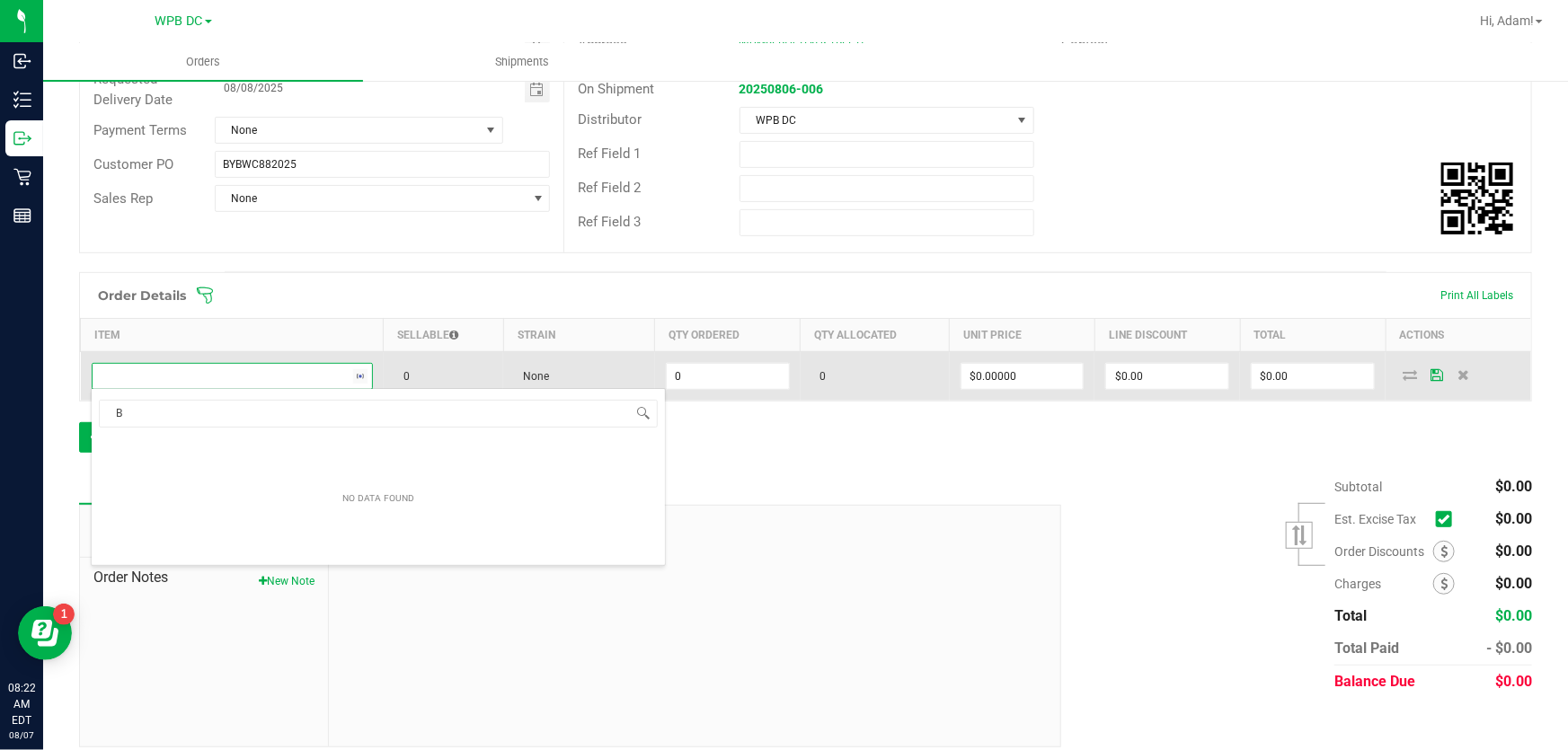 type 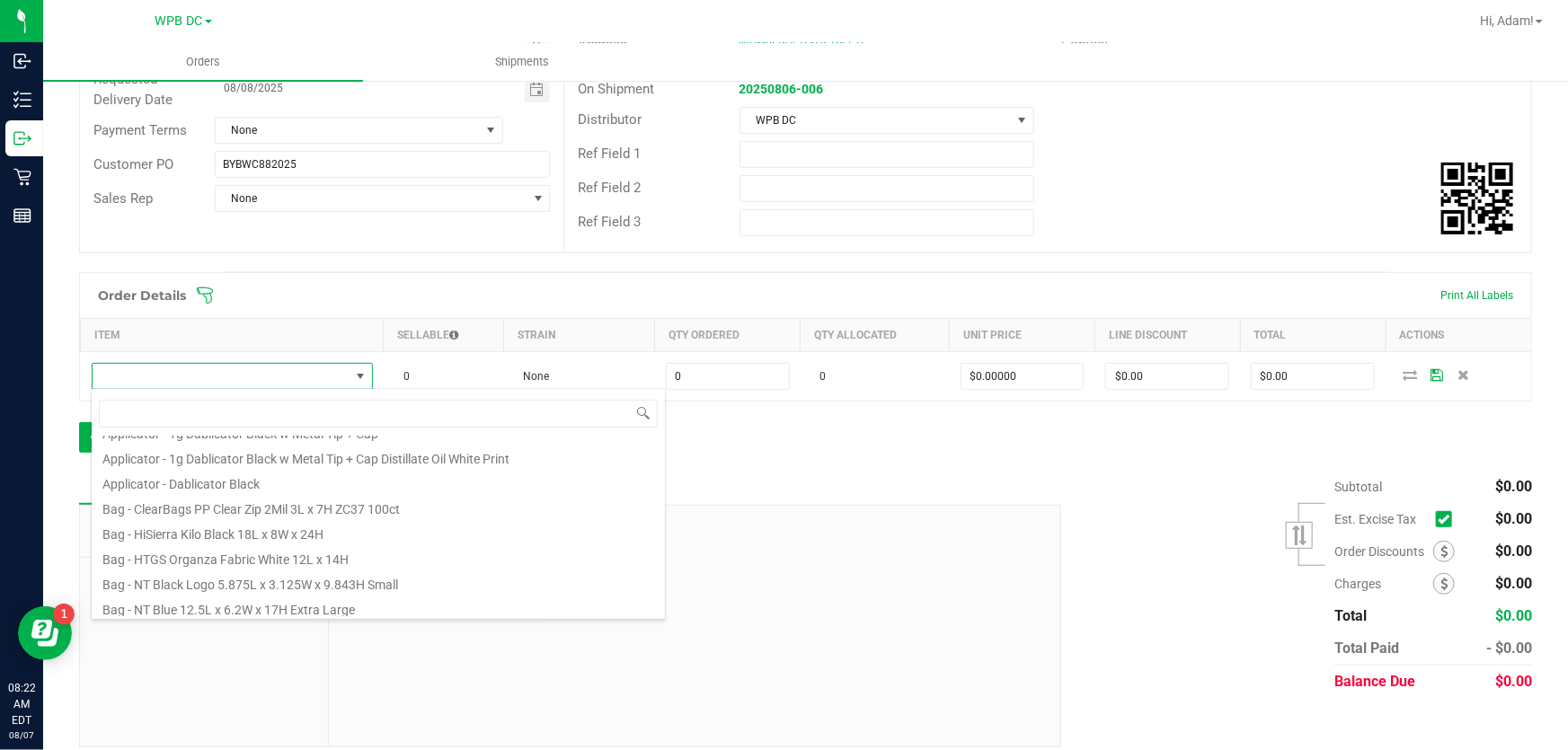 scroll, scrollTop: 323, scrollLeft: 0, axis: vertical 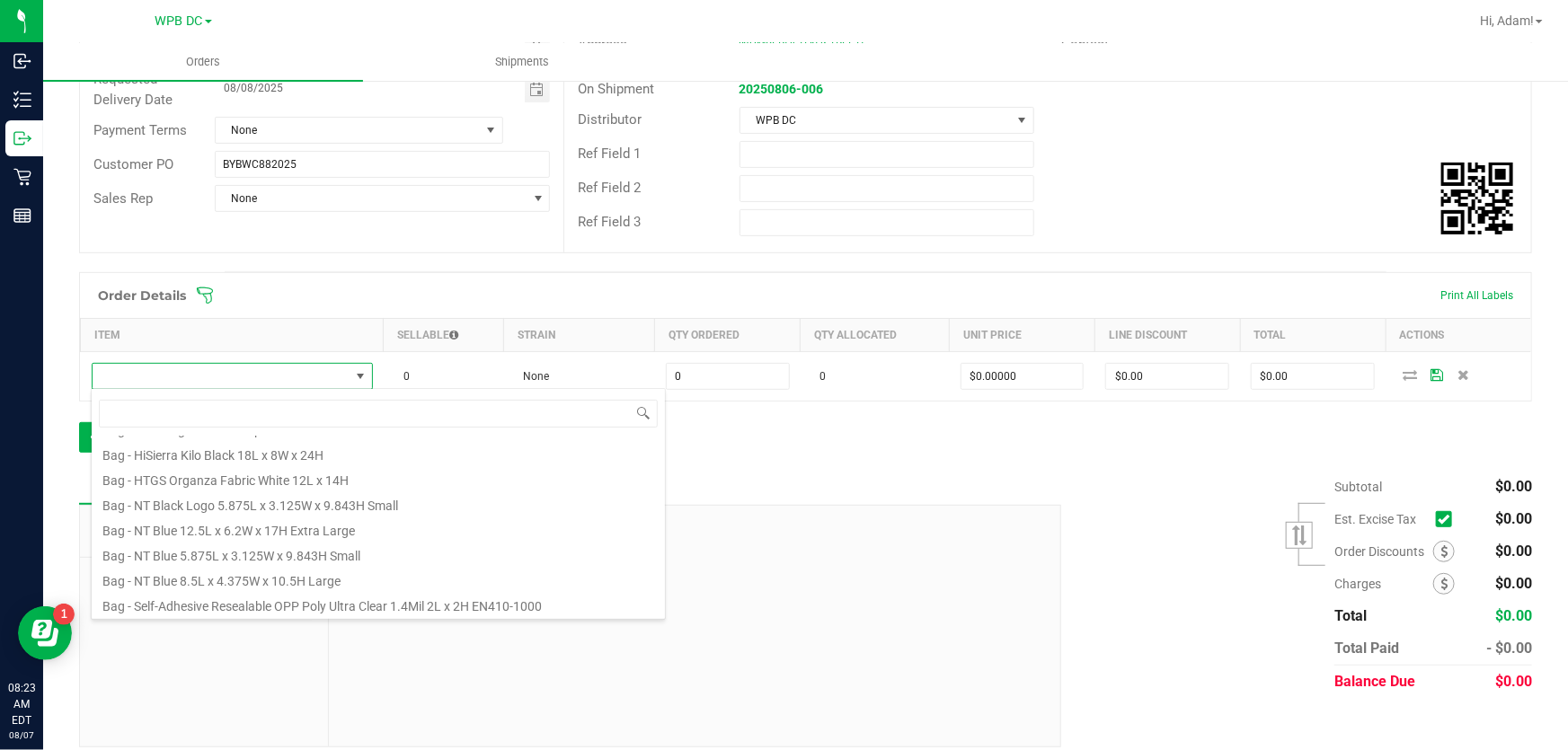 click on "Distributor  [NAME] [NAME]" at bounding box center (1048, 120) 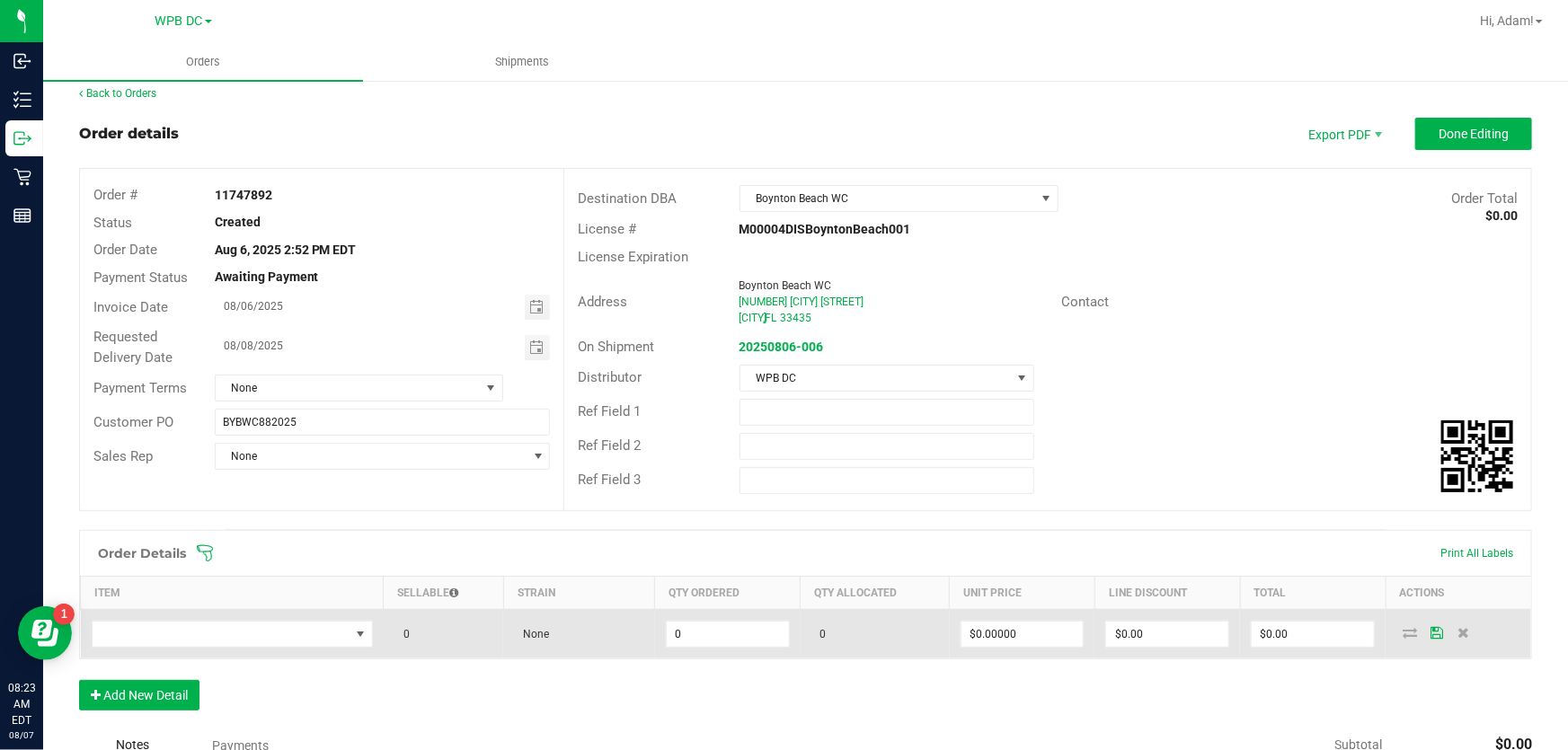 scroll, scrollTop: 0, scrollLeft: 0, axis: both 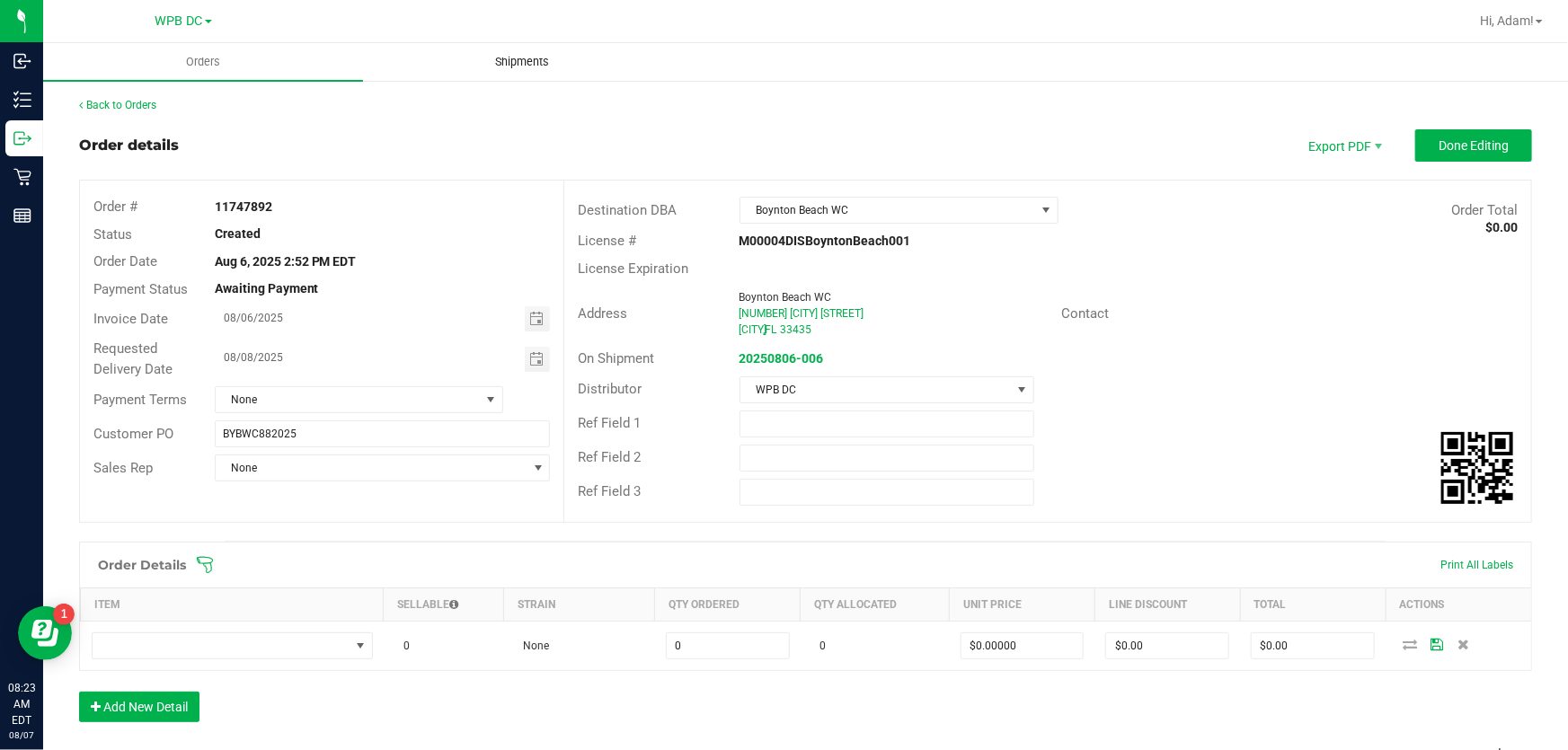 click on "Shipments" at bounding box center (523, 62) 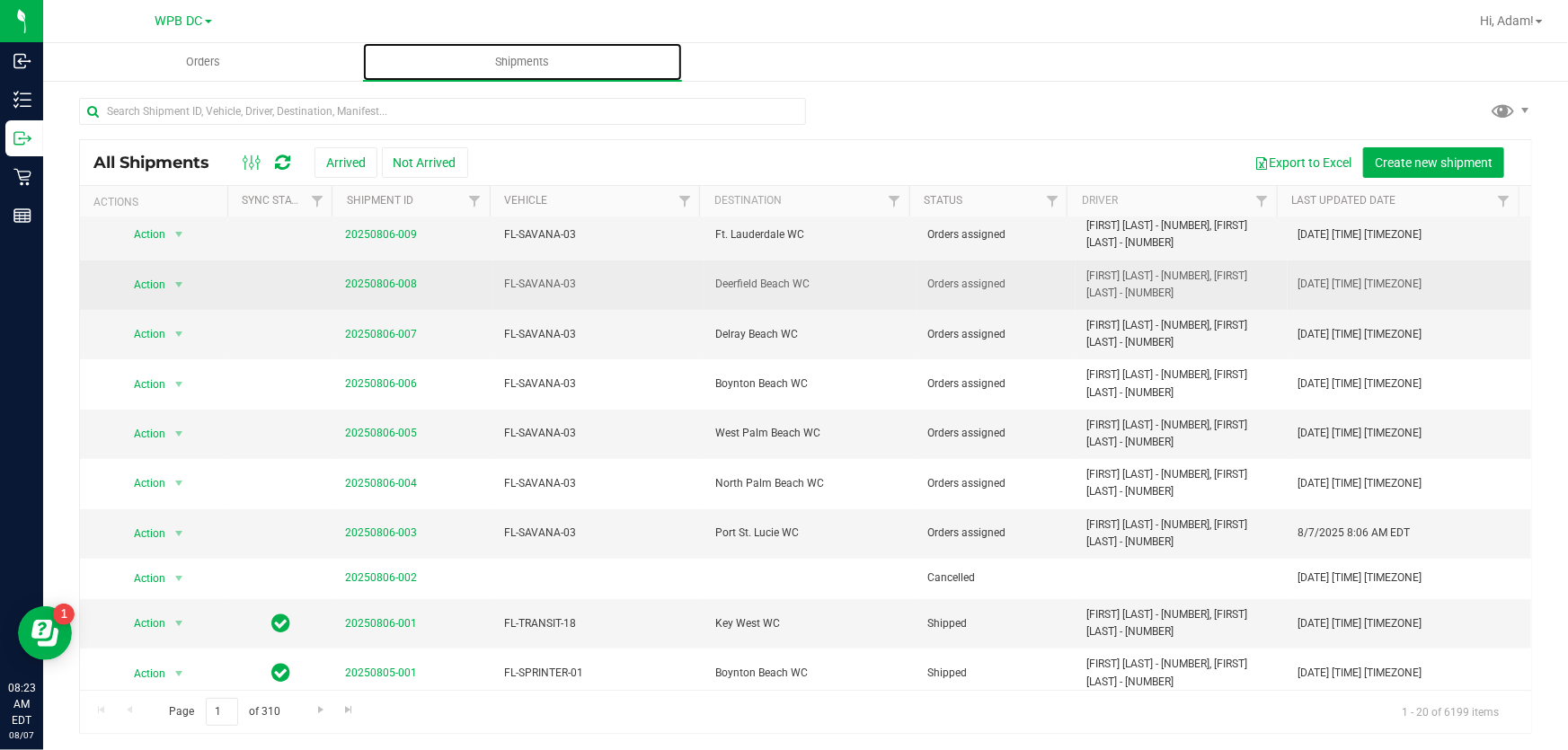 scroll, scrollTop: 163, scrollLeft: 0, axis: vertical 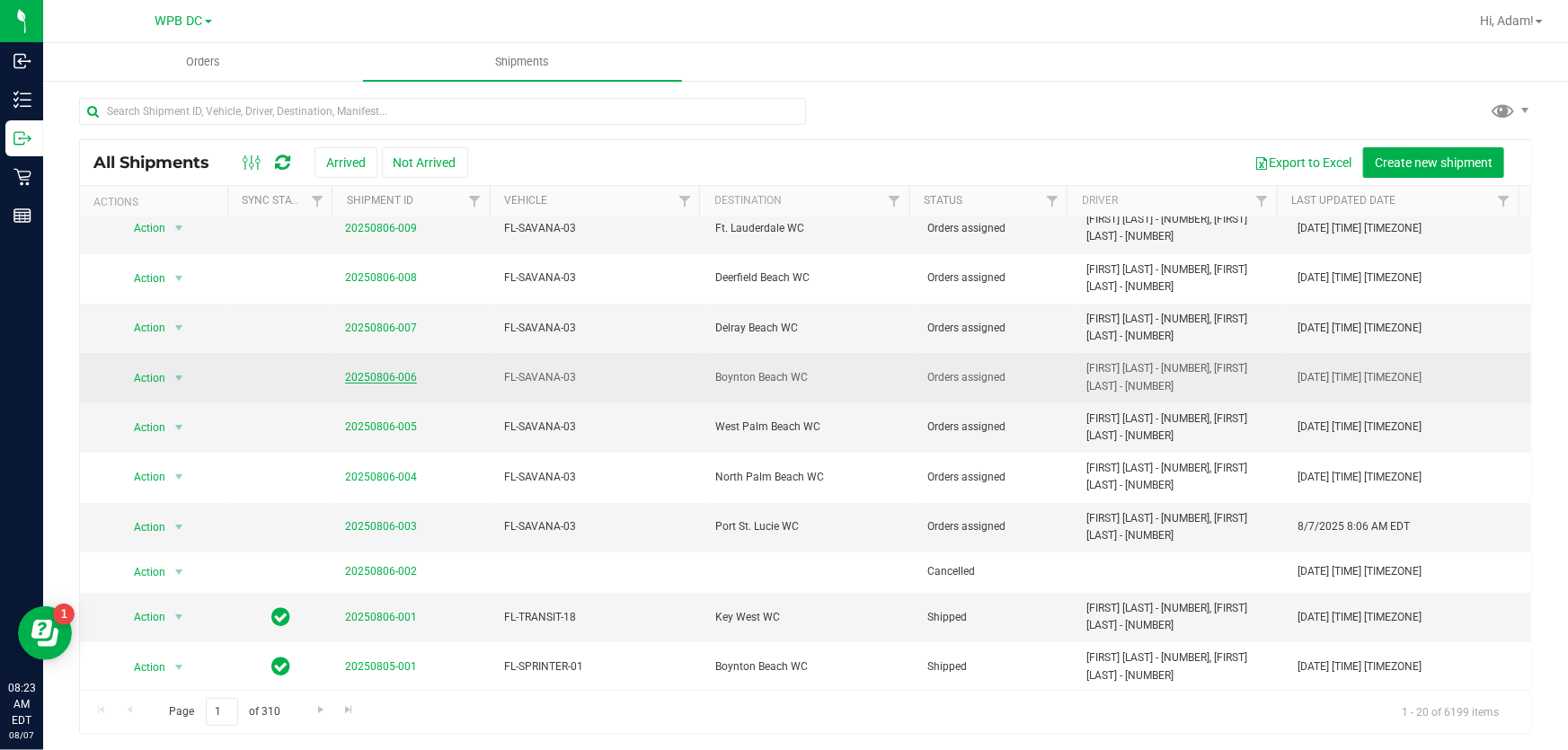 click on "20250806-006" at bounding box center [381, 377] 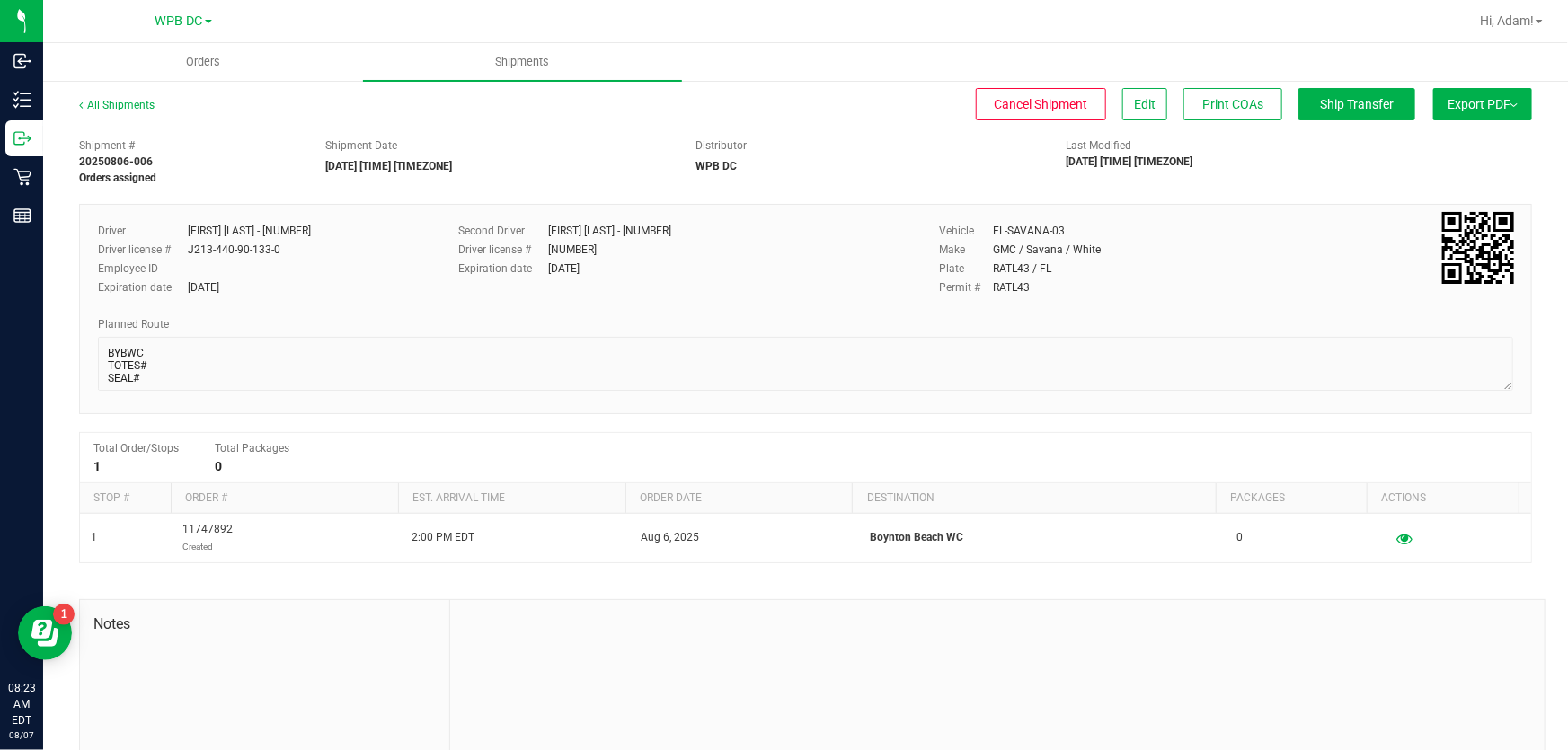 scroll, scrollTop: 31, scrollLeft: 0, axis: vertical 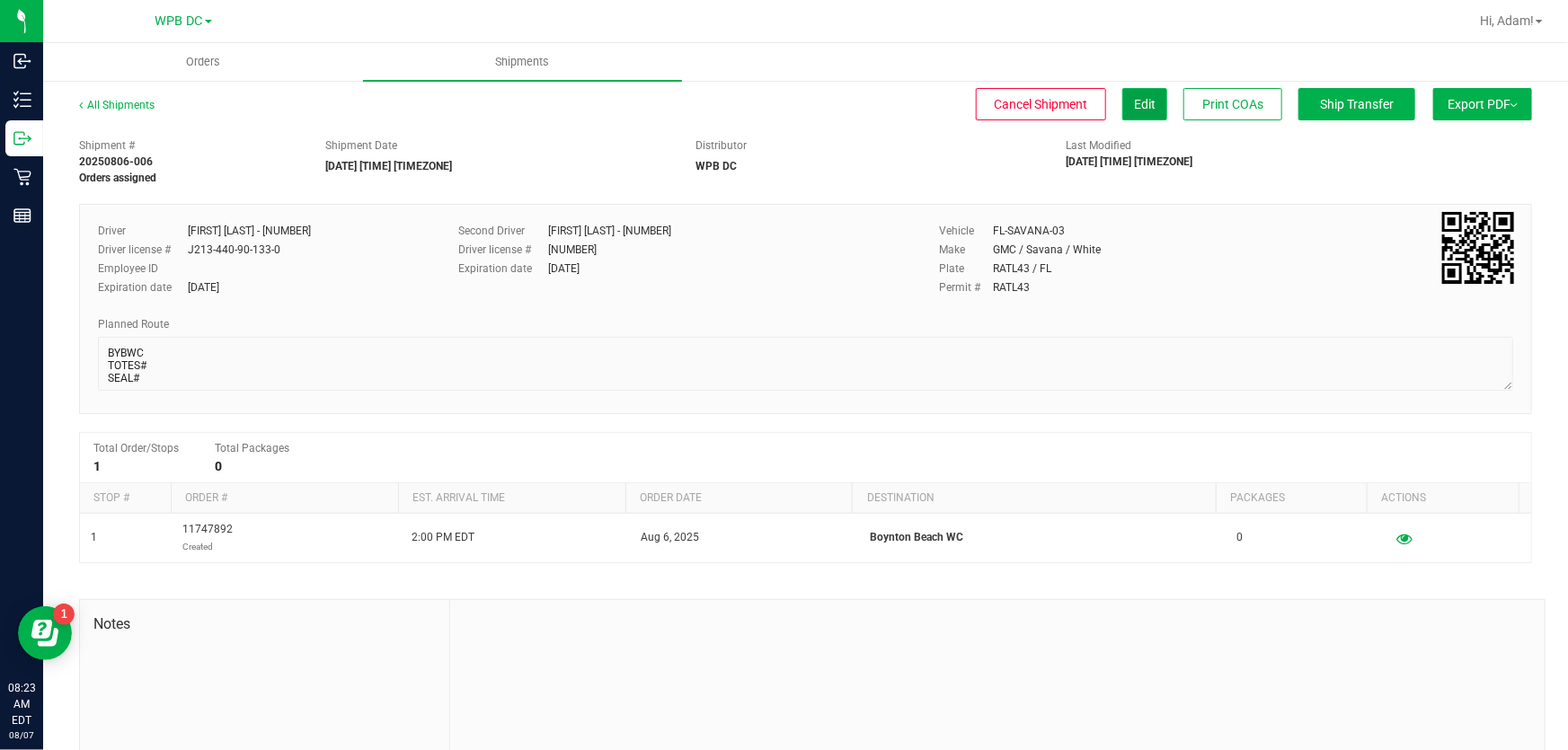 click on "Edit" at bounding box center (1145, 104) 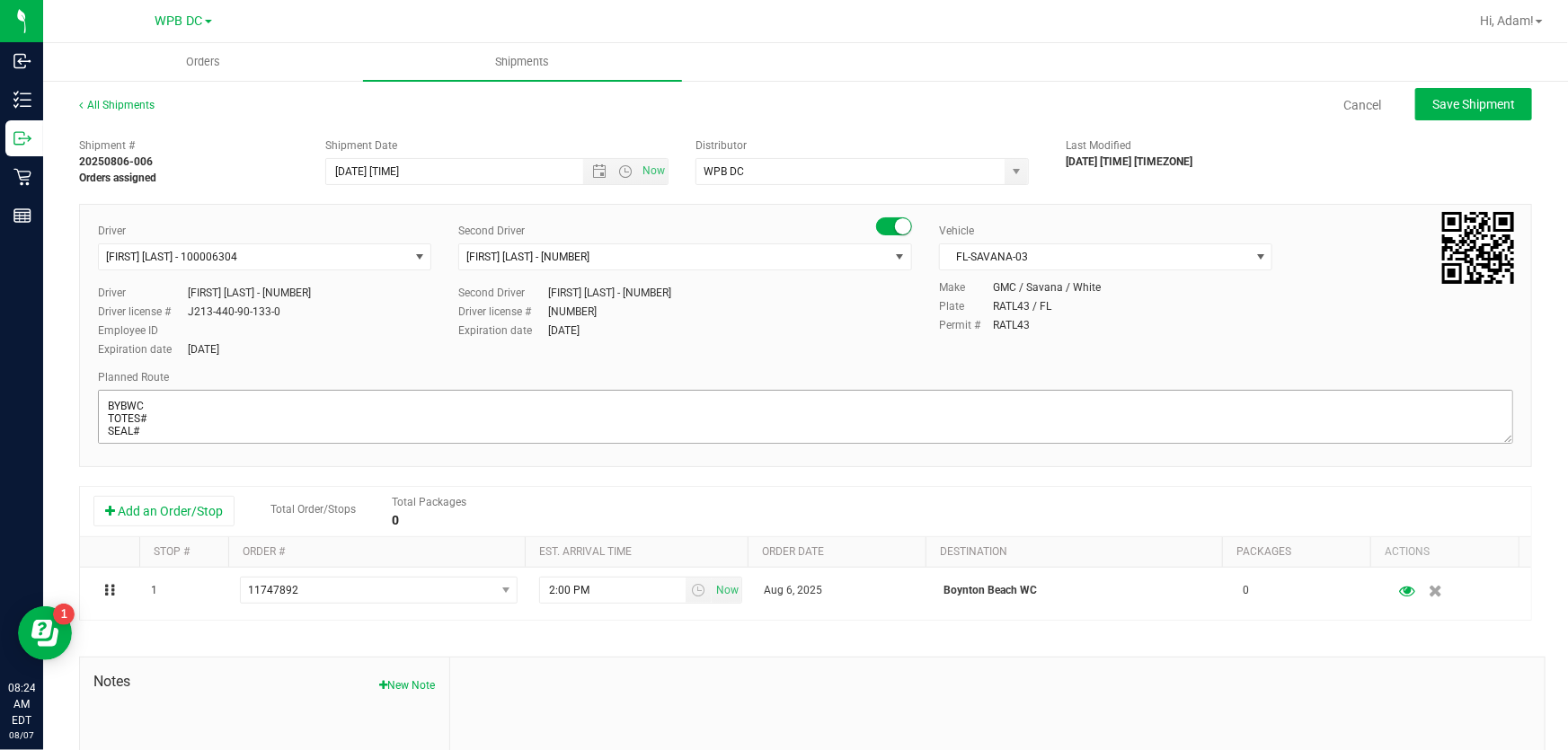 scroll, scrollTop: 31, scrollLeft: 0, axis: vertical 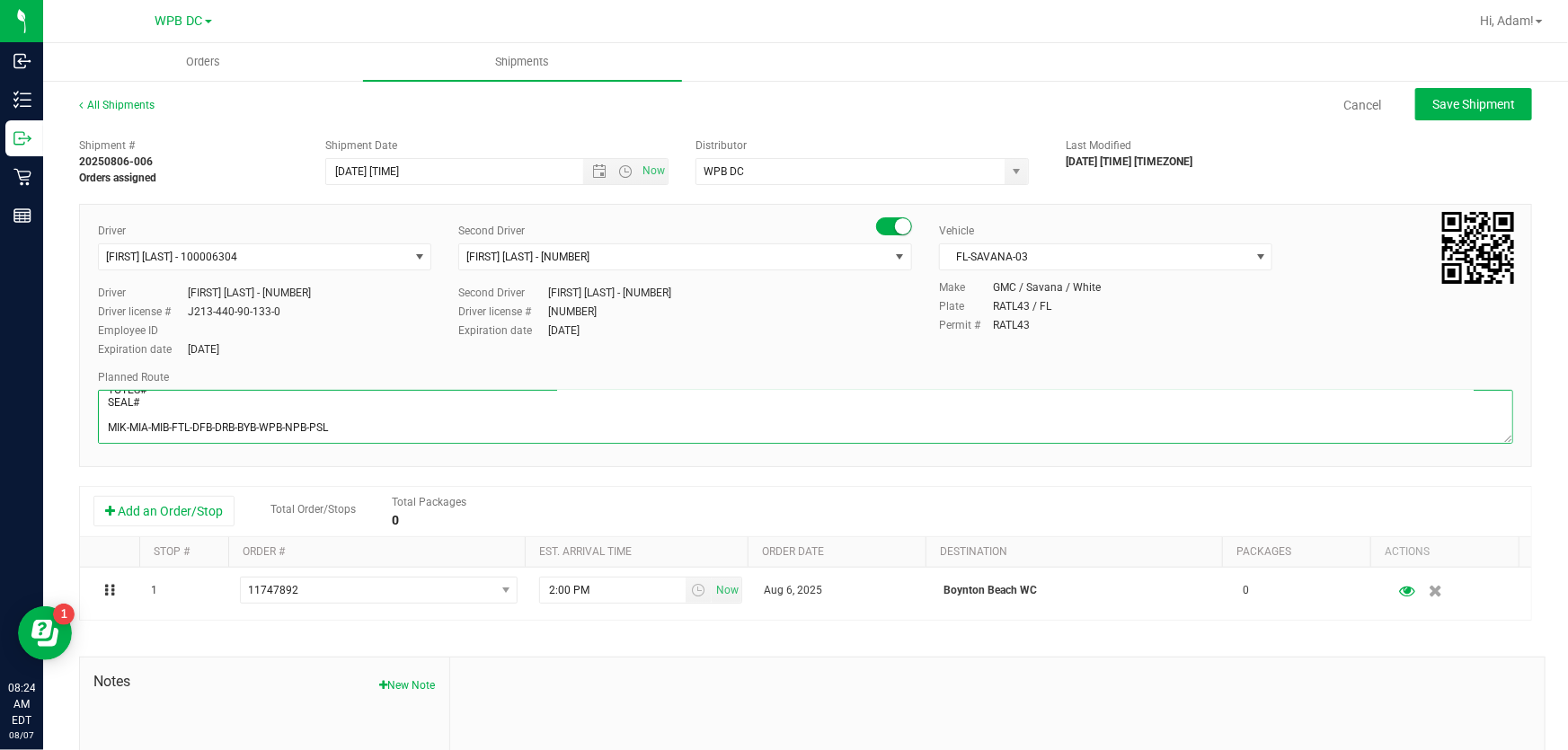 click at bounding box center (805, 417) 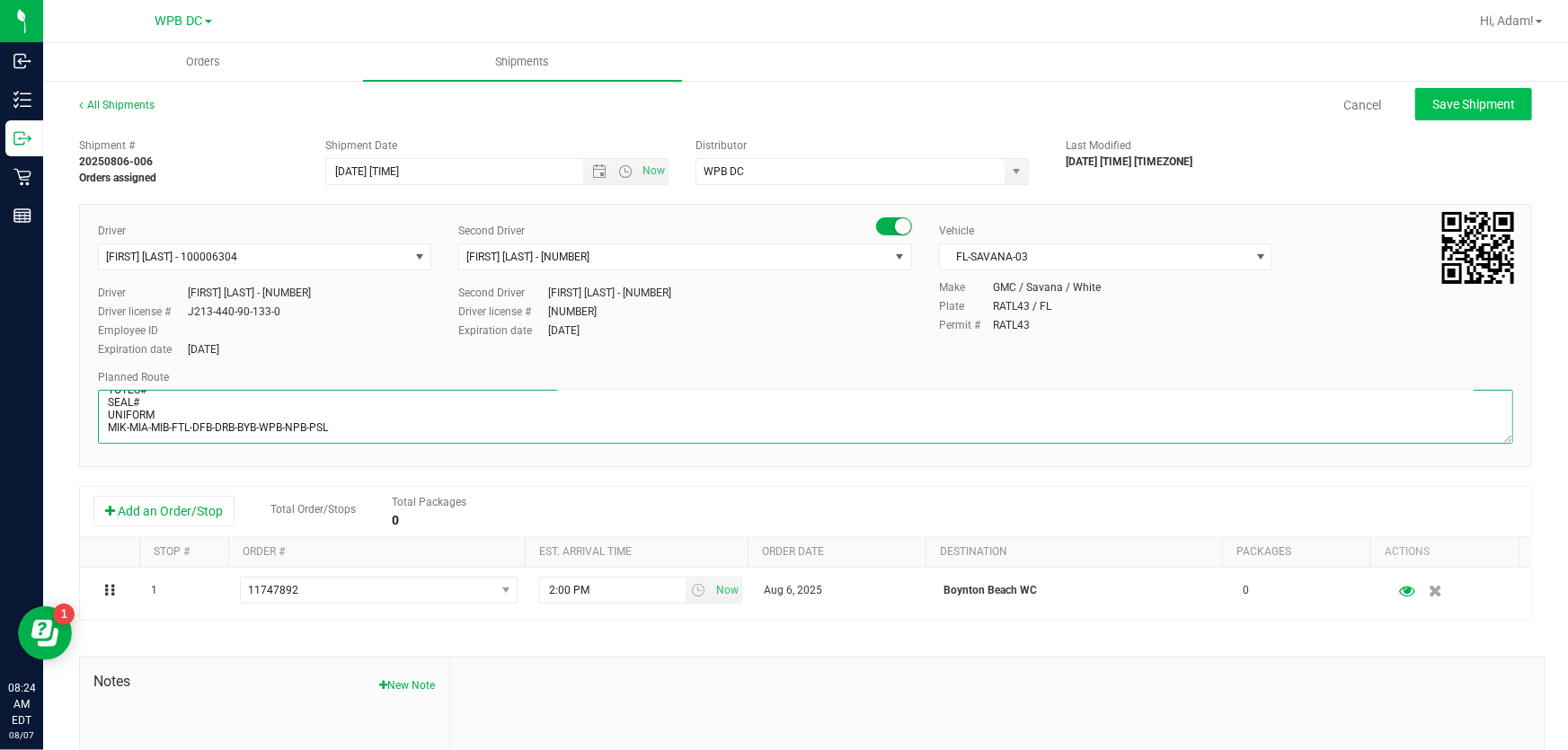 type on "BYBWC
TOTES#
SEAL#
UNIFORM
MIK-MIA-MIB-FTL-DFB-DRB-BYB-WPB-NPB-PSL" 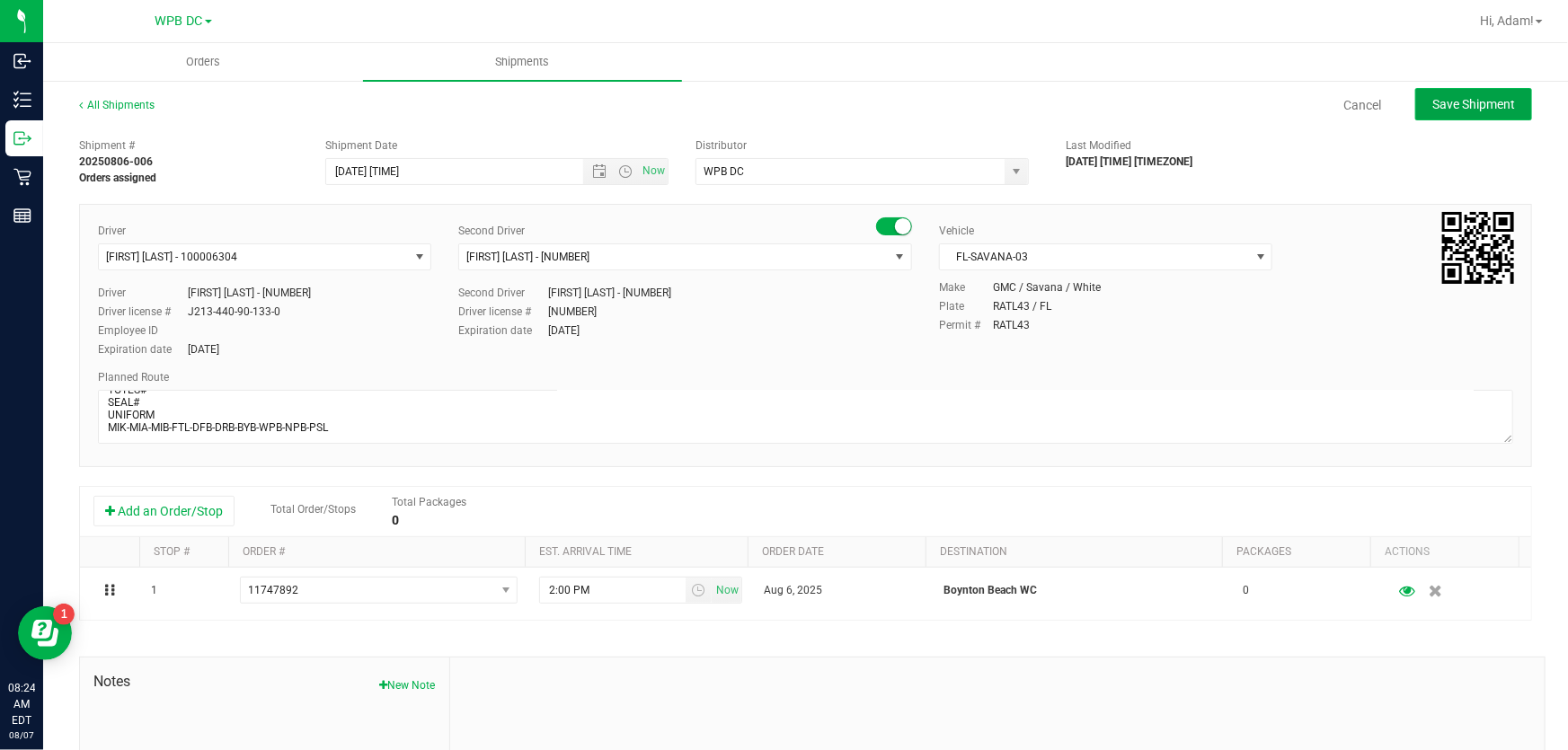 click on "Save Shipment" 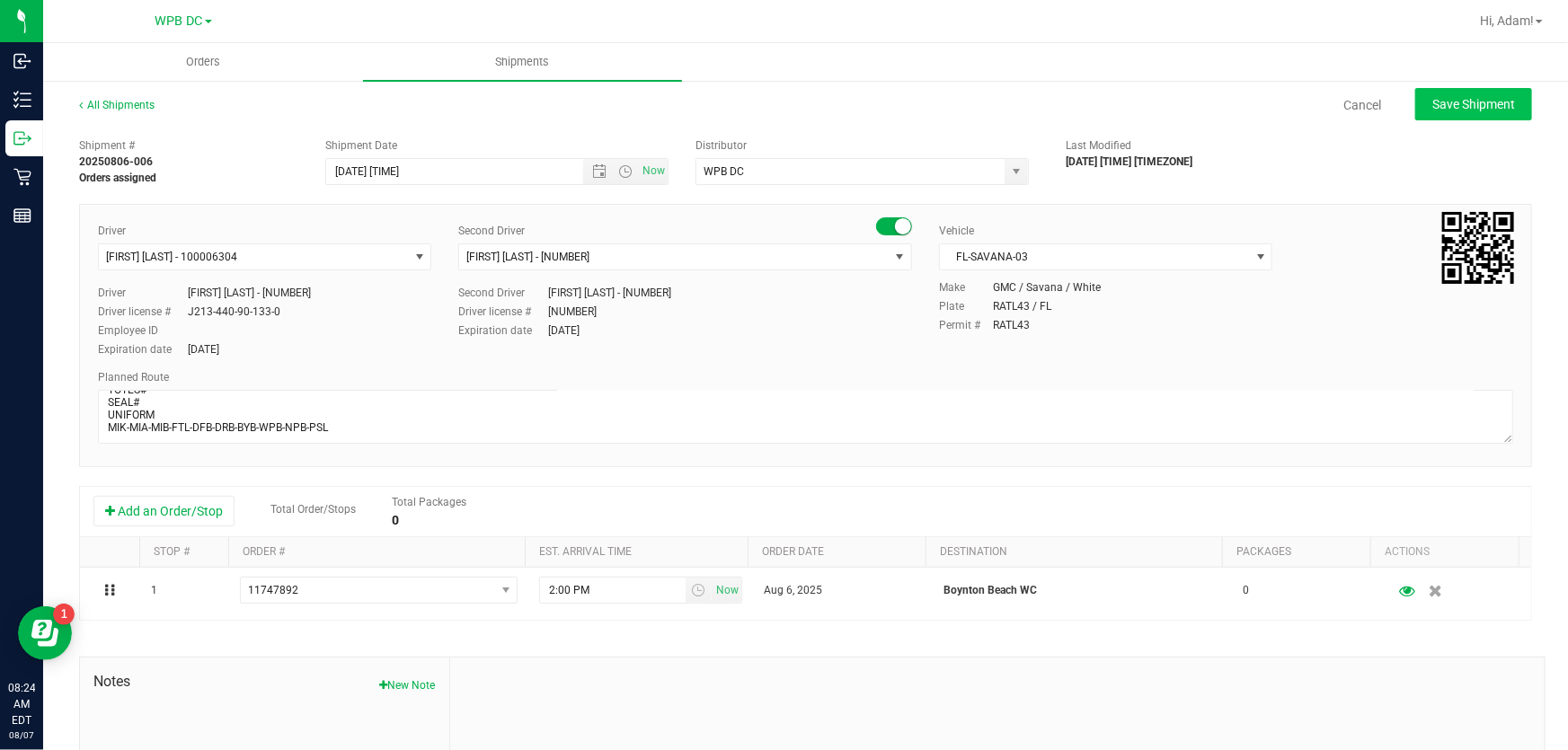 type on "[DATE] [TIME]" 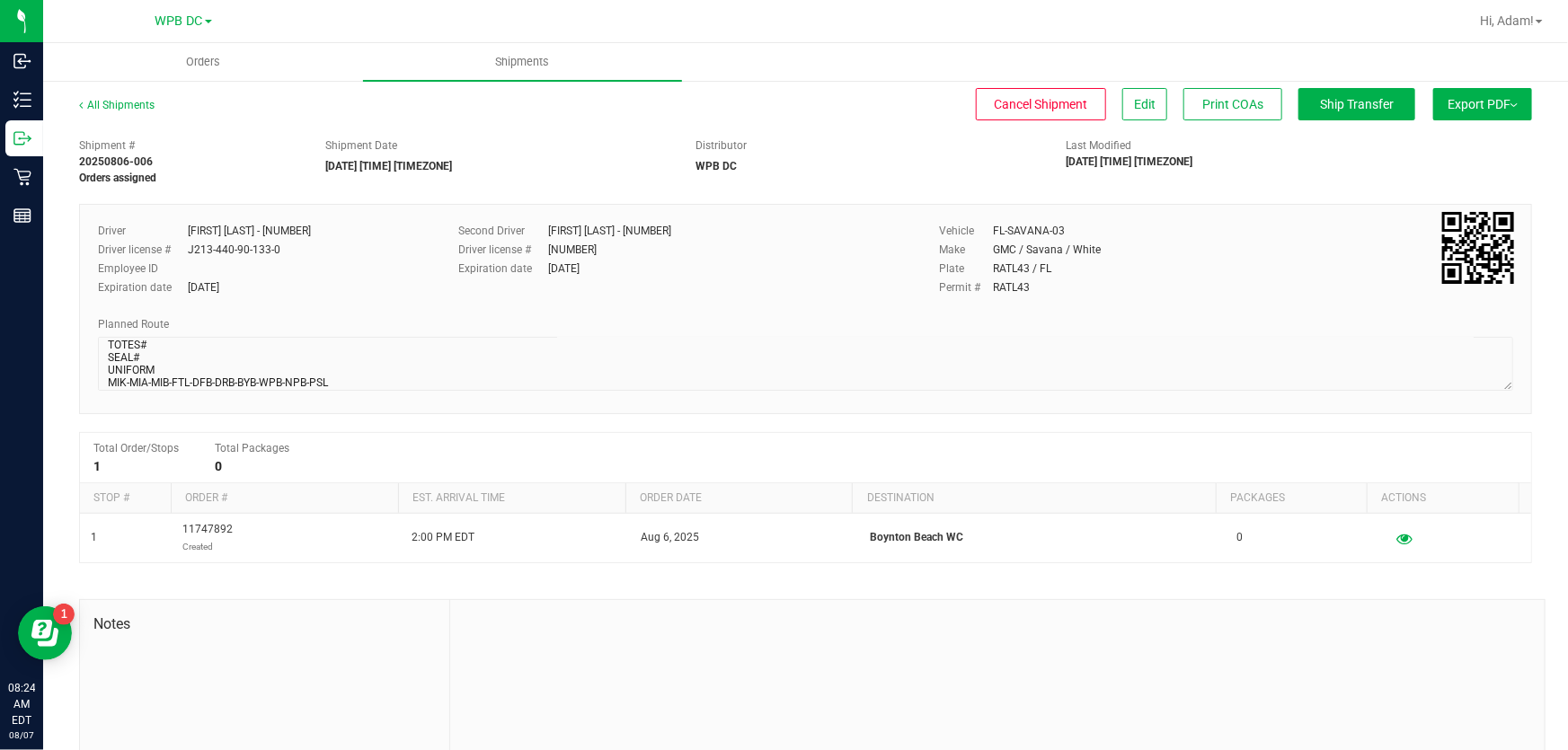 scroll, scrollTop: 31, scrollLeft: 0, axis: vertical 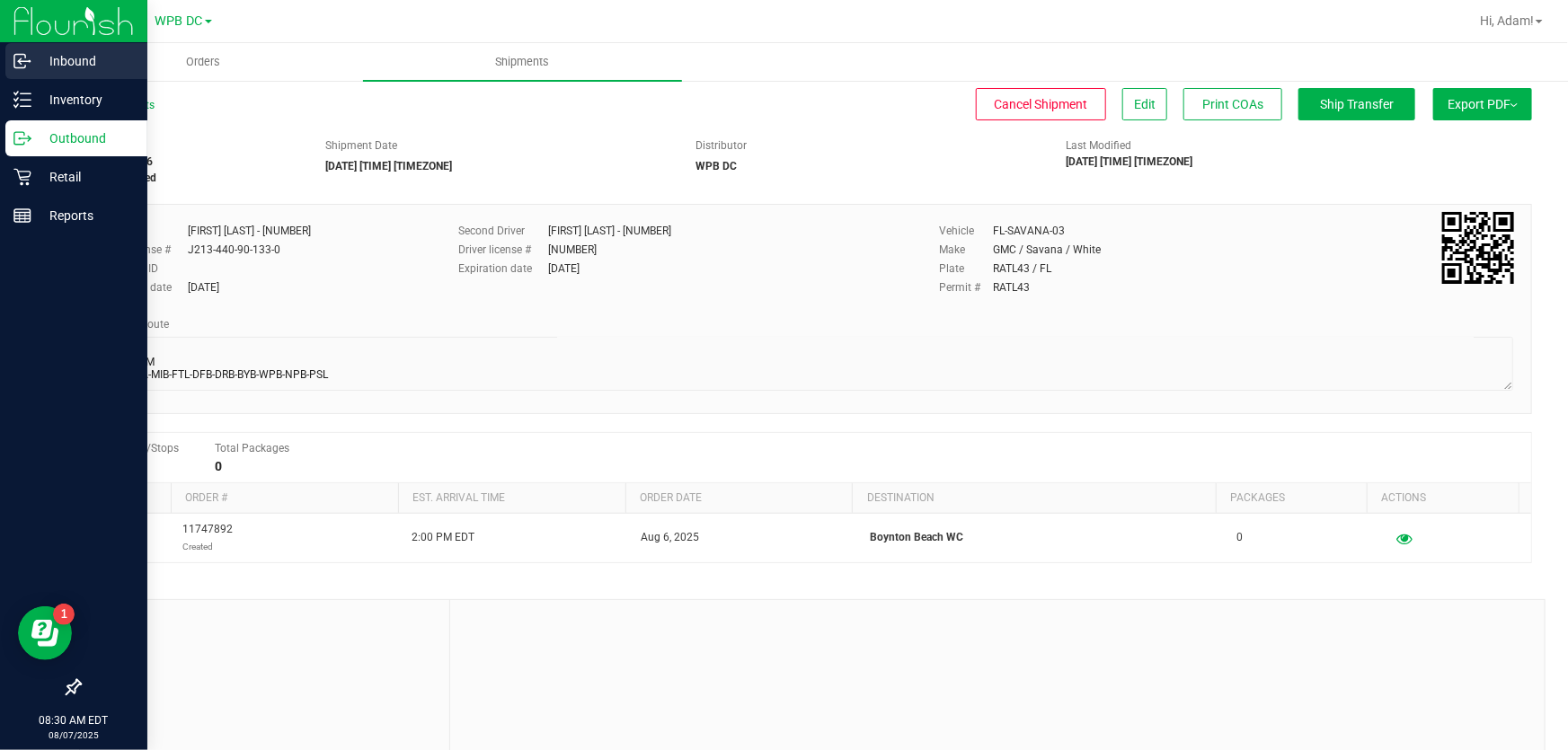 click on "Inbound" at bounding box center (85, 61) 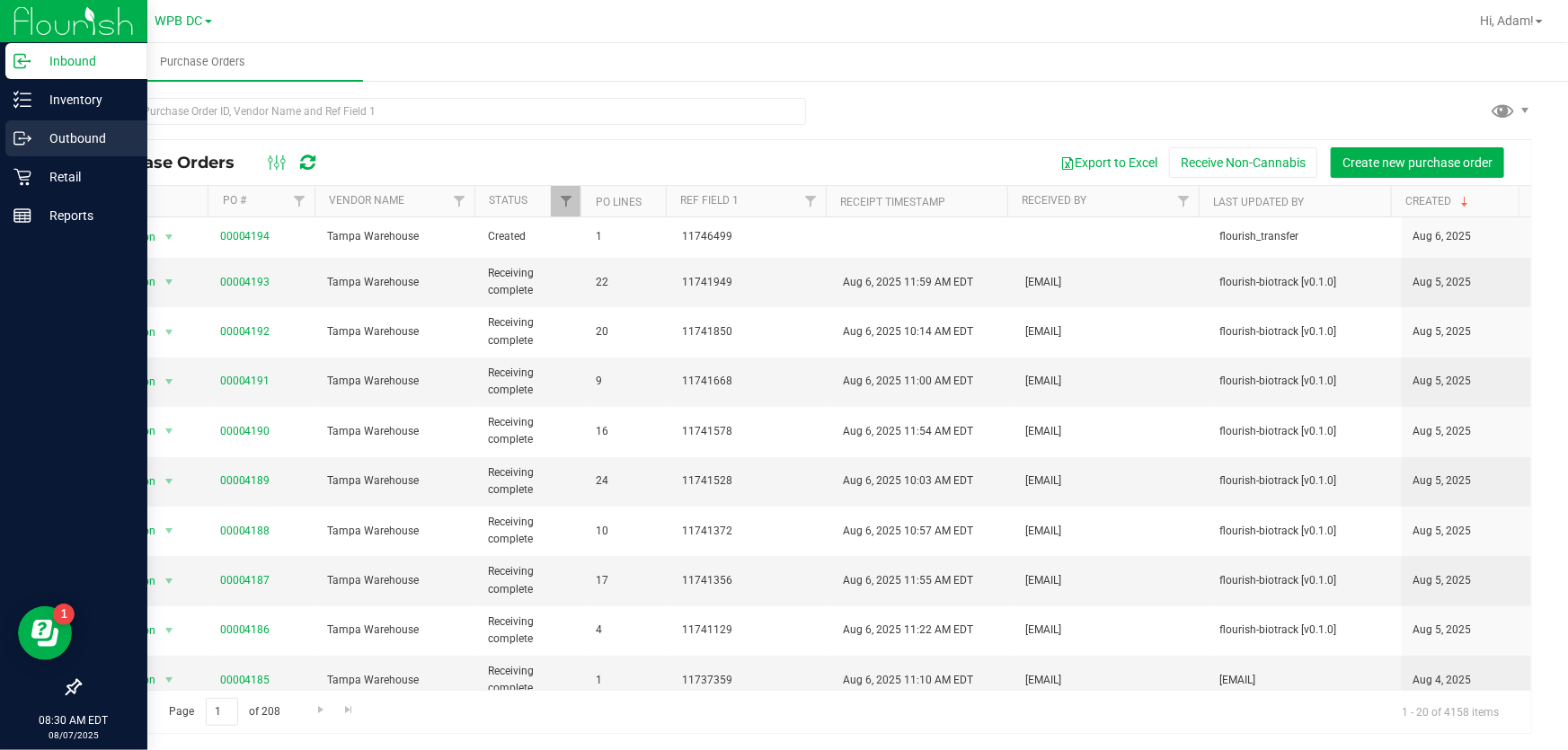 click on "Outbound" at bounding box center [85, 138] 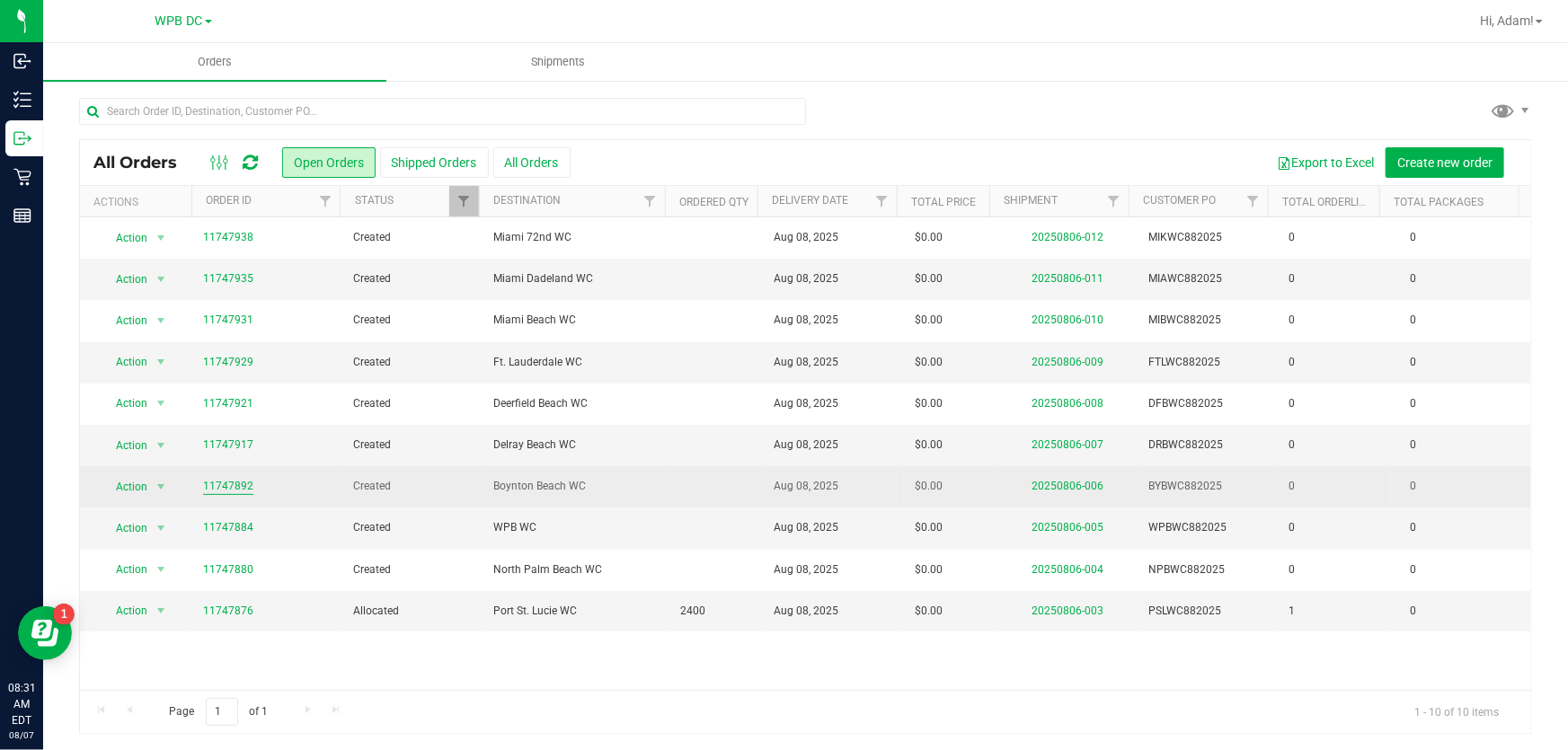 click on "11747892" at bounding box center (228, 486) 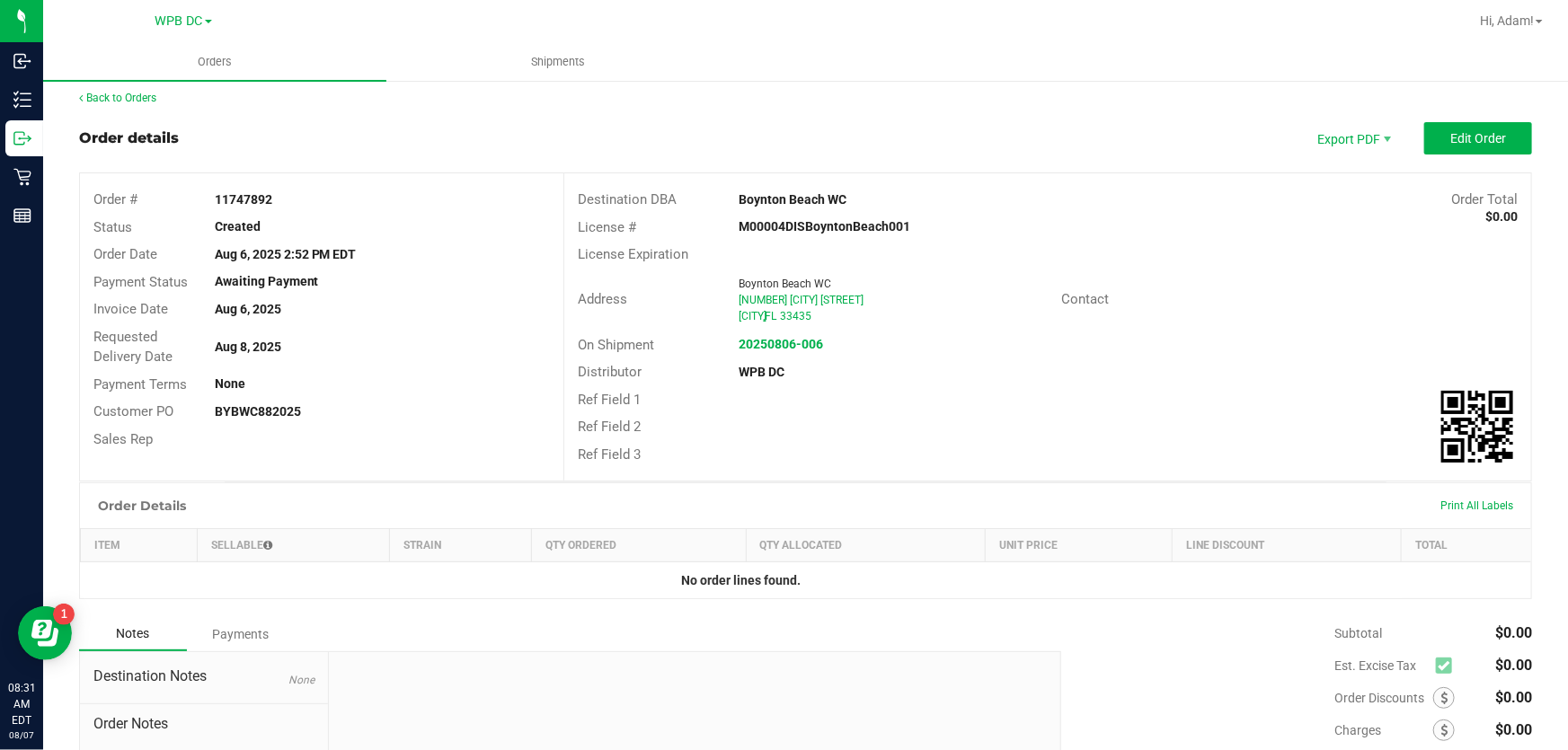 scroll, scrollTop: 0, scrollLeft: 0, axis: both 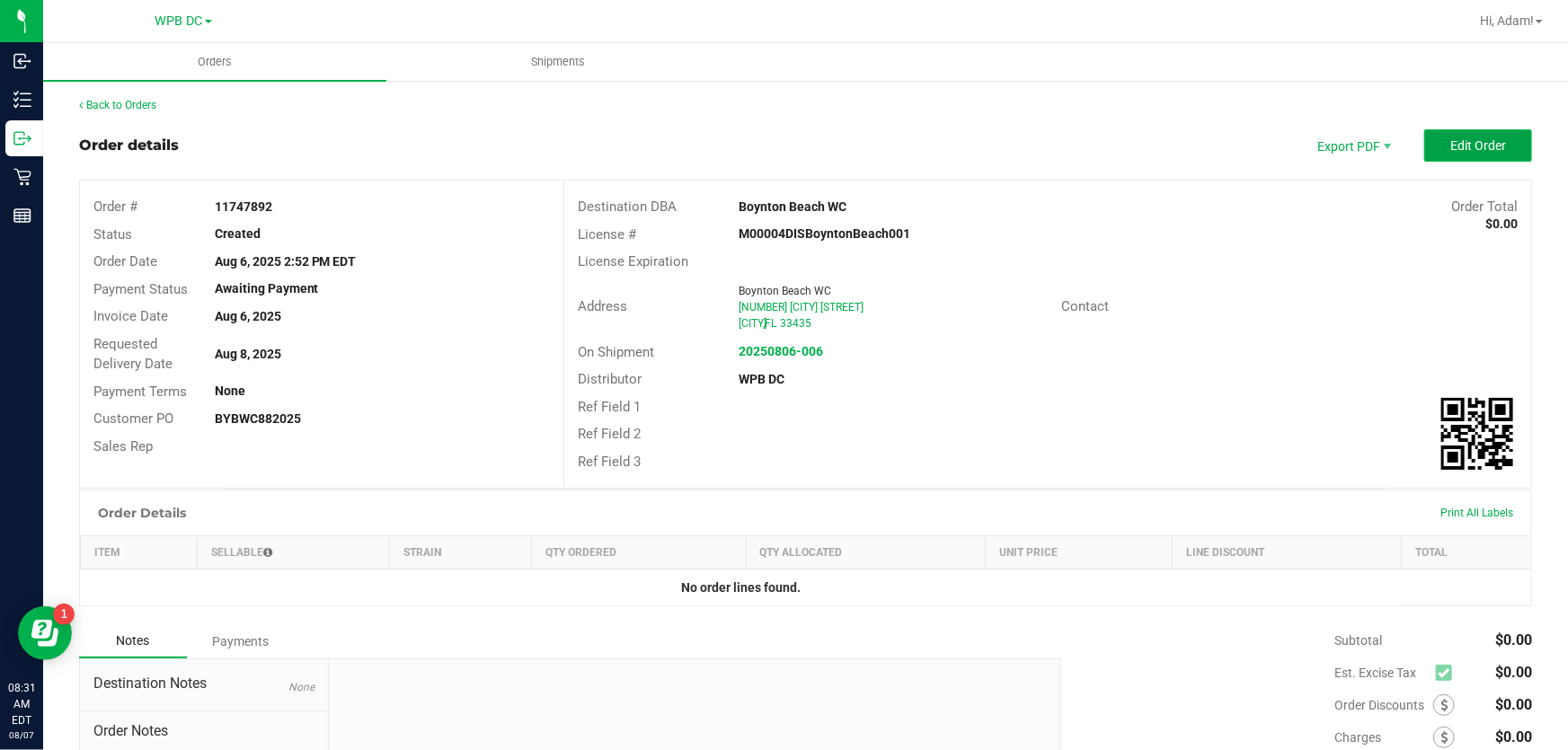 click on "Edit Order" at bounding box center [1478, 146] 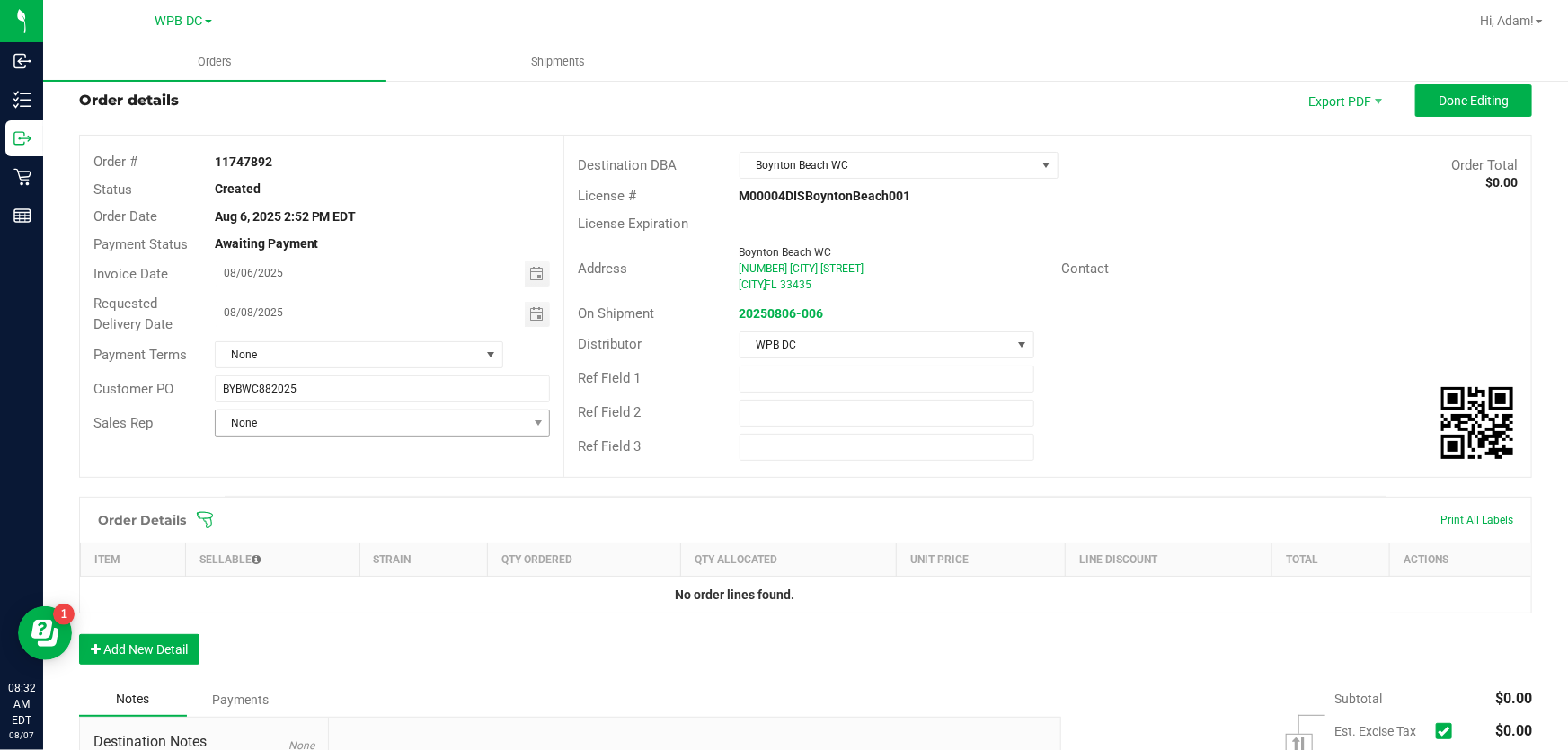 scroll, scrollTop: 81, scrollLeft: 0, axis: vertical 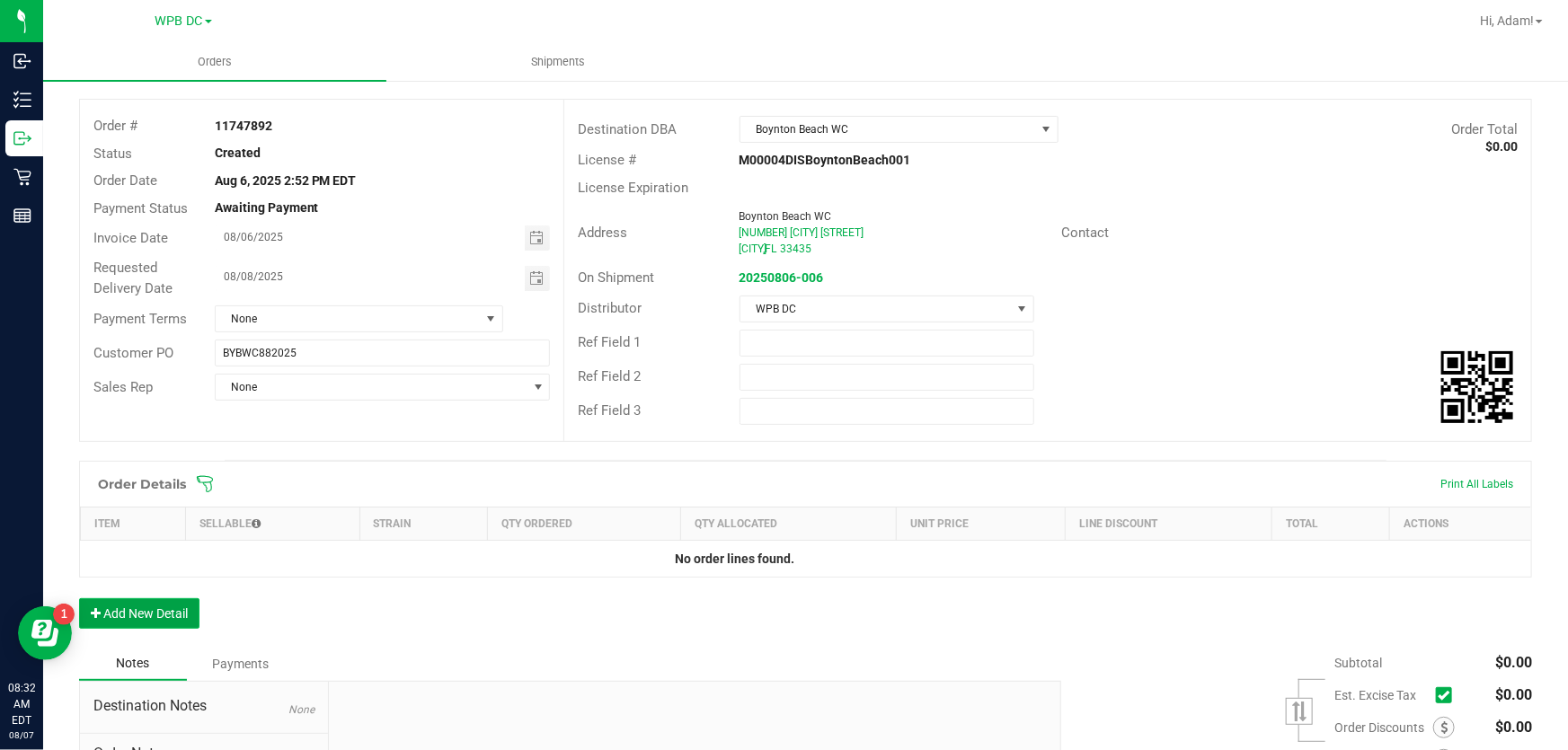 click on "Add New Detail" at bounding box center [139, 613] 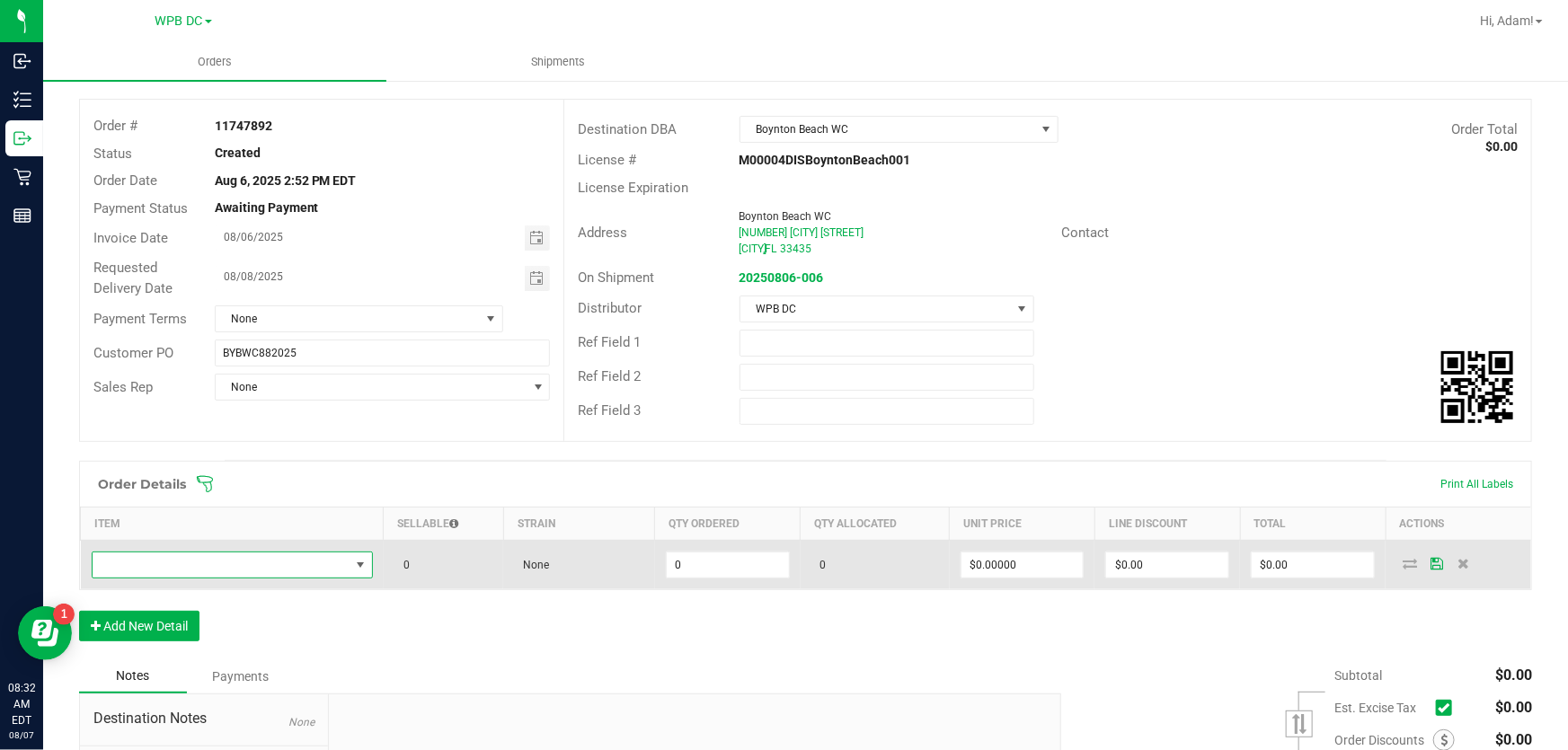 click at bounding box center [221, 565] 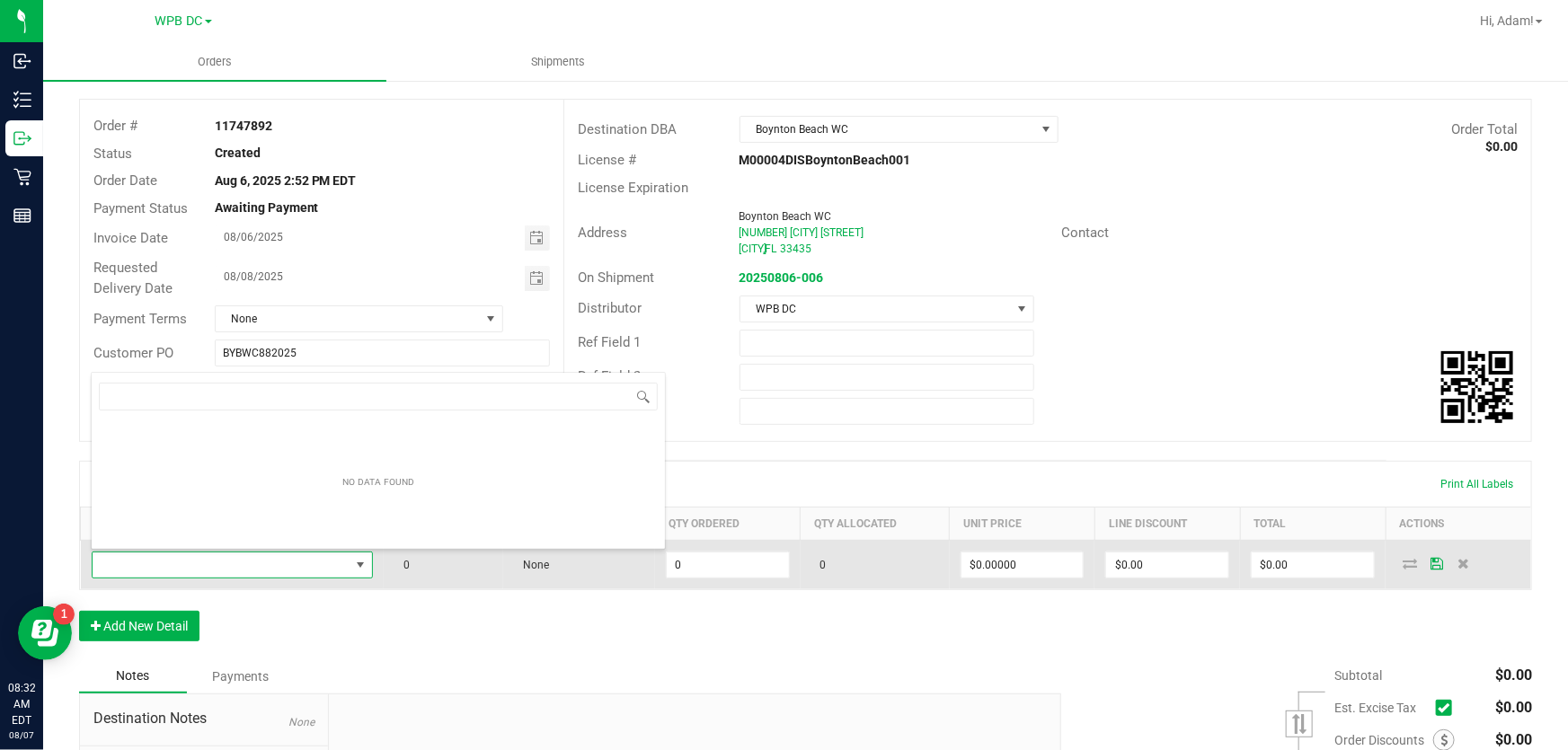 scroll, scrollTop: 89793, scrollLeft: 89578, axis: both 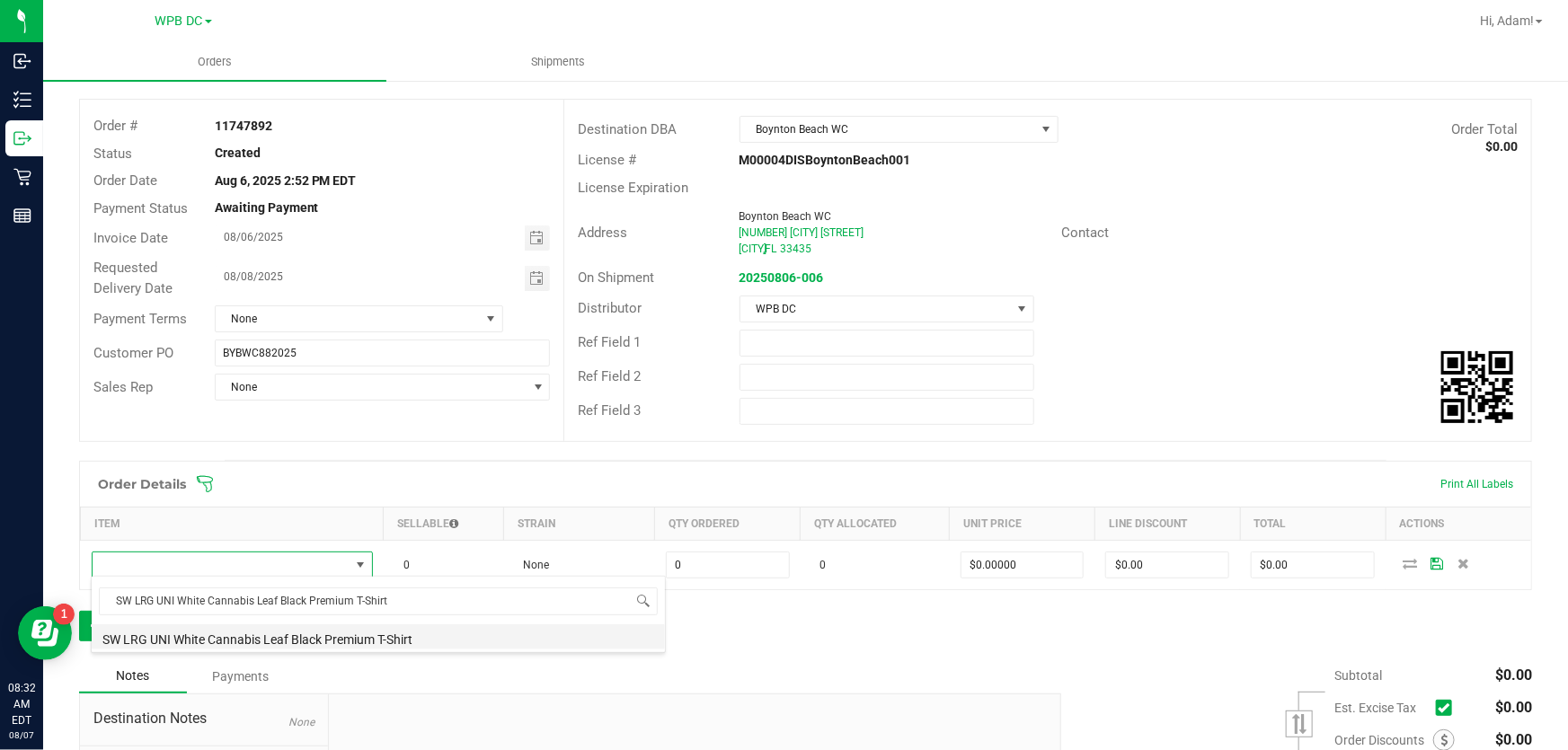 click on "SW LRG UNI White Cannabis Leaf Black Premium T-Shirt" at bounding box center (378, 637) 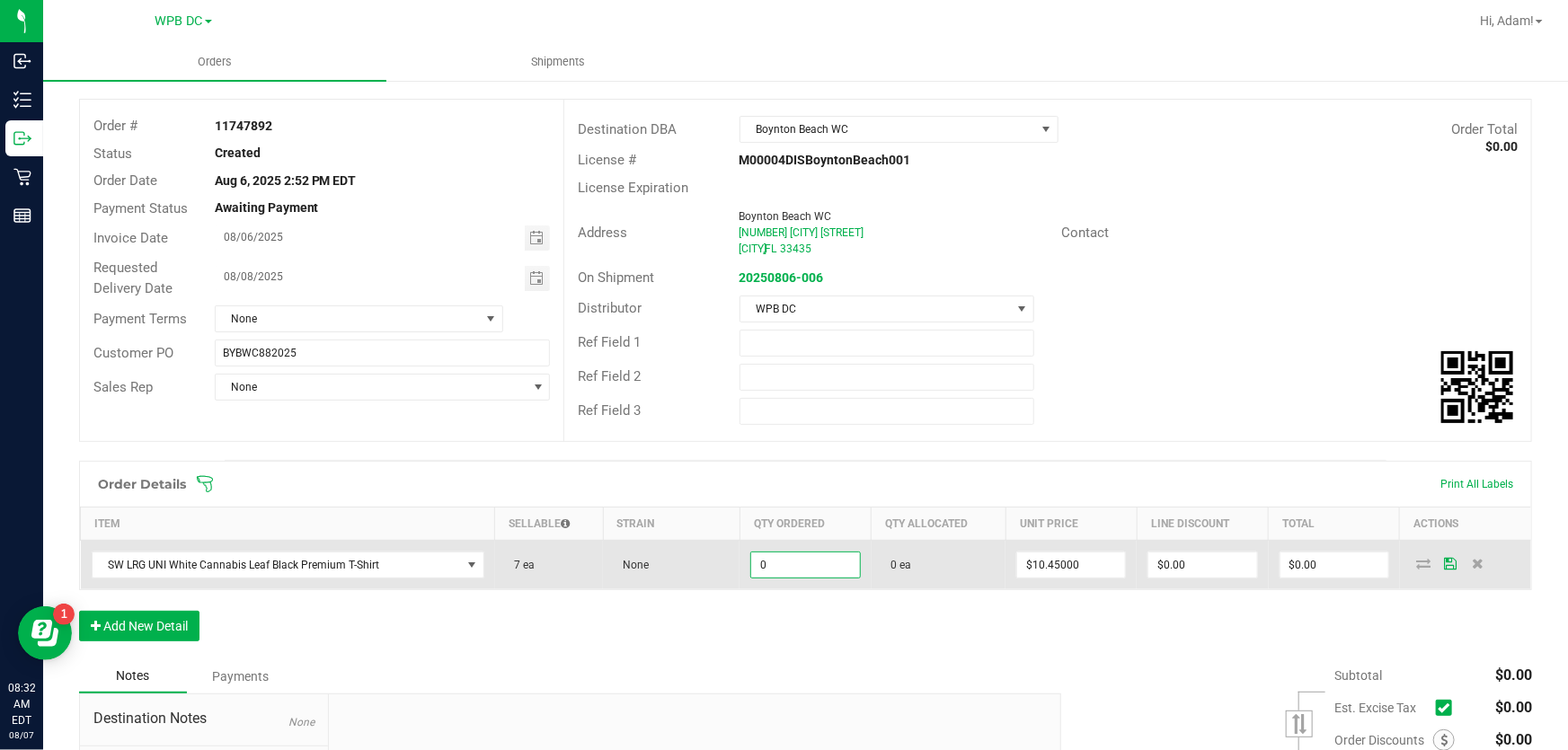 click on "0" at bounding box center [805, 565] 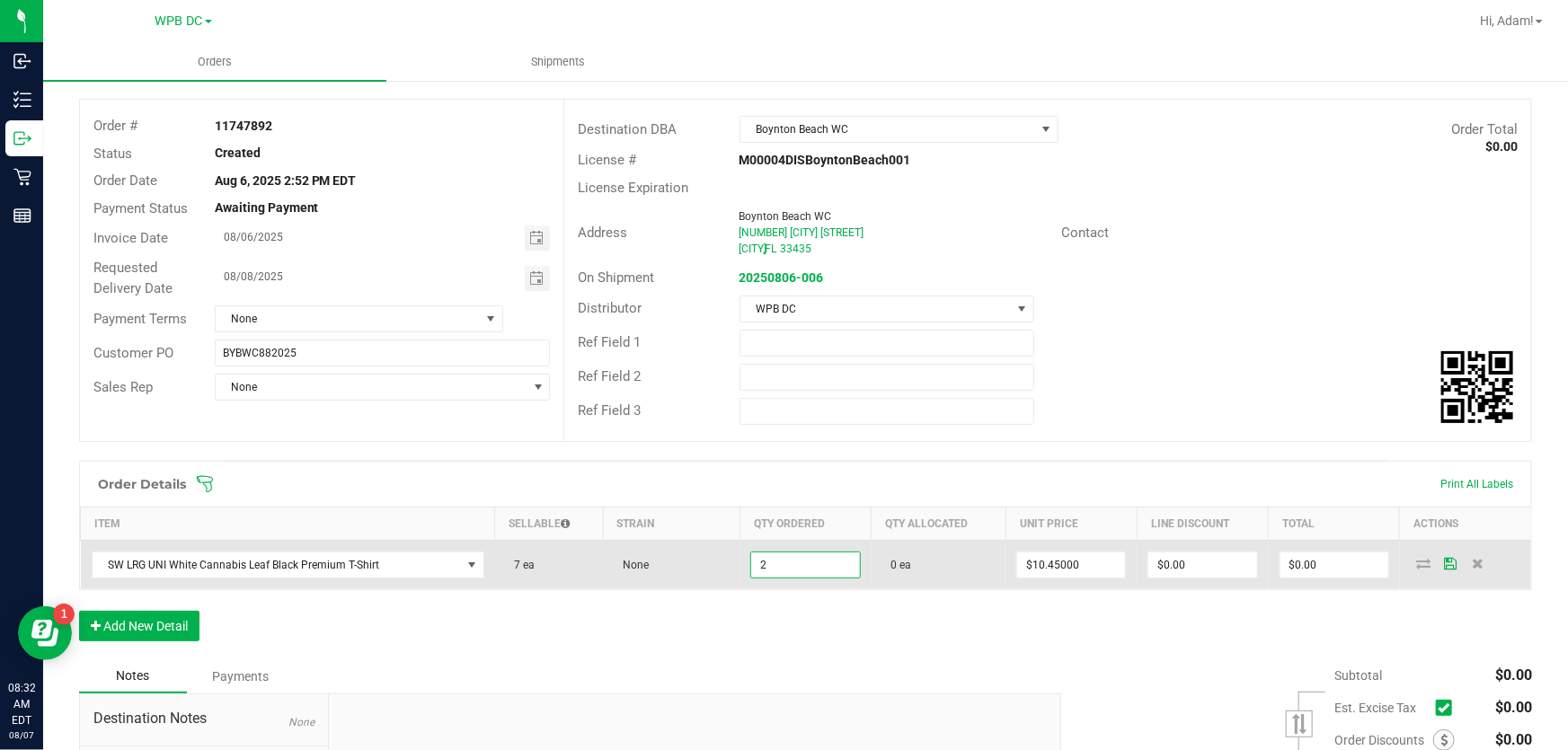type on "2 ea" 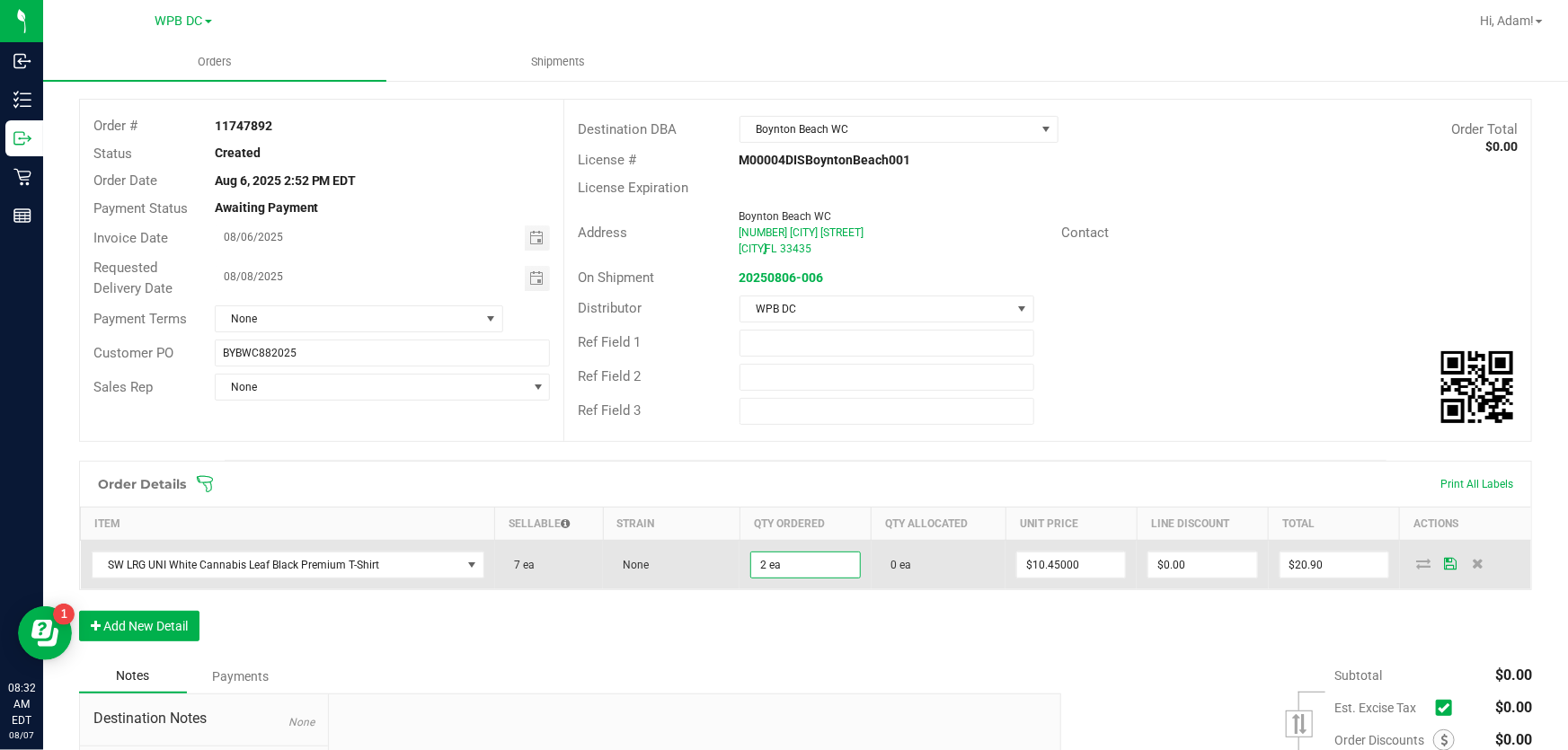 click at bounding box center [1451, 563] 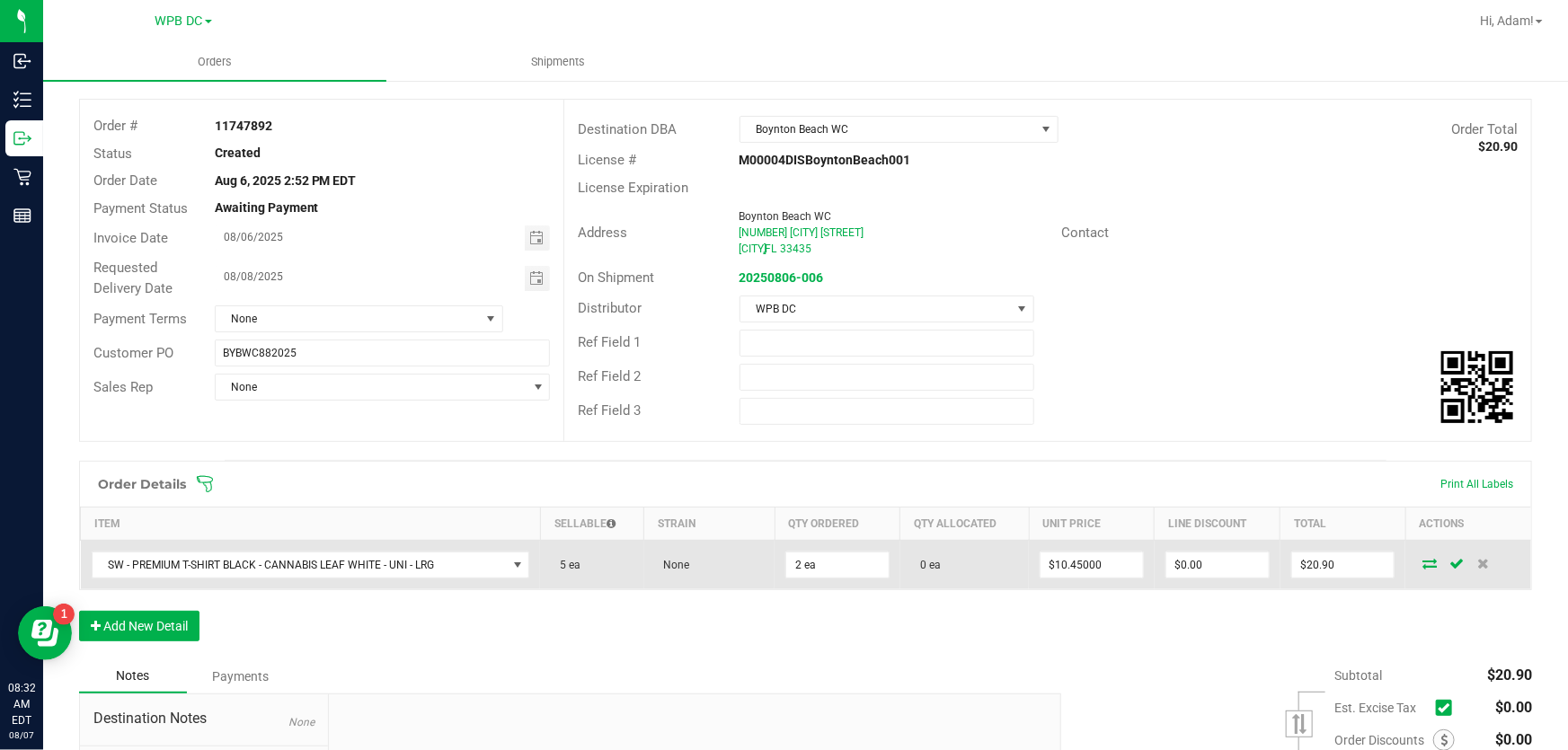 click on "0 ea" at bounding box center [964, 564] 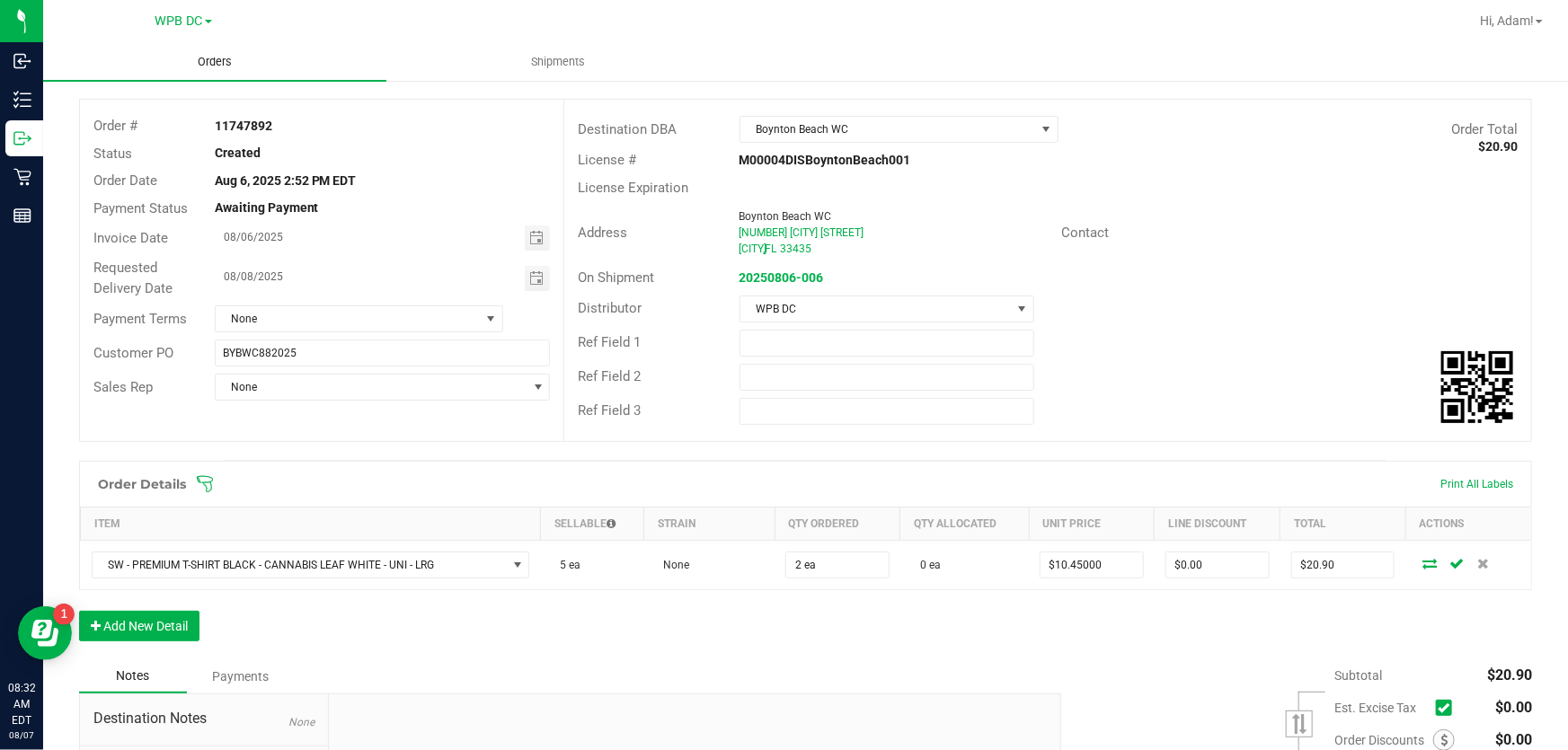click on "Orders" at bounding box center [215, 62] 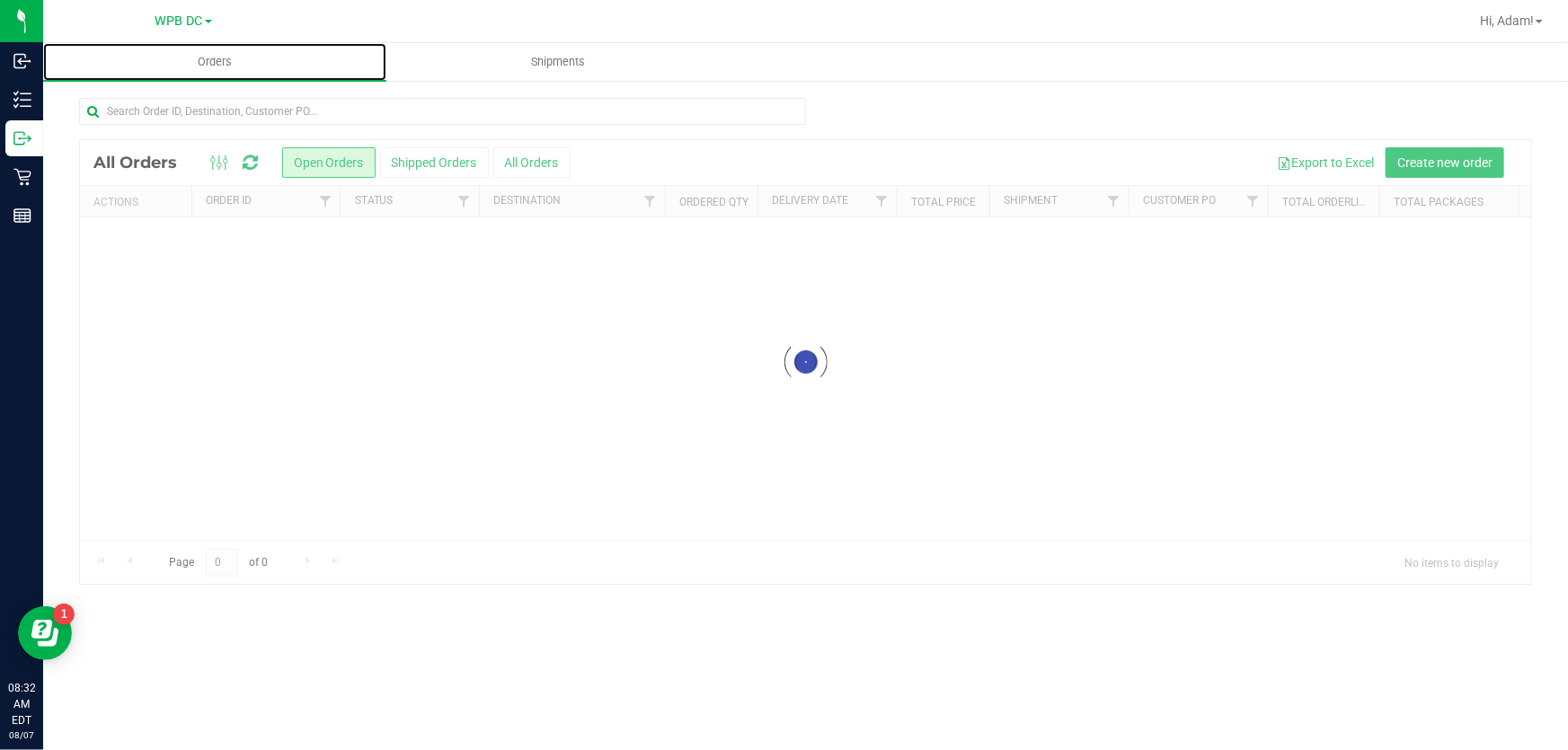 scroll, scrollTop: 0, scrollLeft: 0, axis: both 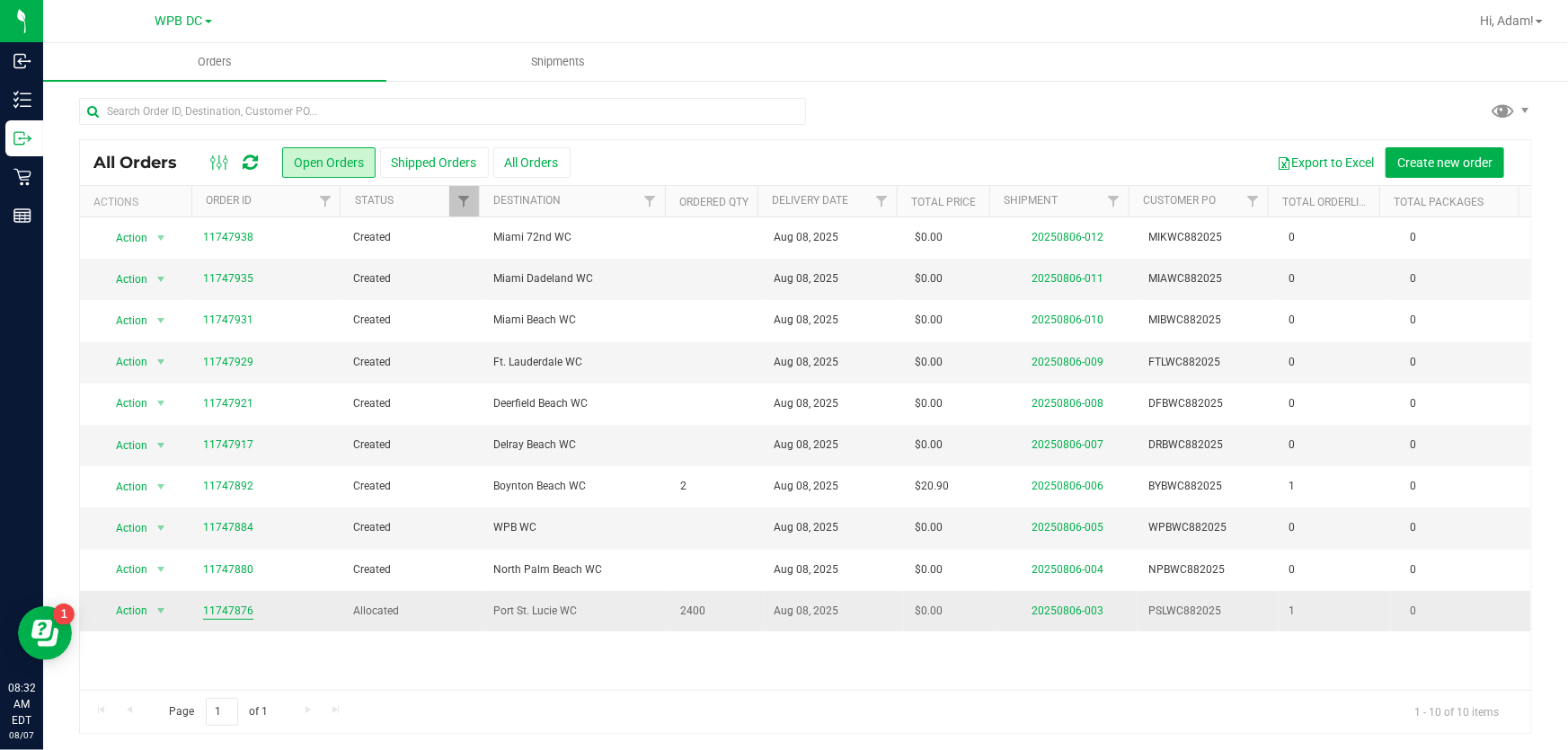 click on "11747876" at bounding box center (228, 611) 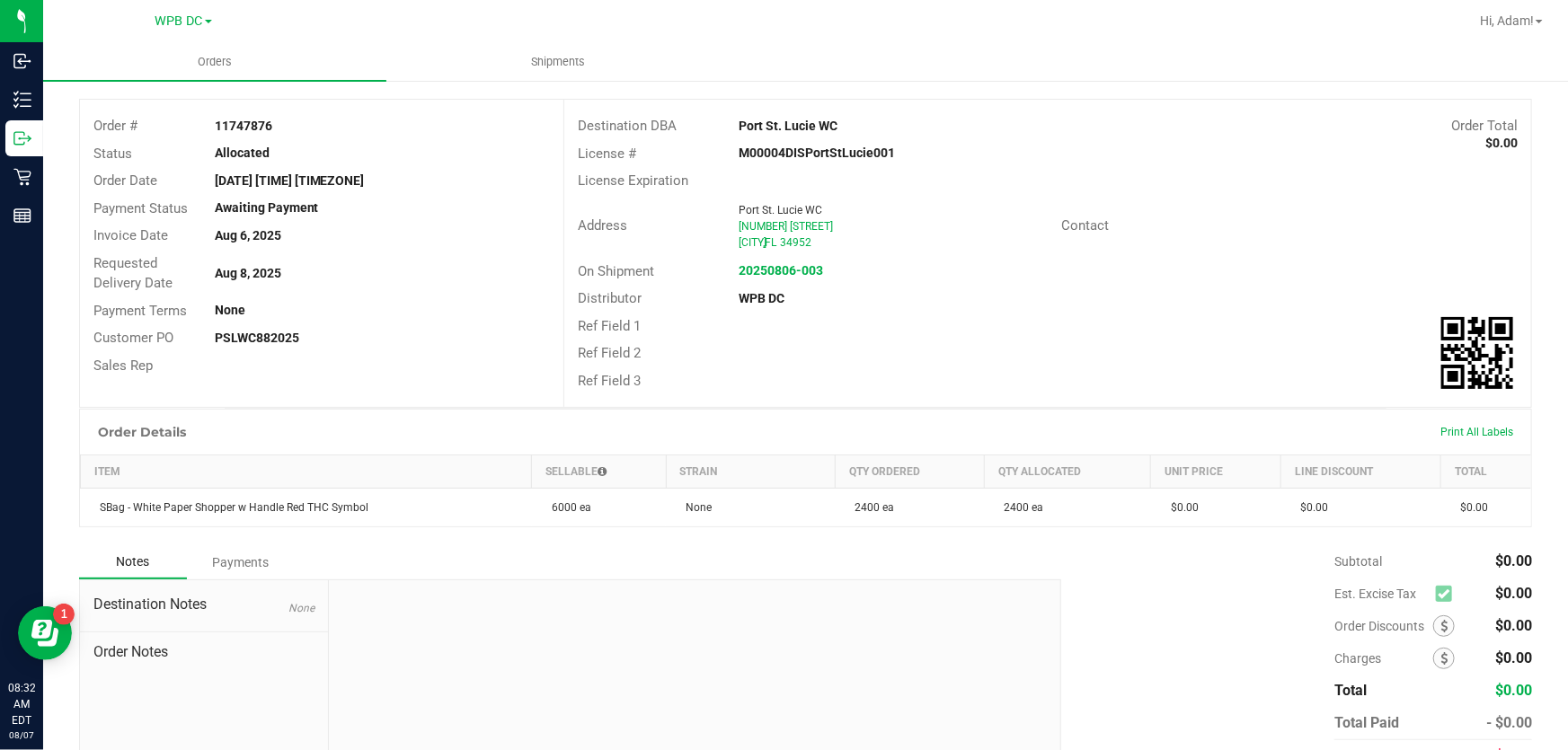 scroll, scrollTop: 0, scrollLeft: 0, axis: both 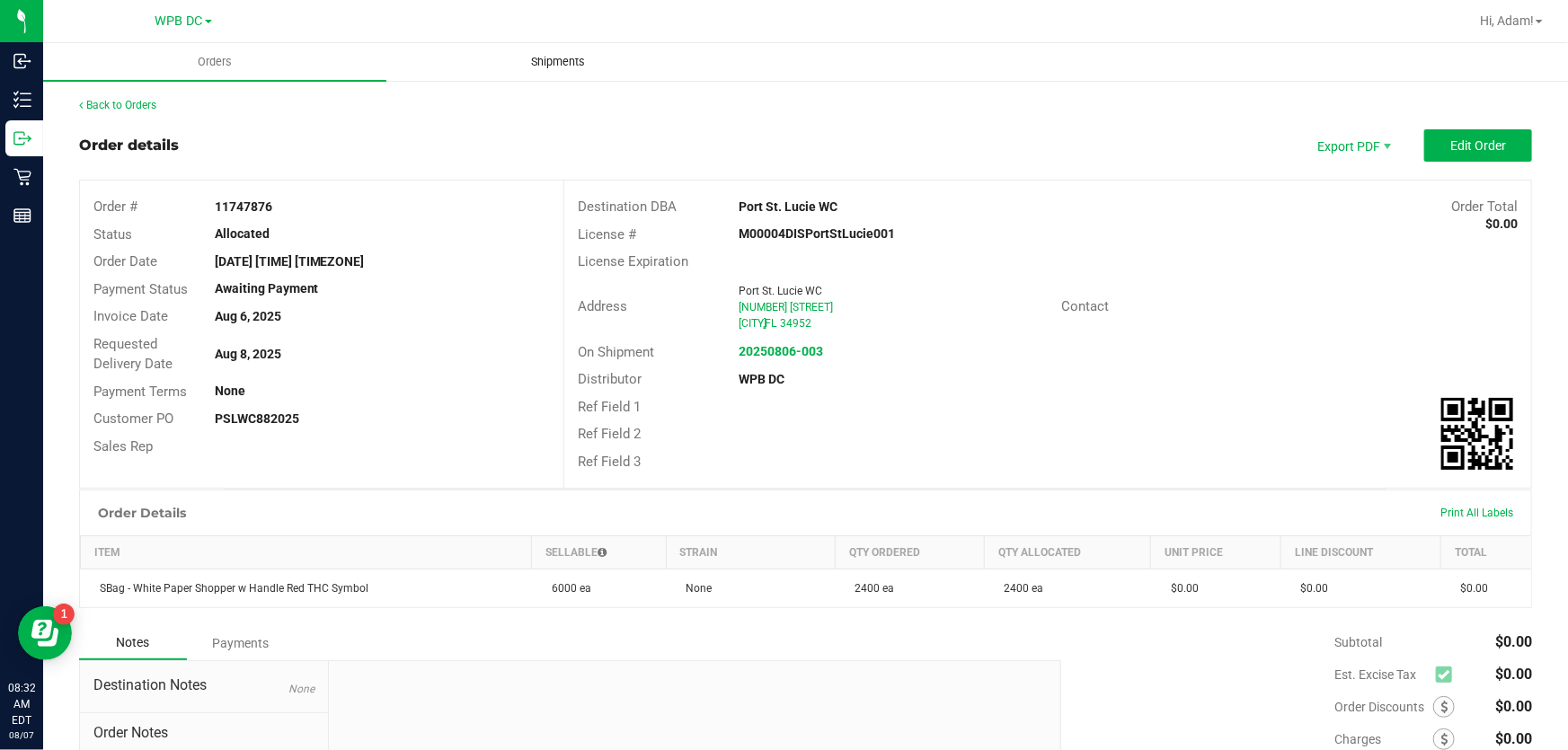 click on "Shipments" at bounding box center [558, 62] 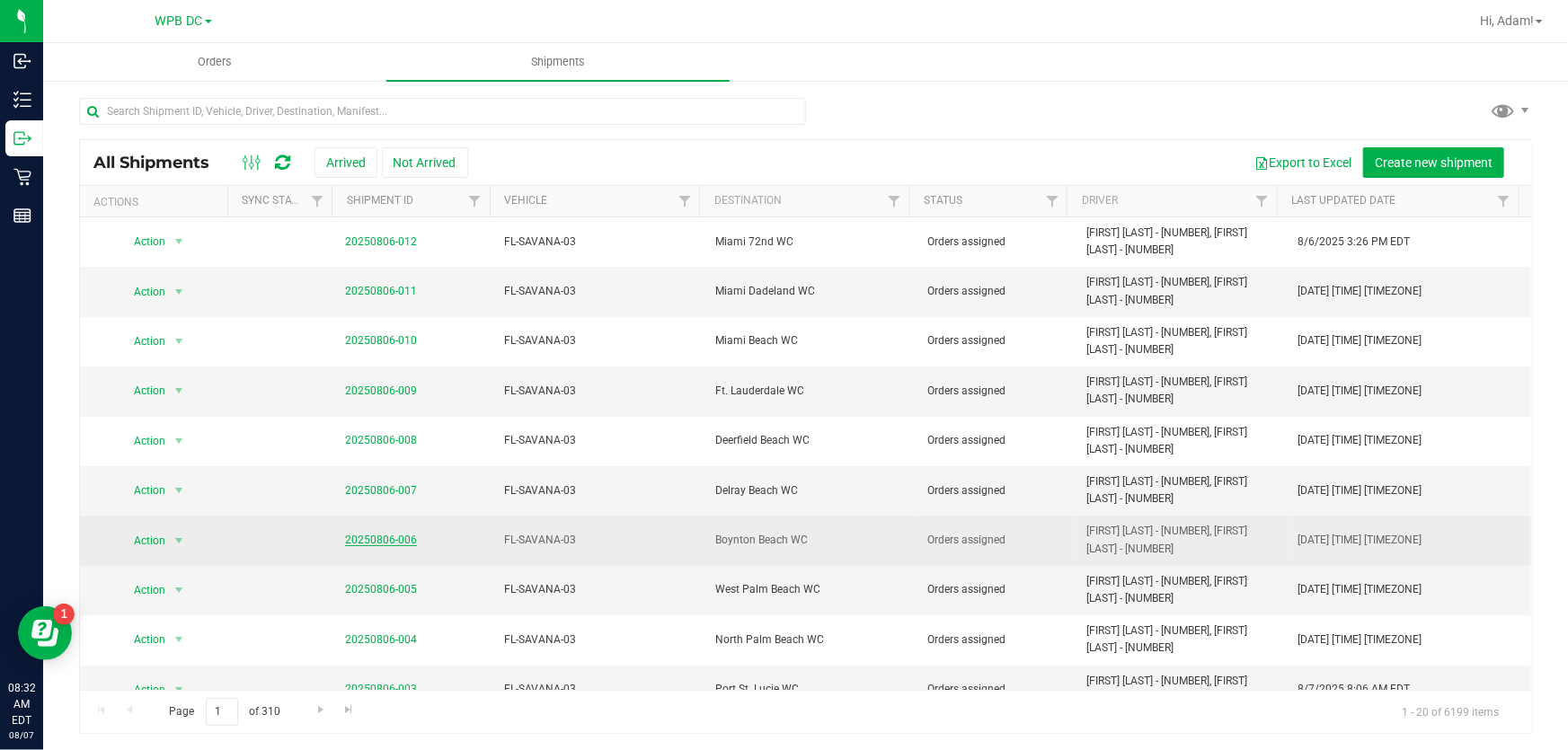click on "20250806-006" at bounding box center [381, 540] 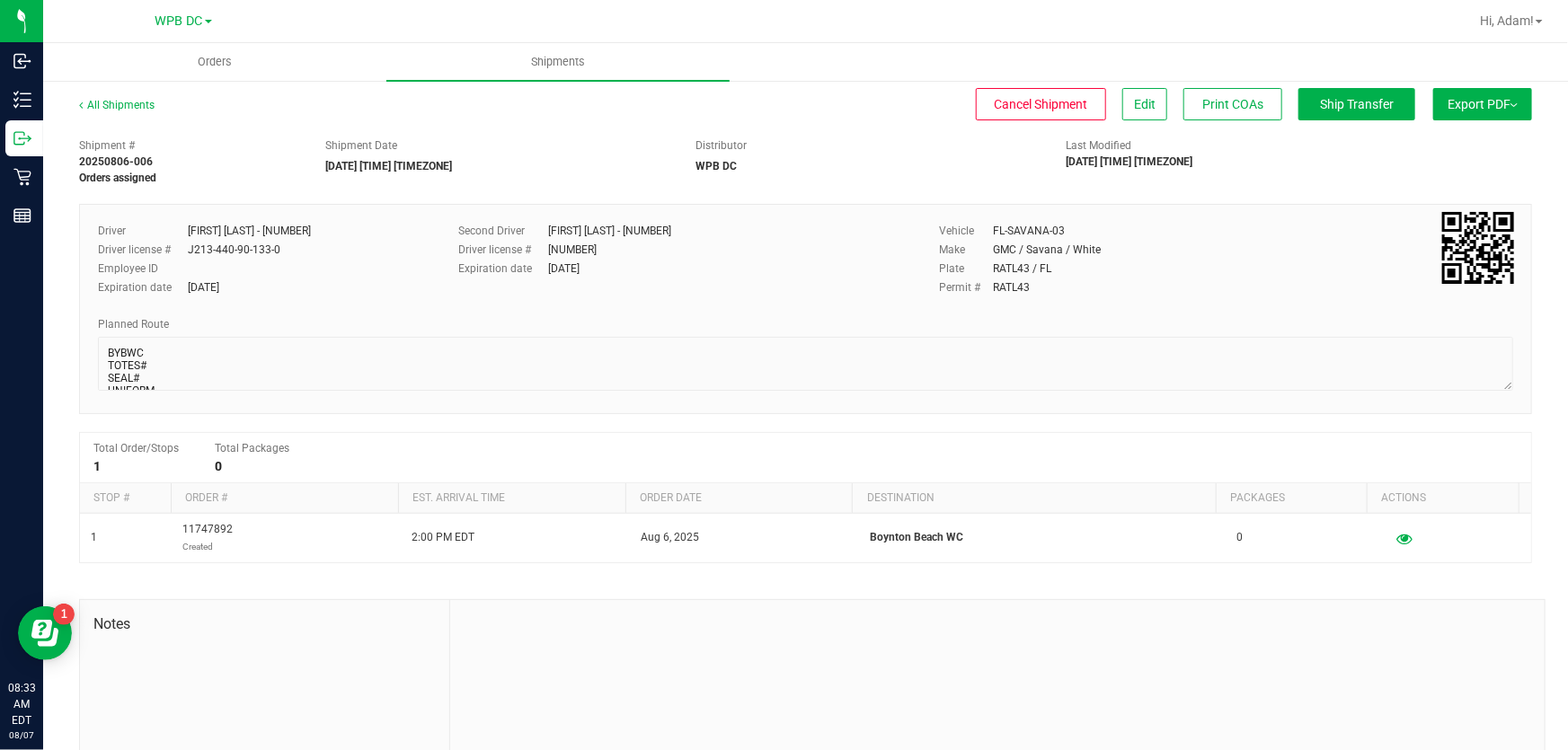 scroll, scrollTop: 31, scrollLeft: 0, axis: vertical 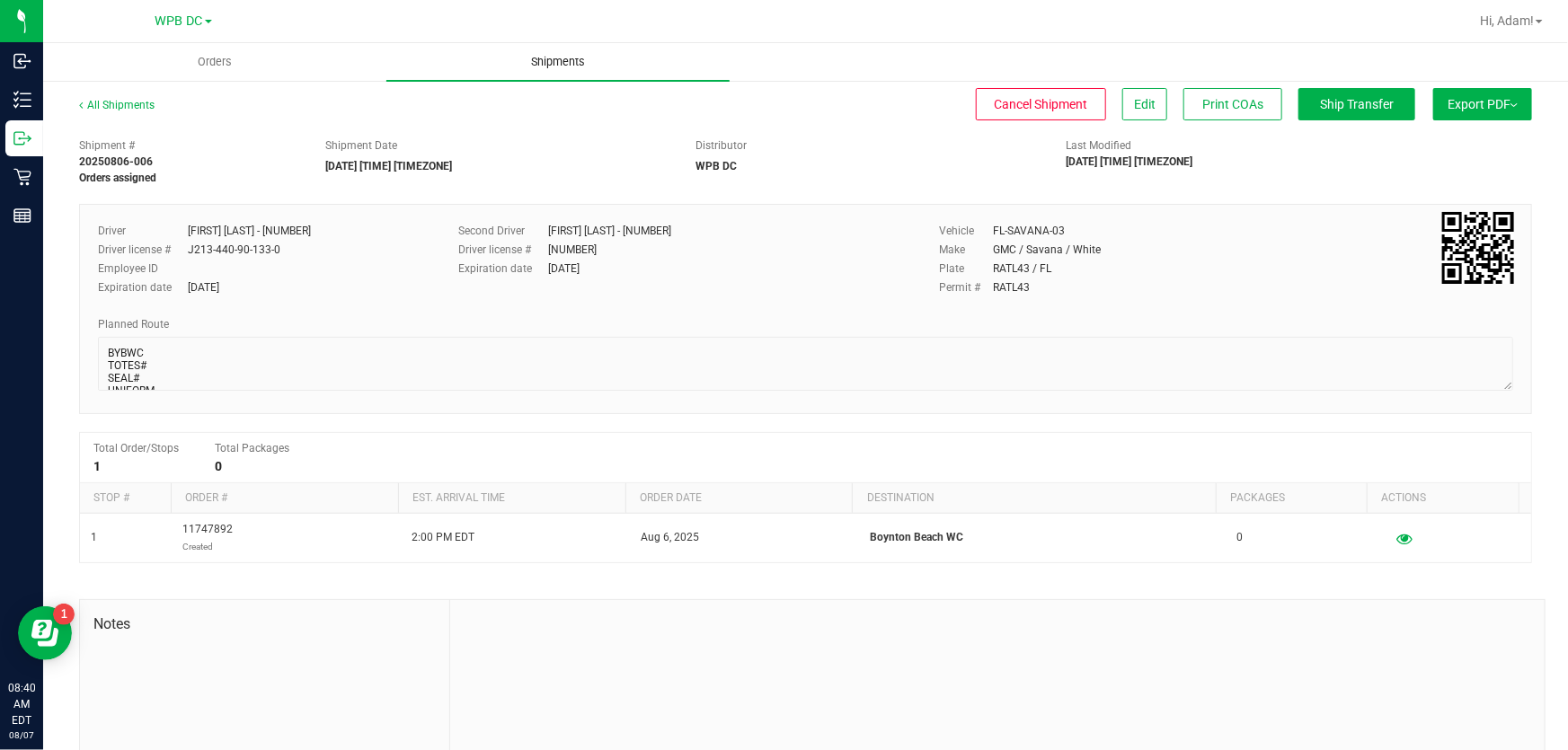 click on "Shipments" at bounding box center (558, 62) 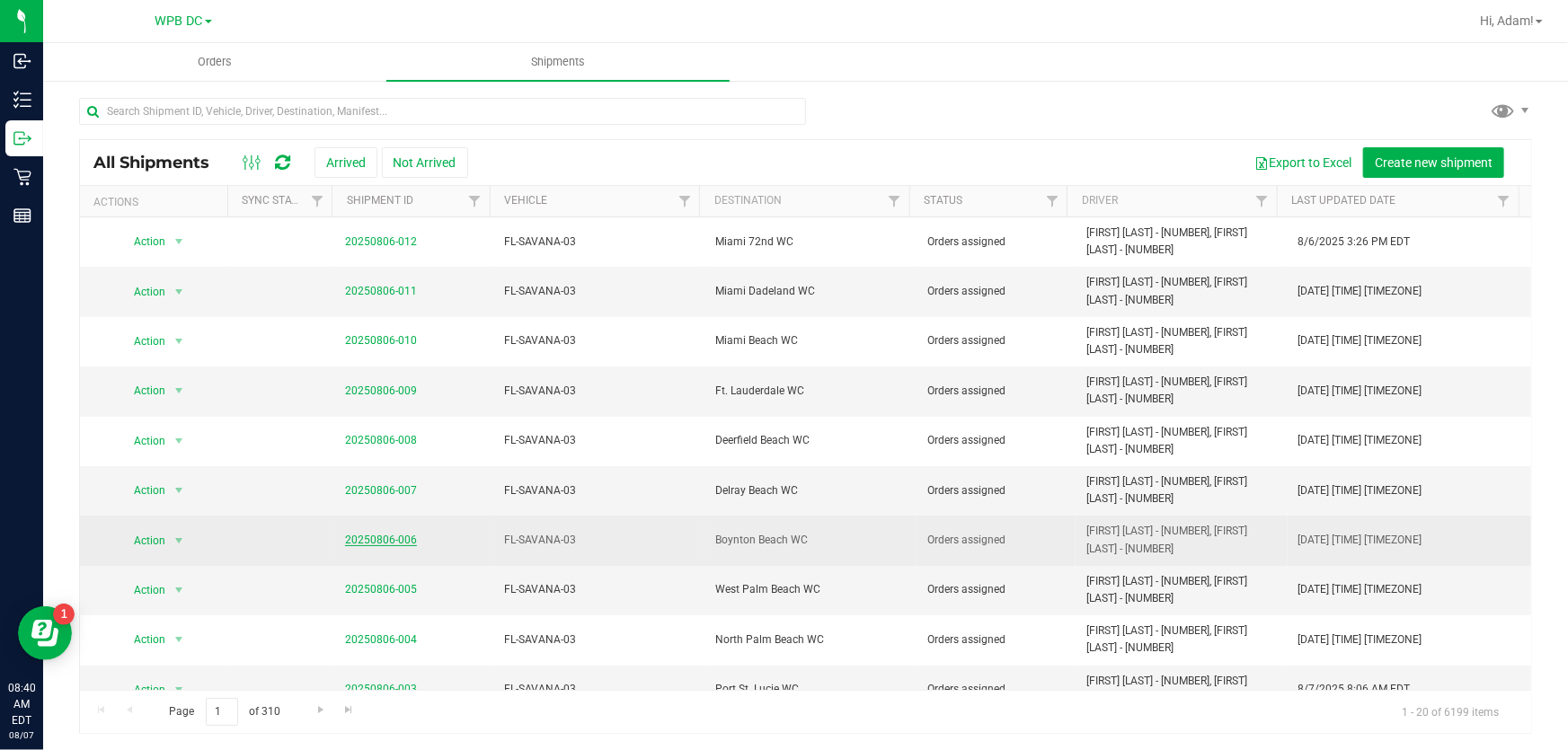 click on "20250806-006" at bounding box center [381, 540] 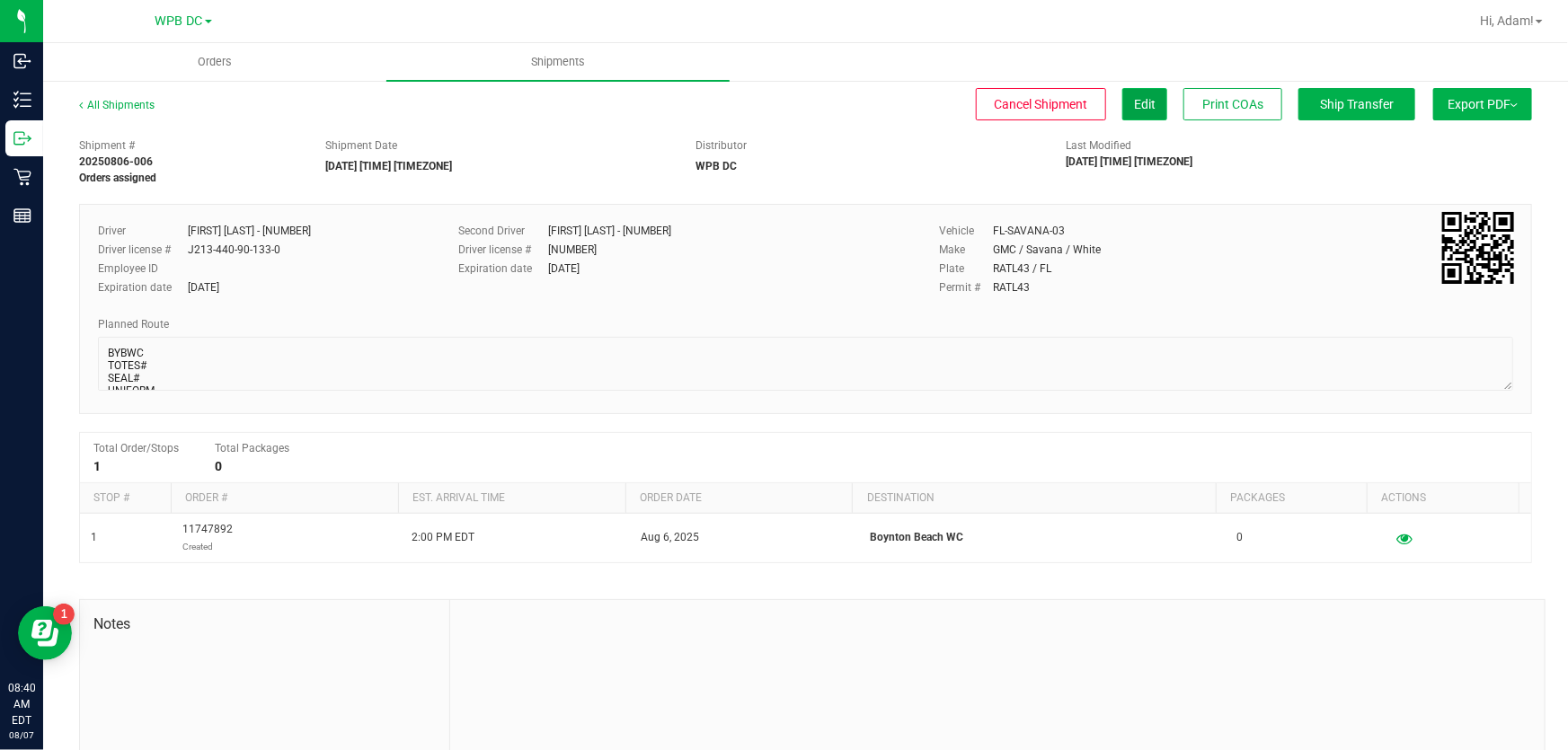 click on "Edit" at bounding box center [1145, 104] 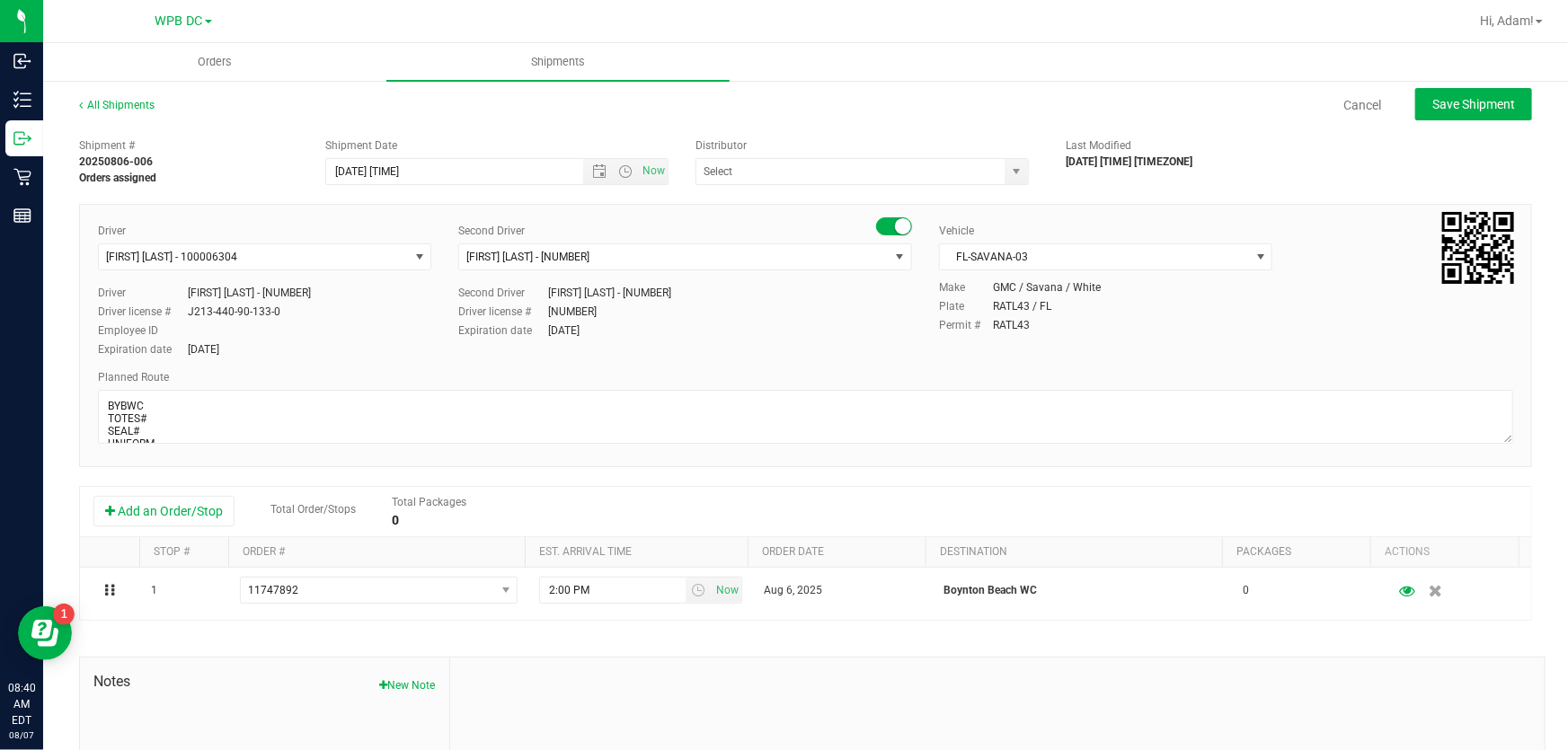 type on "WPB DC" 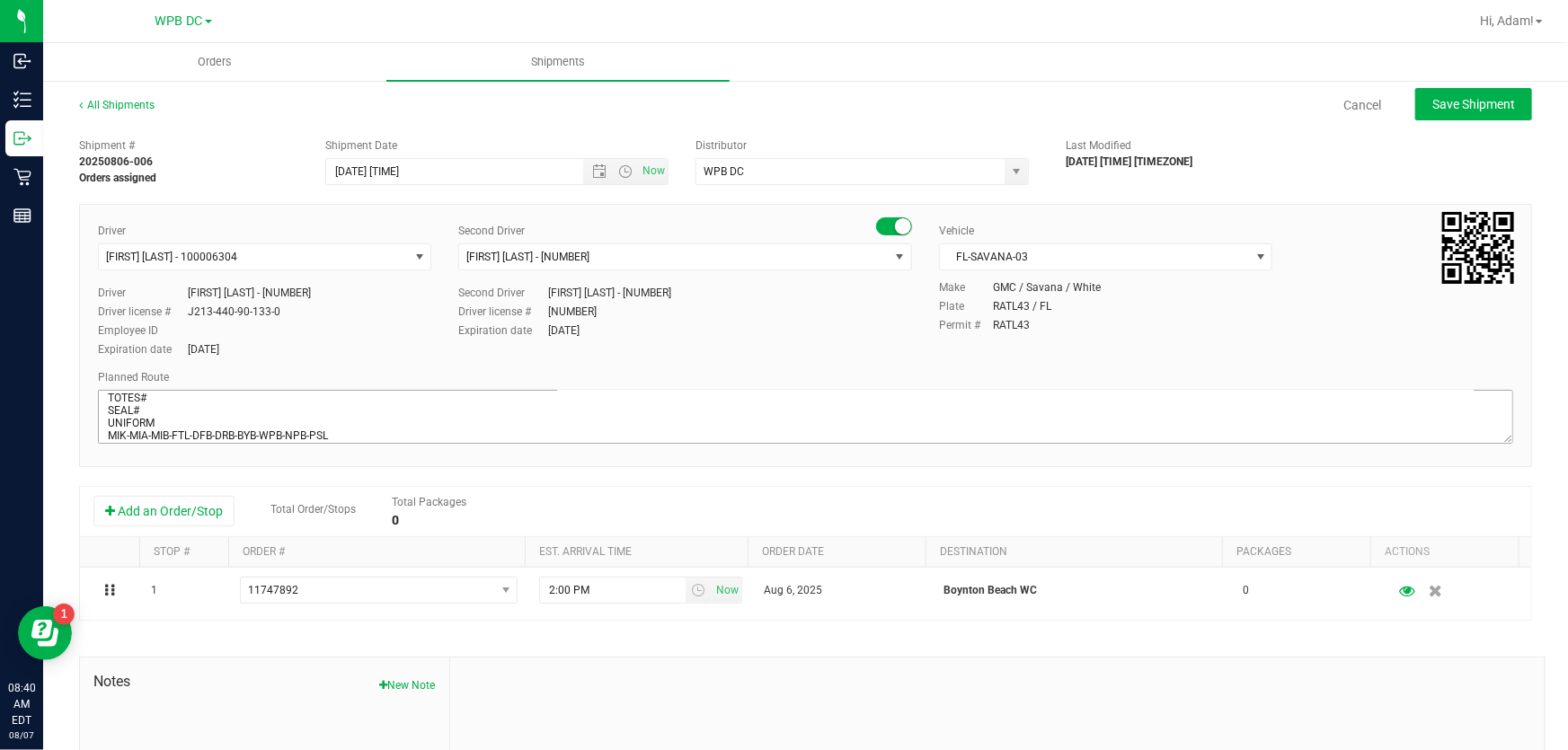 scroll, scrollTop: 31, scrollLeft: 0, axis: vertical 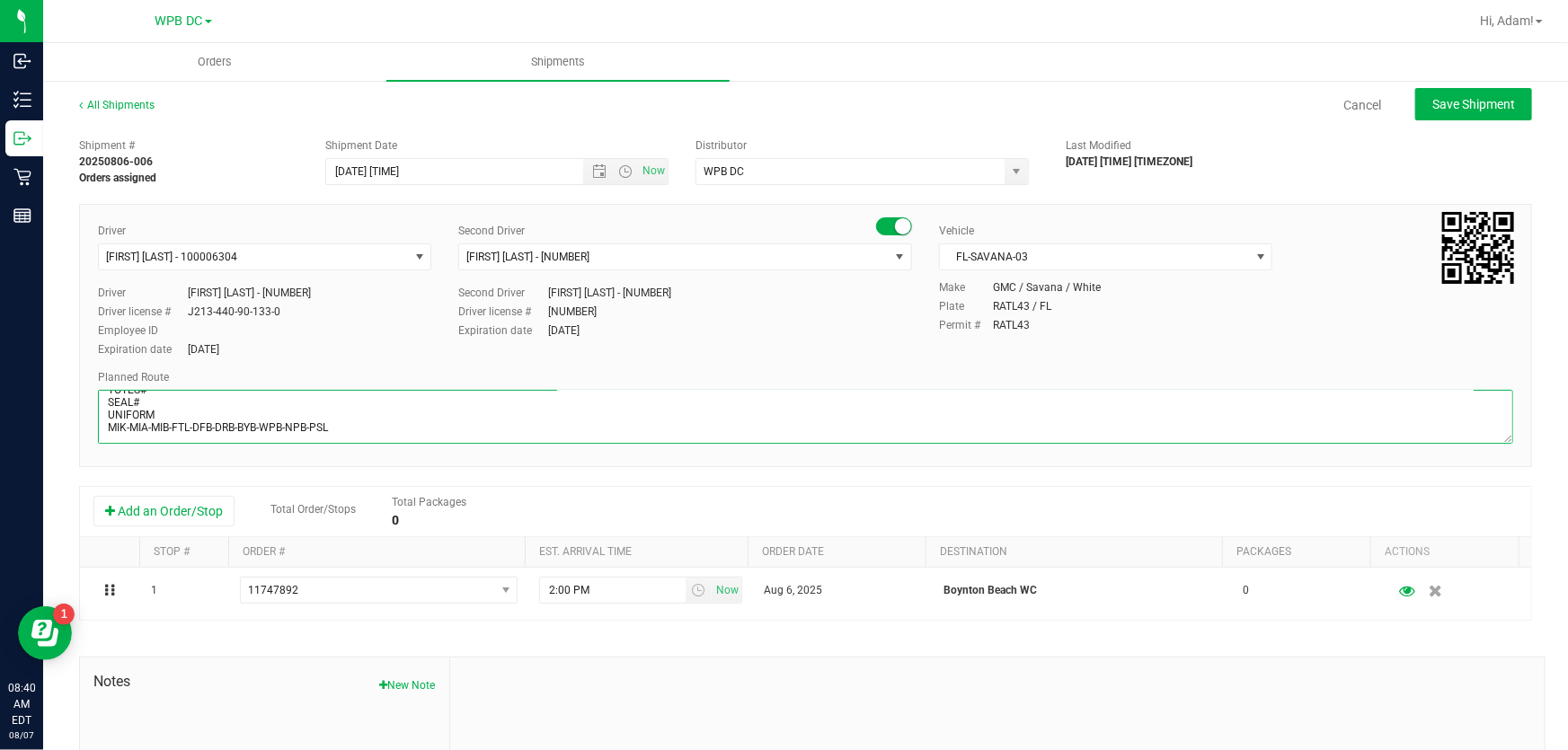 click at bounding box center (805, 417) 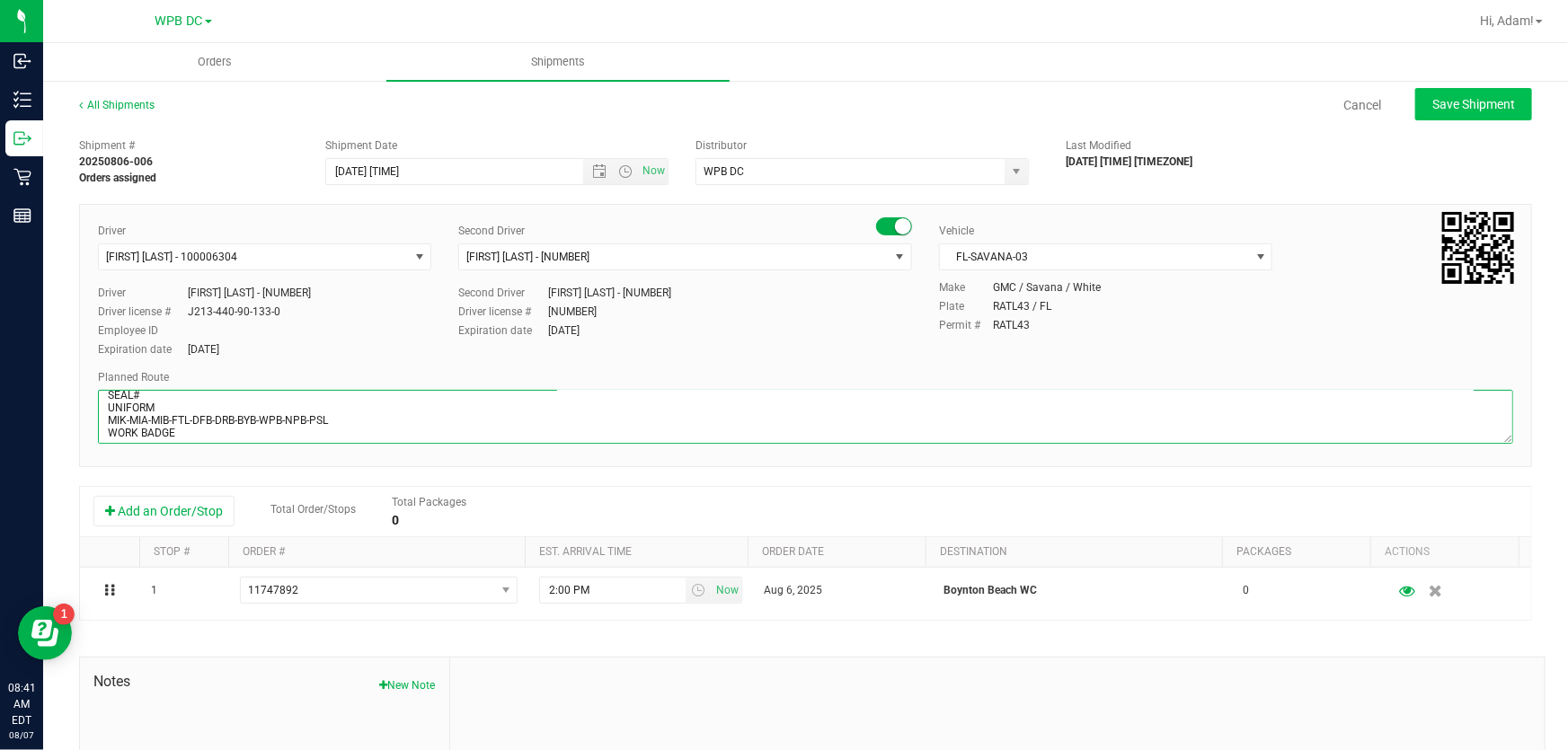 type on "BYBWC
TOTES#
SEAL#
UNIFORM
MIK-MIA-MIB-FTL-DFB-DRB-BYB-WPB-NPB-PSL
WORK BADGE" 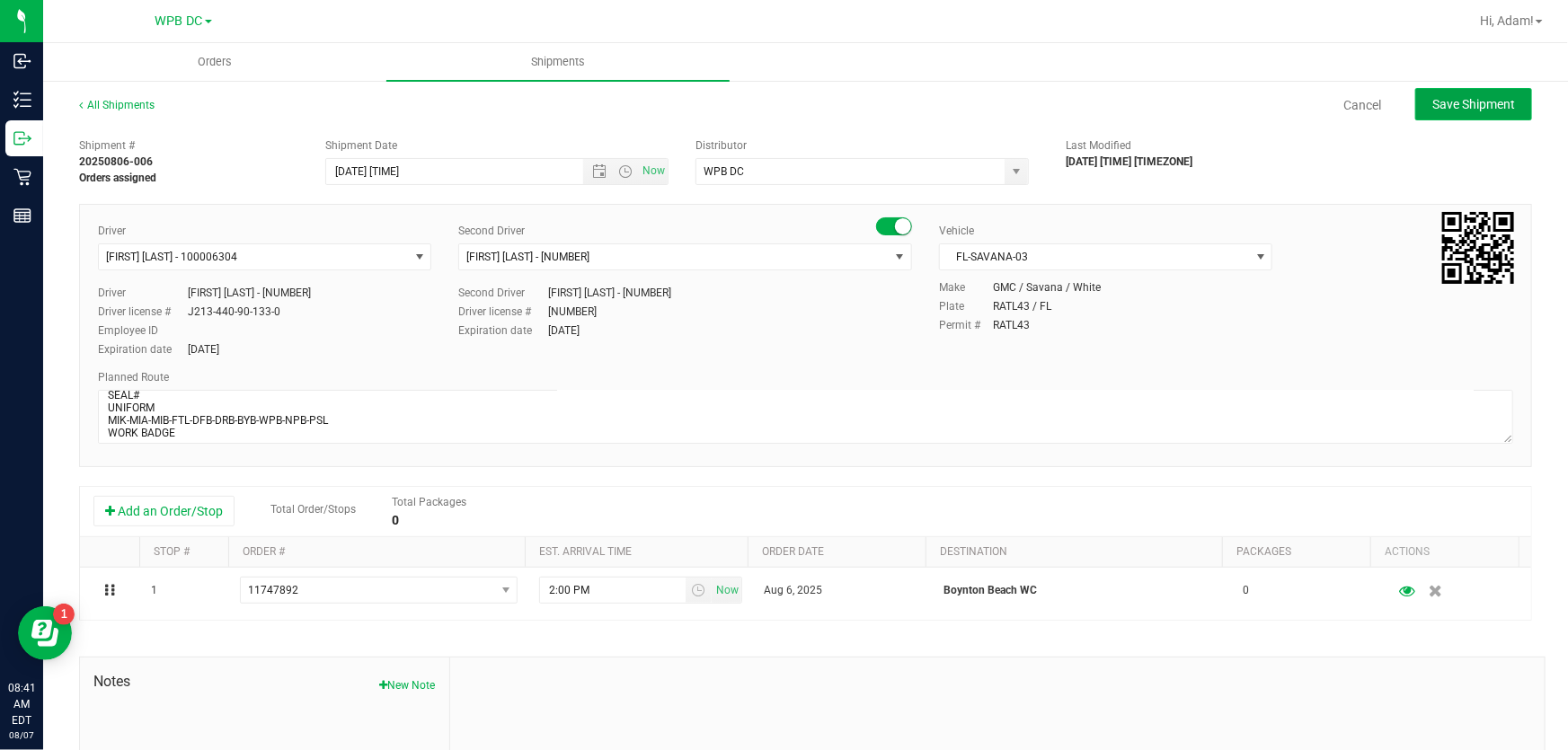click on "Save Shipment" 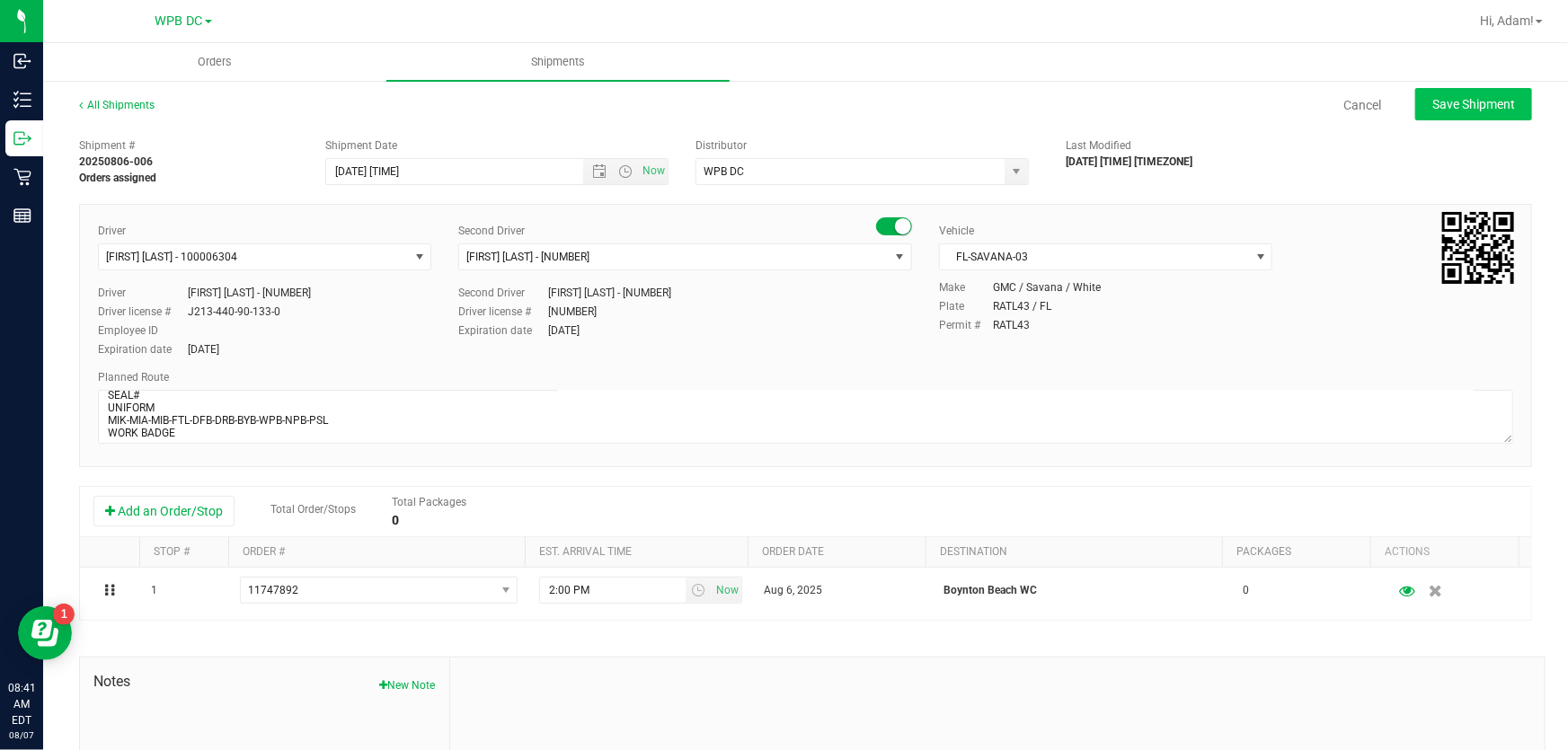 type on "[DATE] [TIME]" 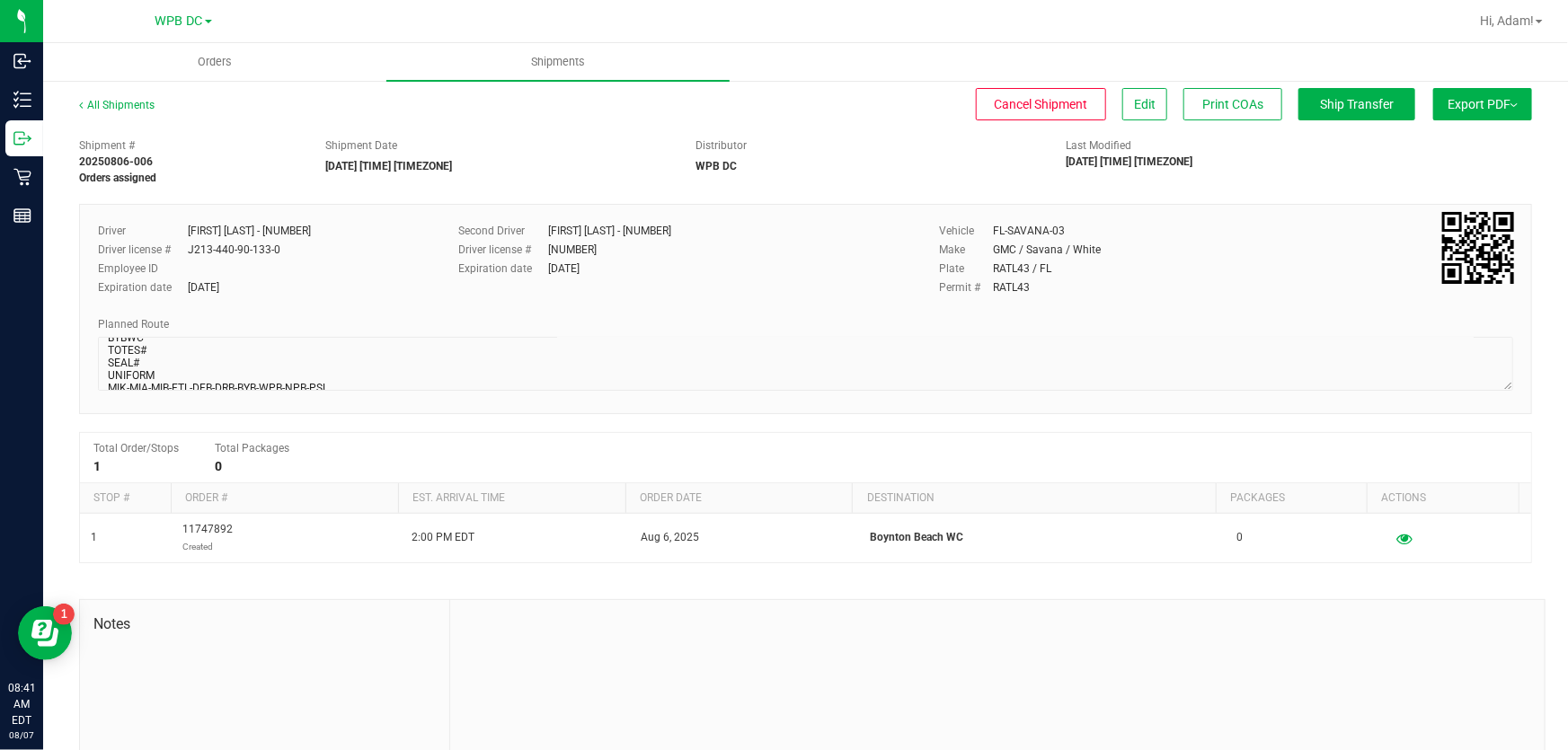 scroll, scrollTop: 0, scrollLeft: 0, axis: both 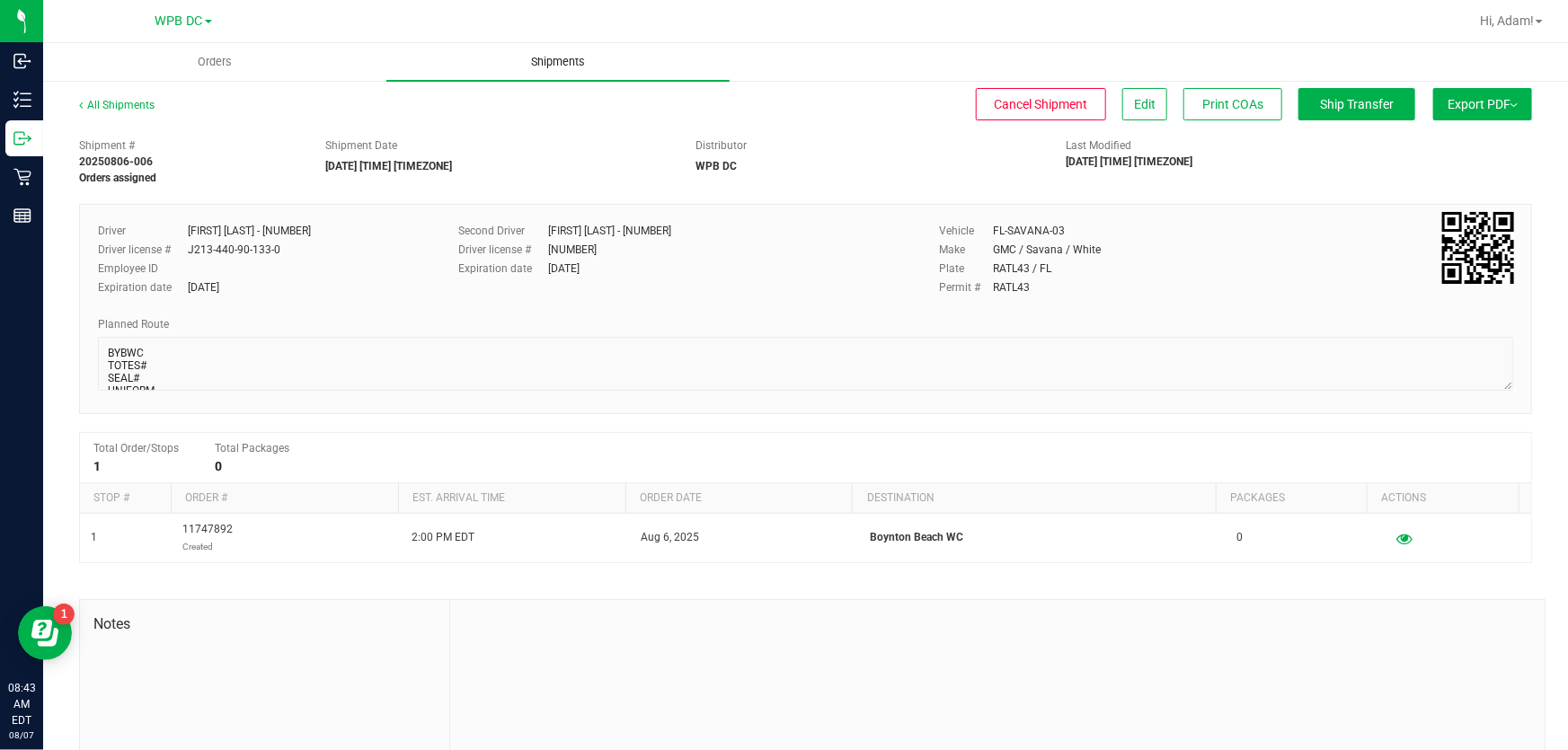 click on "Shipments" at bounding box center [558, 62] 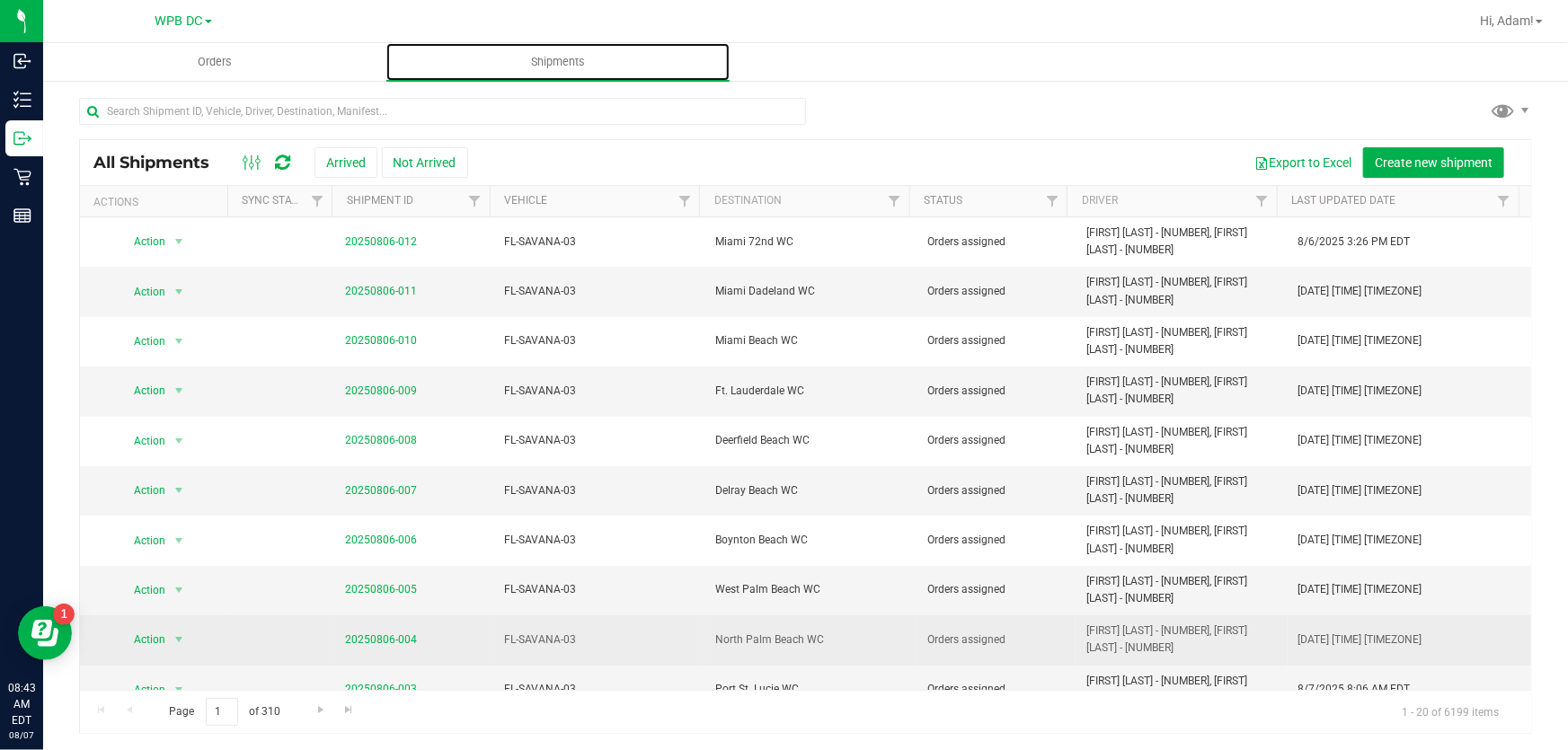 scroll, scrollTop: 0, scrollLeft: 0, axis: both 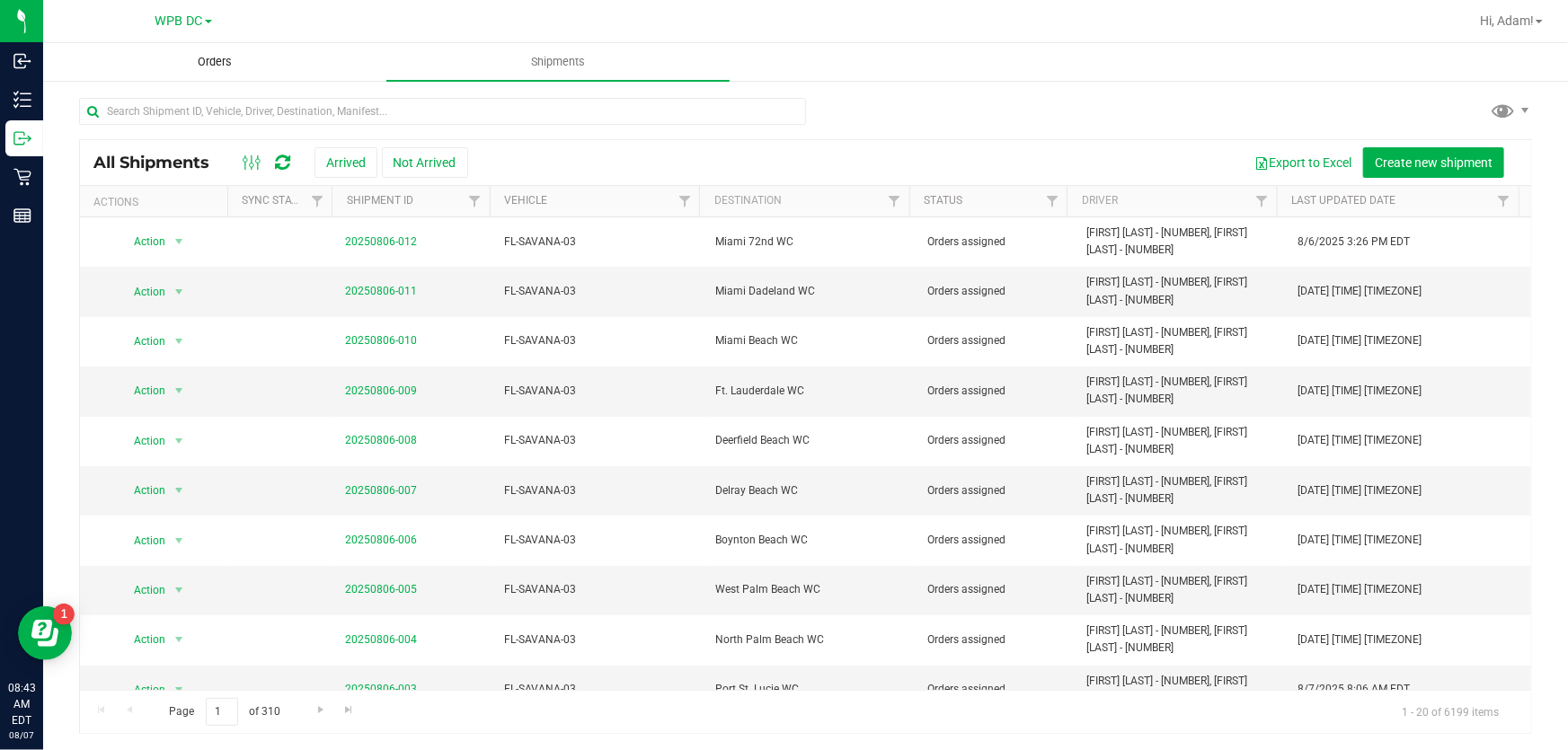 click on "Orders" at bounding box center (215, 62) 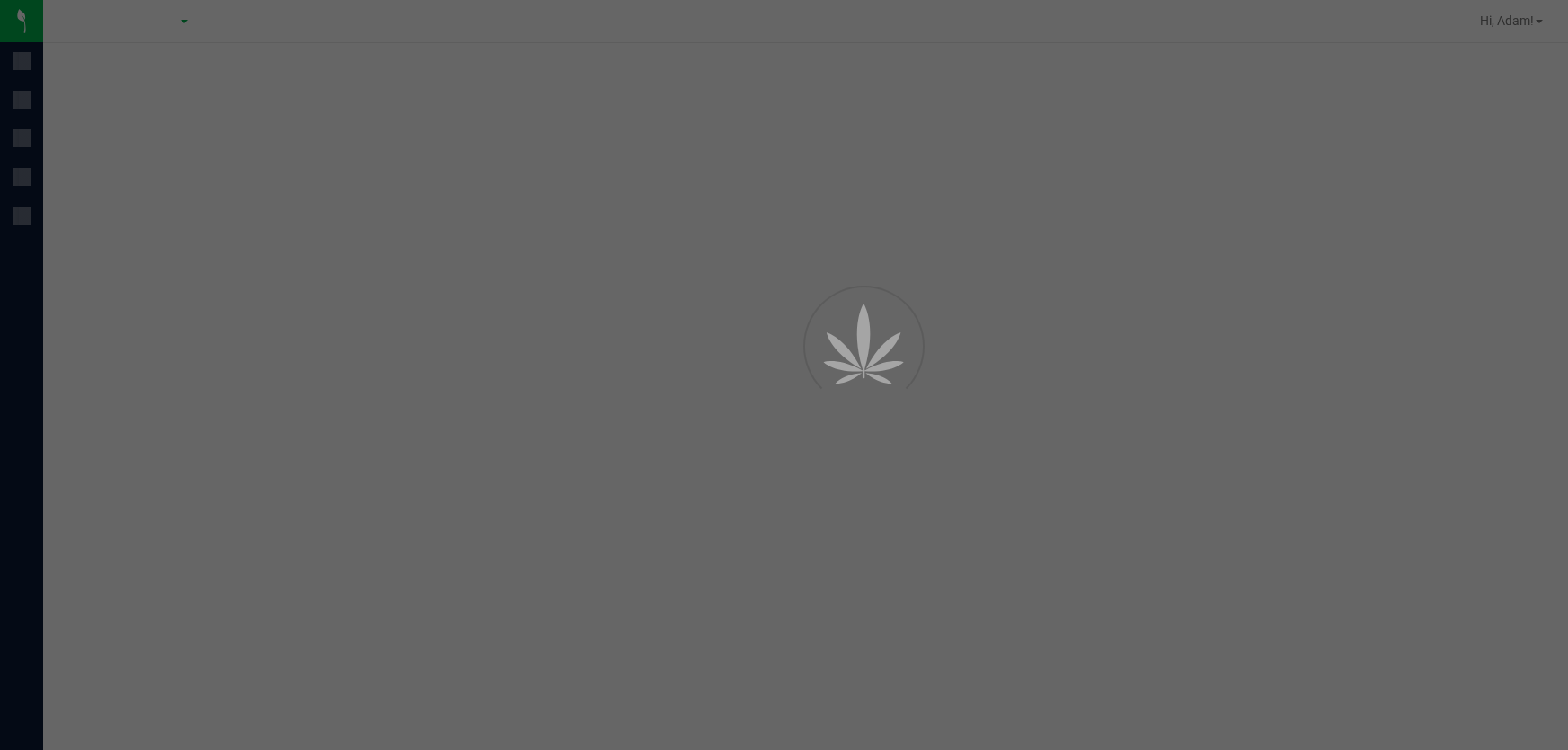 scroll, scrollTop: 0, scrollLeft: 0, axis: both 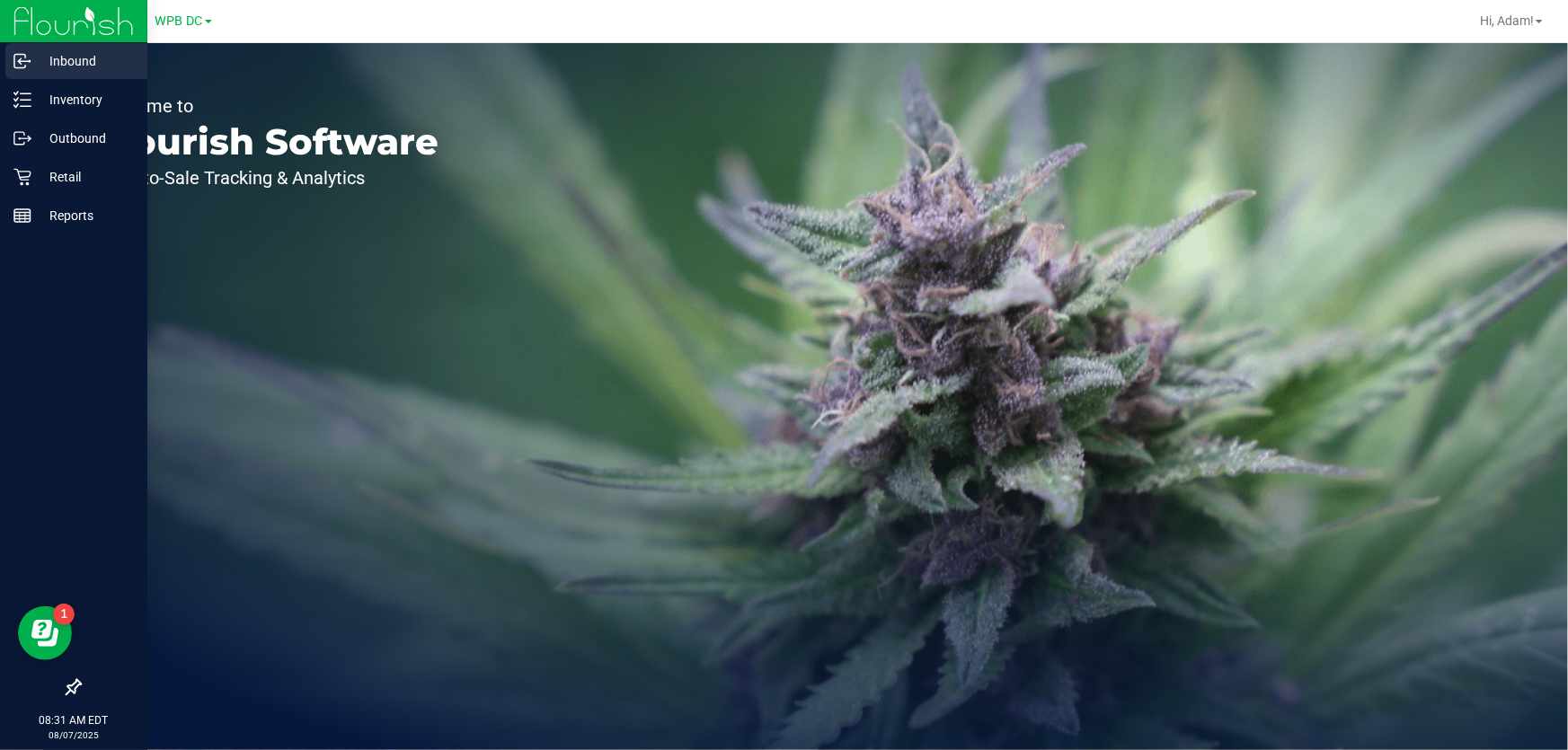 click on "Inbound" at bounding box center (85, 61) 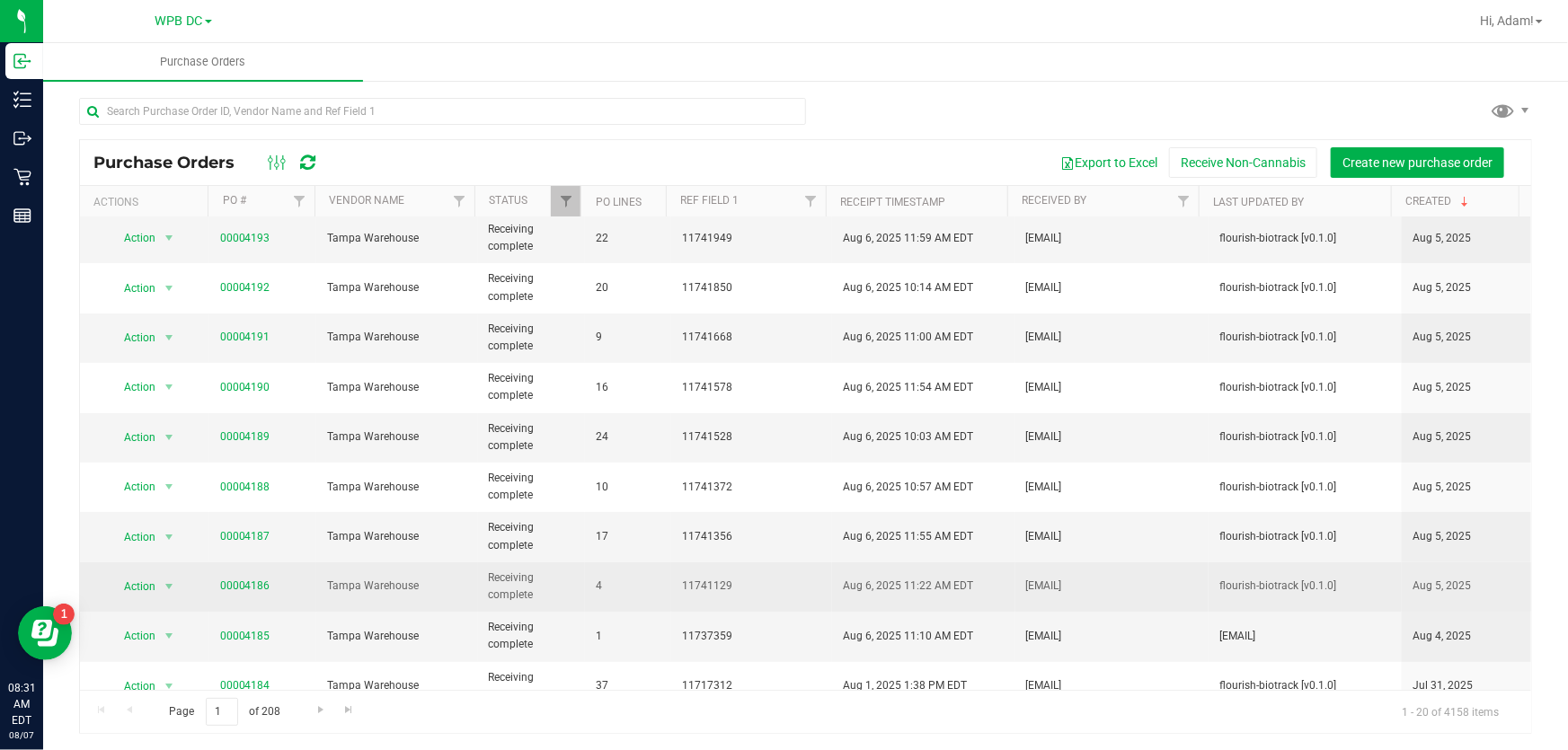 scroll, scrollTop: 81, scrollLeft: 0, axis: vertical 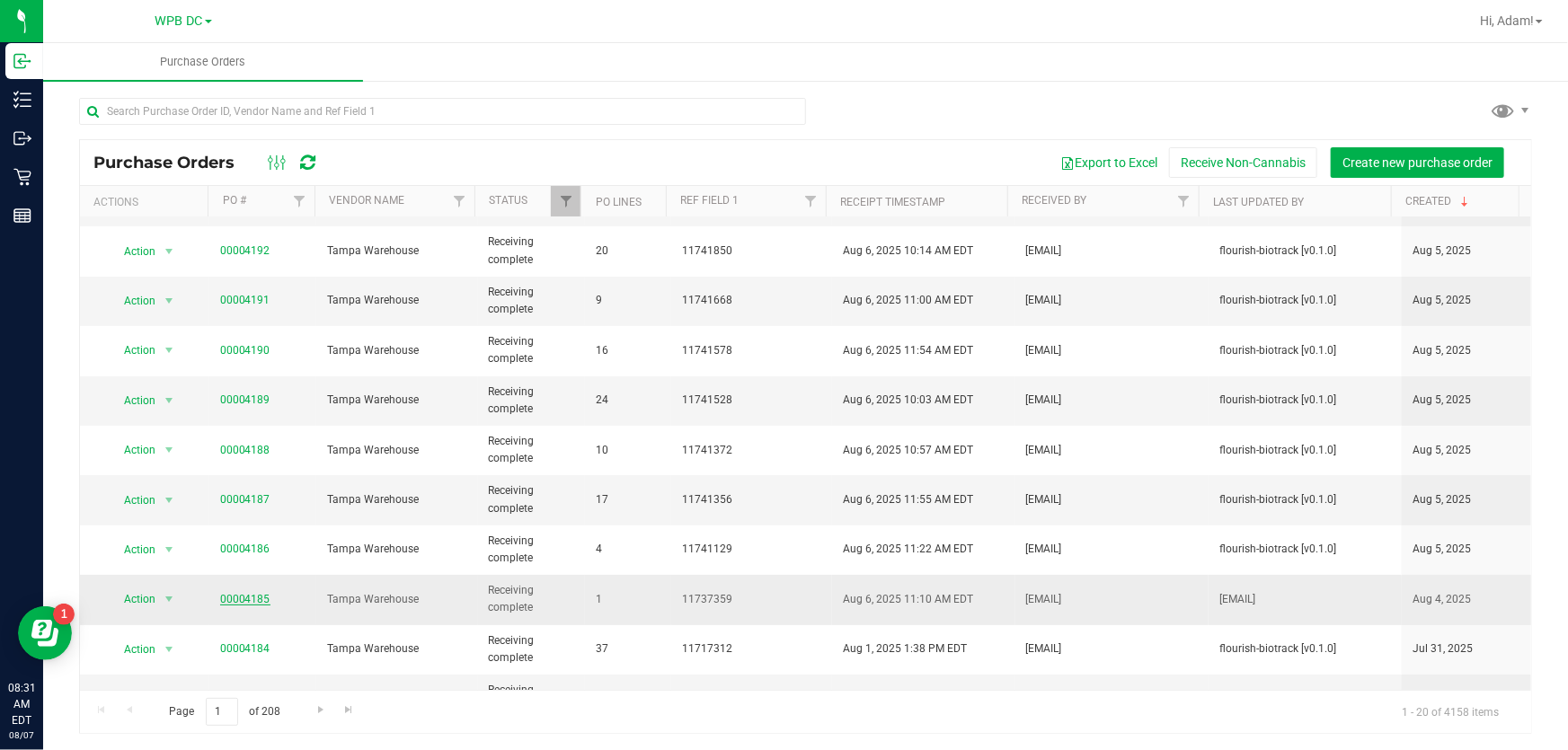 click on "00004185" at bounding box center [245, 599] 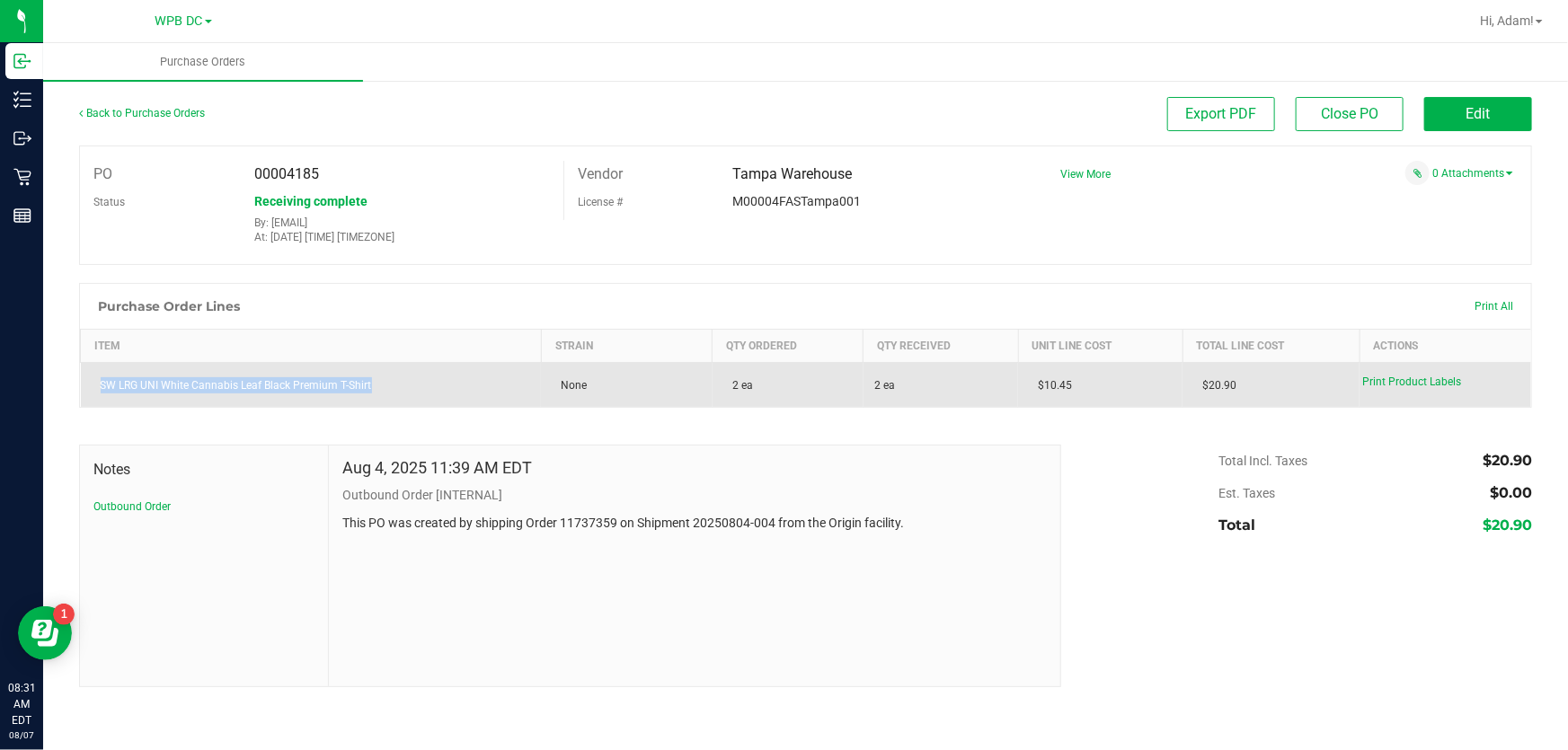 drag, startPoint x: 98, startPoint y: 378, endPoint x: 389, endPoint y: 398, distance: 291.68648 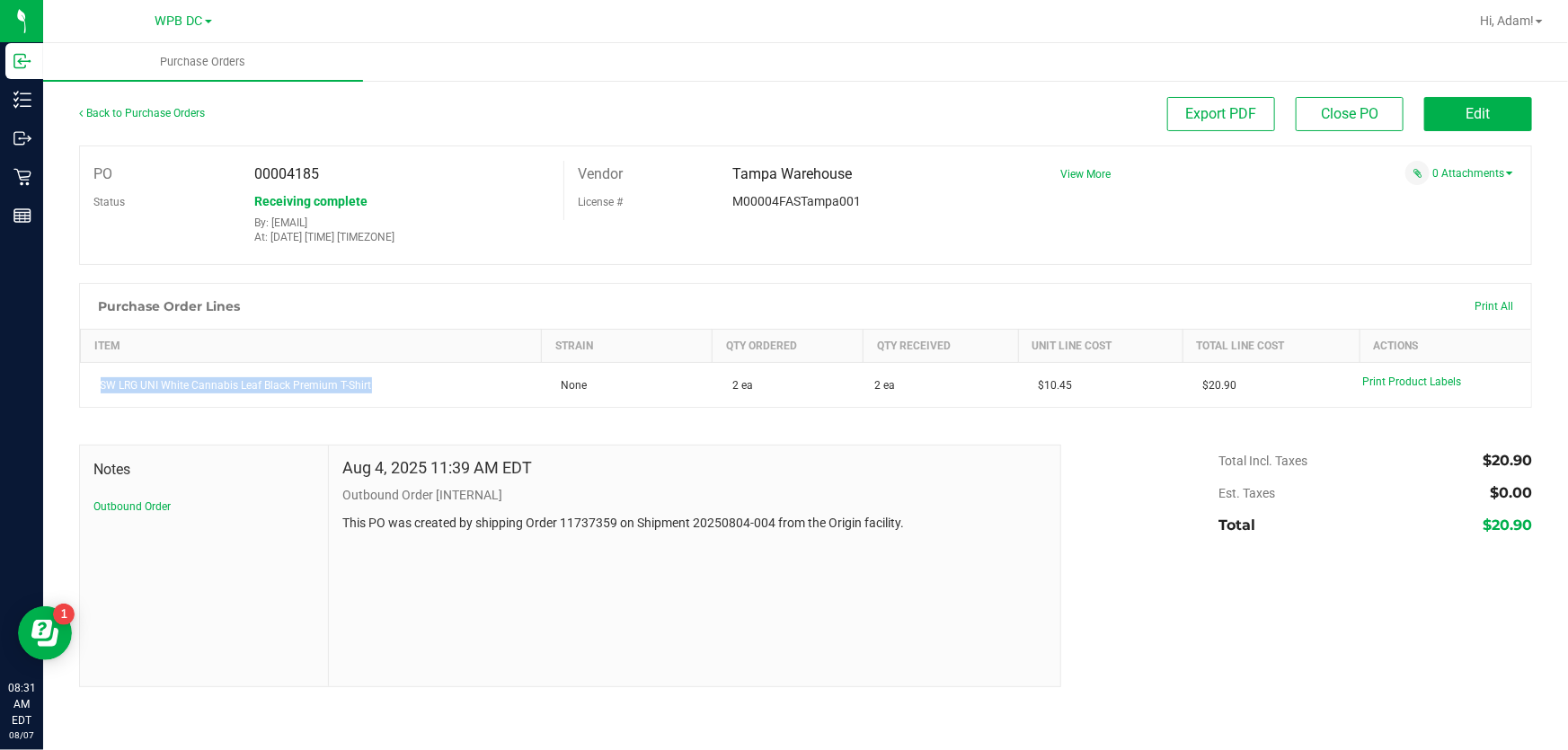 drag, startPoint x: 454, startPoint y: 407, endPoint x: 456, endPoint y: 427, distance: 20.099751 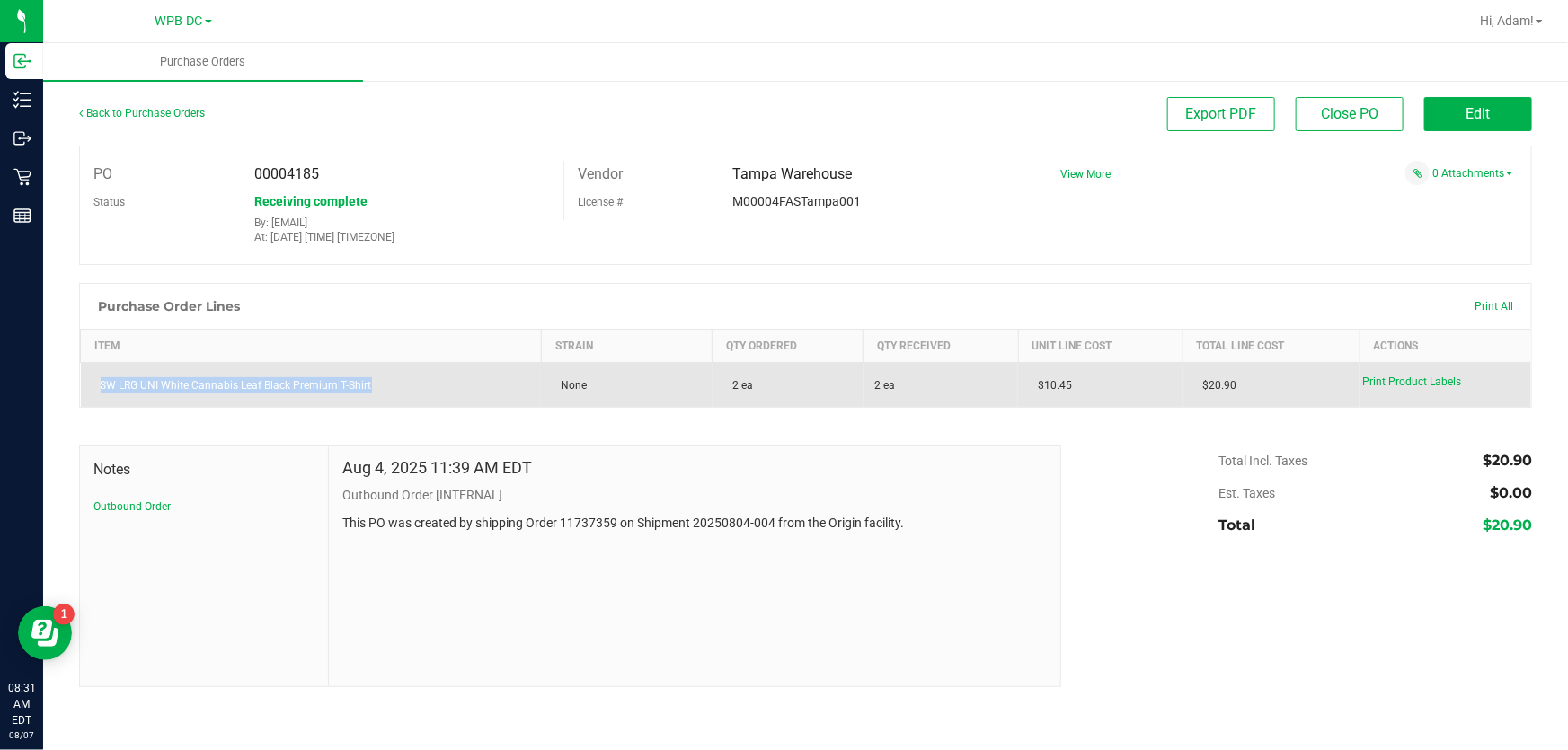 drag, startPoint x: 456, startPoint y: 427, endPoint x: 332, endPoint y: 385, distance: 130.91982 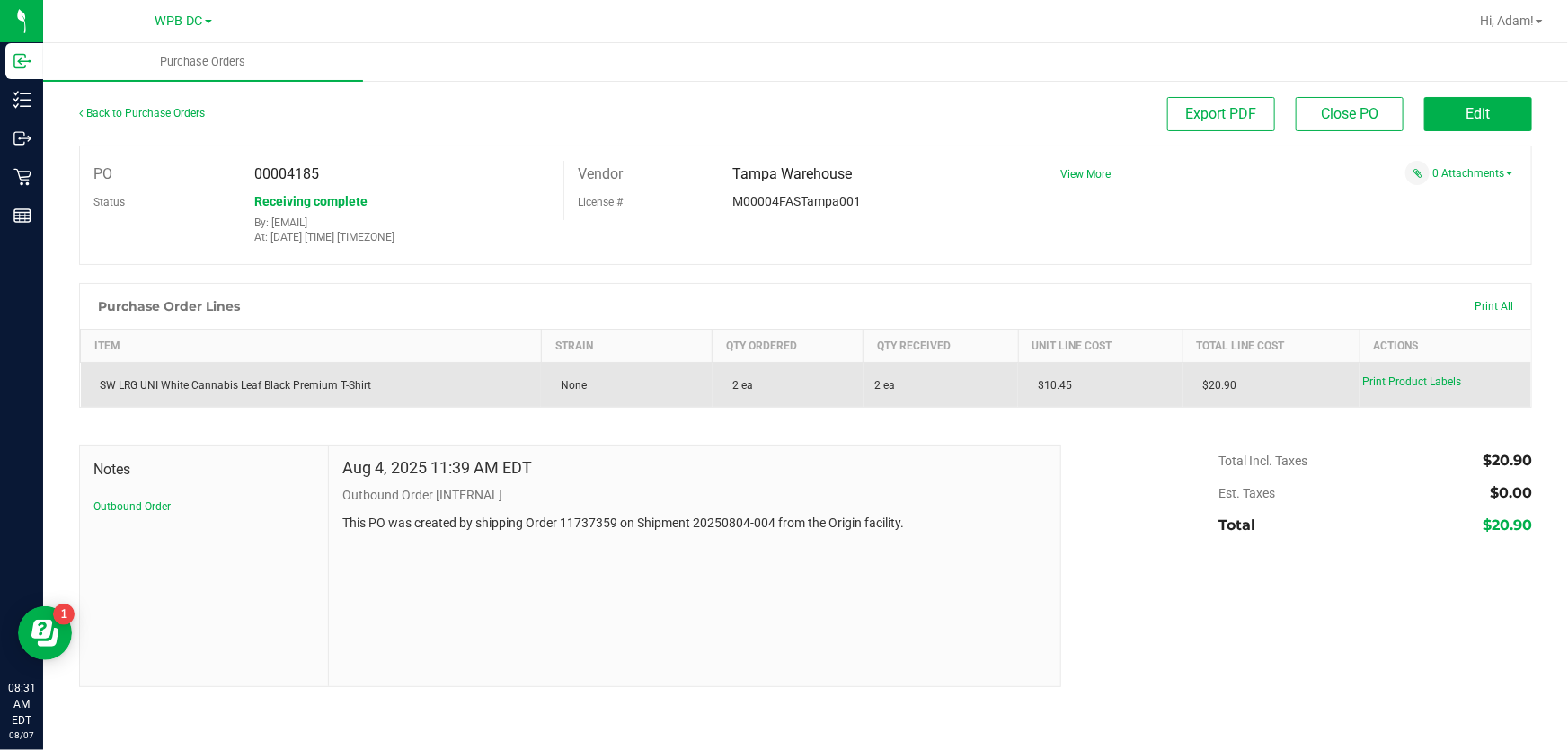 click on "SW LRG UNI White Cannabis Leaf Black Premium T-Shirt" at bounding box center [311, 385] 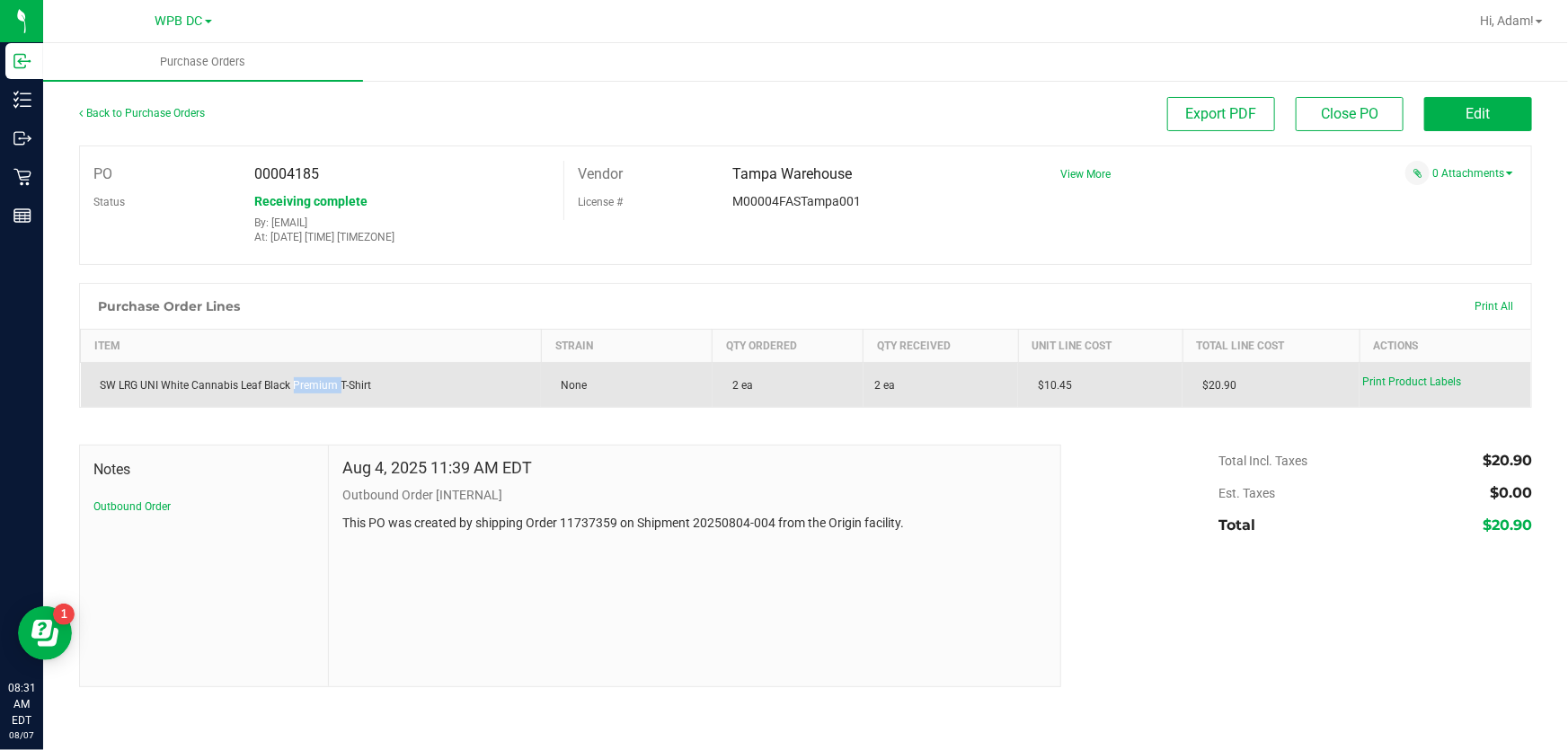click on "SW LRG UNI White Cannabis Leaf Black Premium T-Shirt" at bounding box center (311, 385) 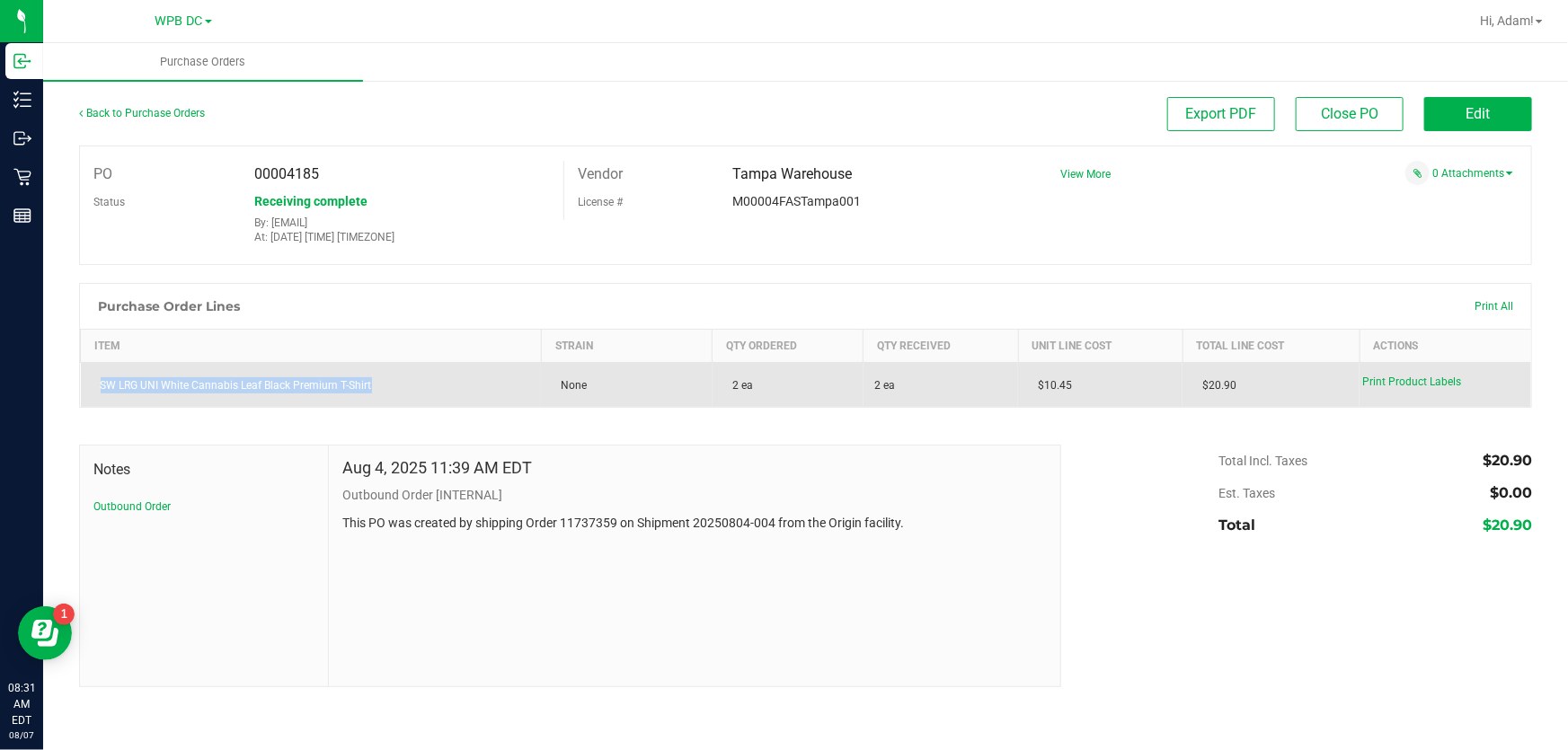 click on "SW LRG UNI White Cannabis Leaf Black Premium T-Shirt" at bounding box center (311, 385) 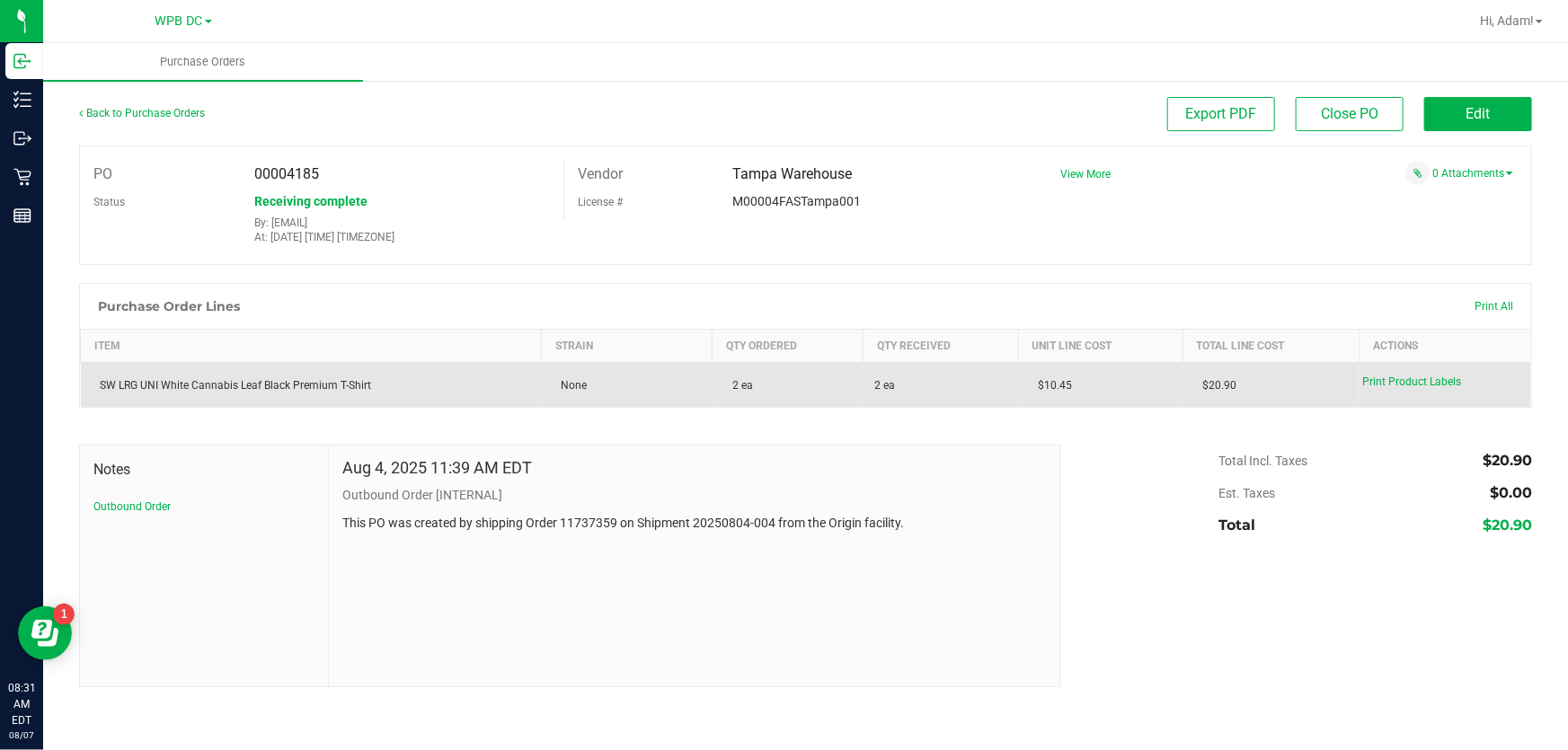 click on "SW LRG UNI White Cannabis Leaf Black Premium T-Shirt" at bounding box center [311, 385] 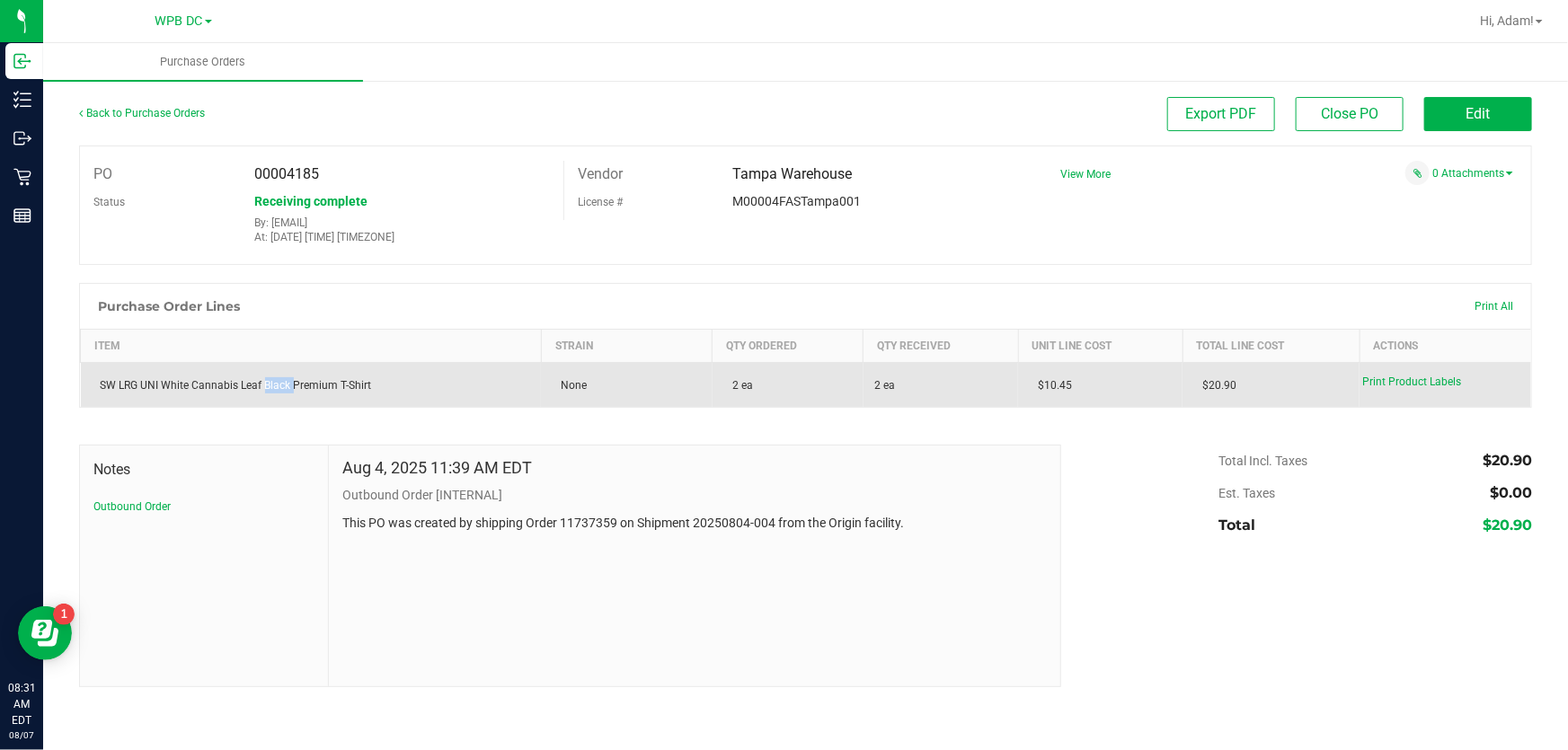 click on "SW LRG UNI White Cannabis Leaf Black Premium T-Shirt" at bounding box center [311, 385] 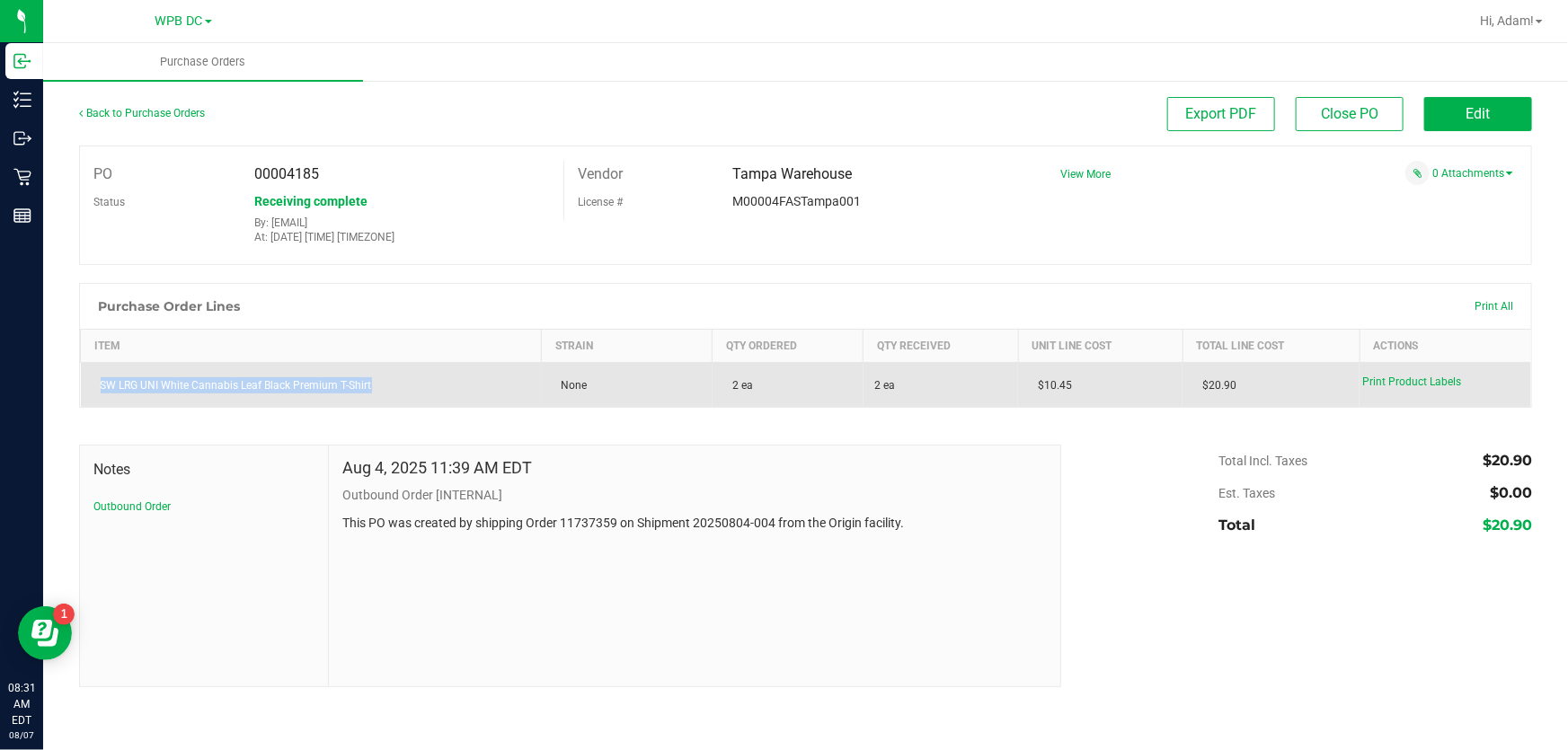 click on "SW LRG UNI White Cannabis Leaf Black Premium T-Shirt" at bounding box center (311, 385) 